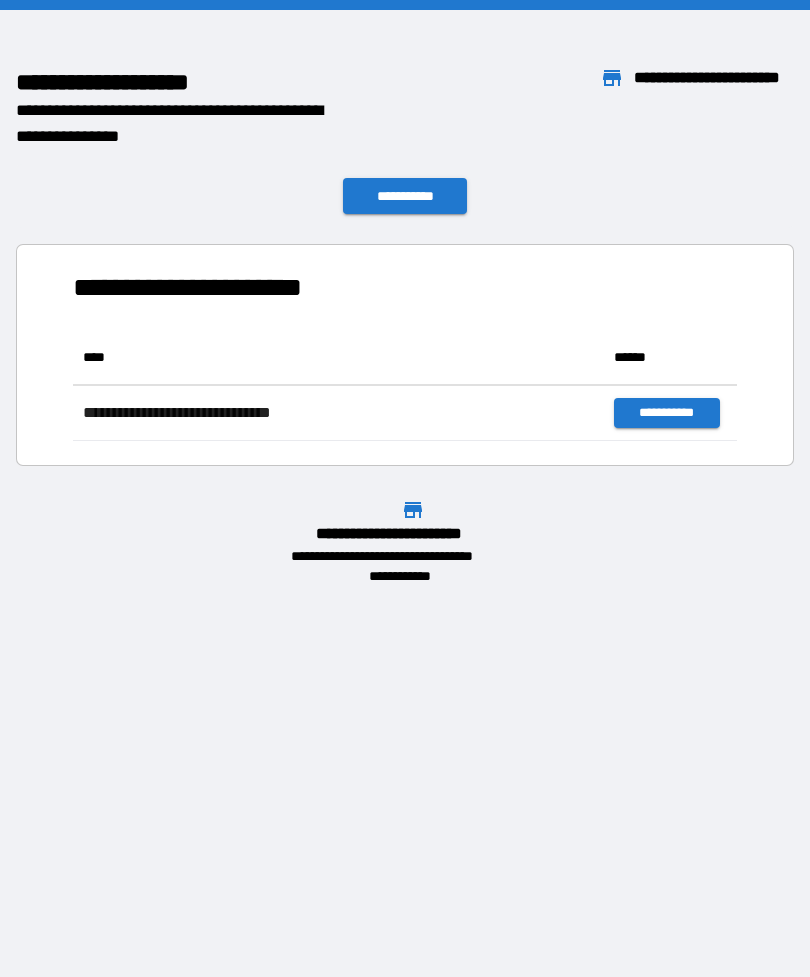 scroll, scrollTop: 0, scrollLeft: 0, axis: both 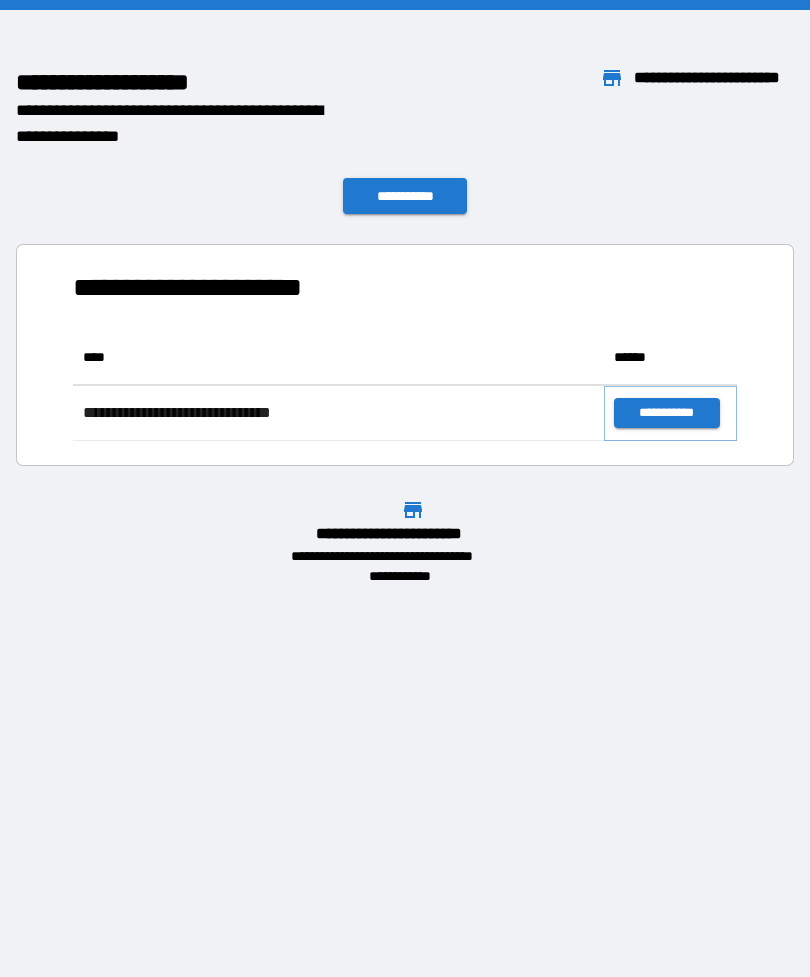 click on "**********" at bounding box center (666, 413) 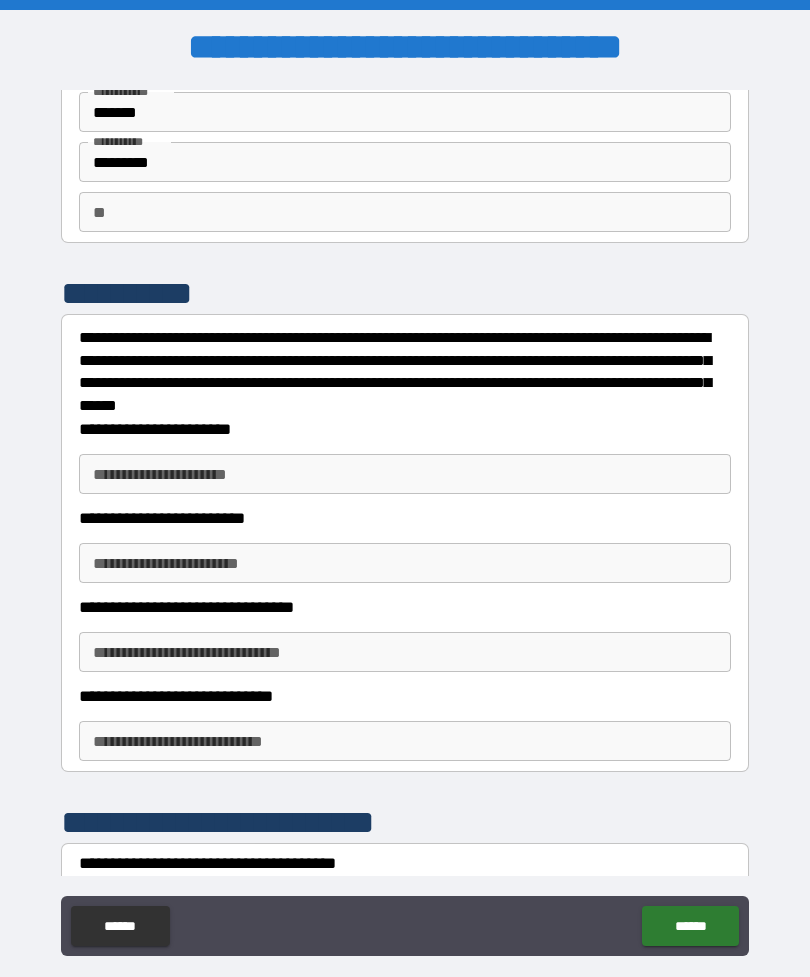scroll, scrollTop: 93, scrollLeft: 0, axis: vertical 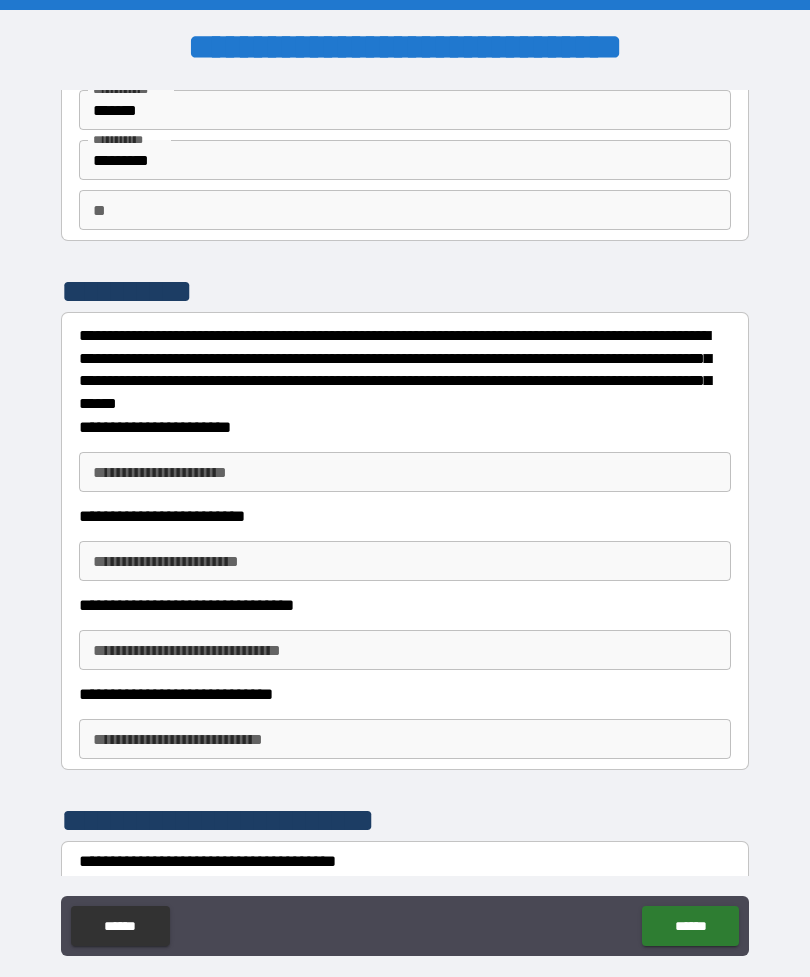 click on "**********" at bounding box center (405, 472) 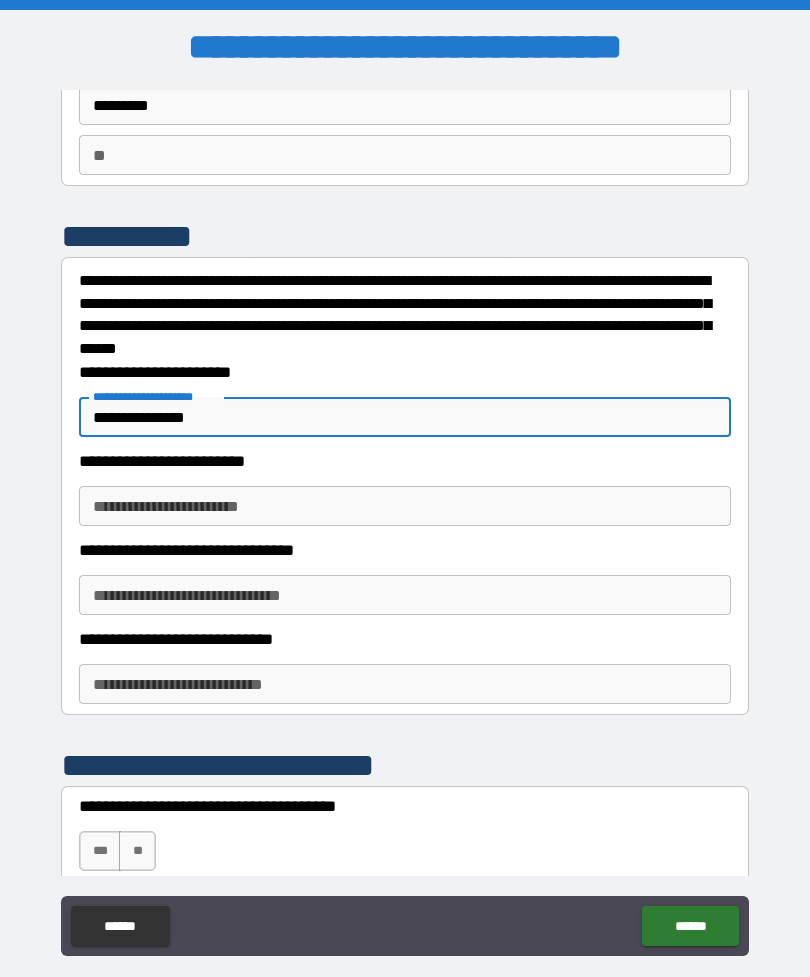 scroll, scrollTop: 171, scrollLeft: 0, axis: vertical 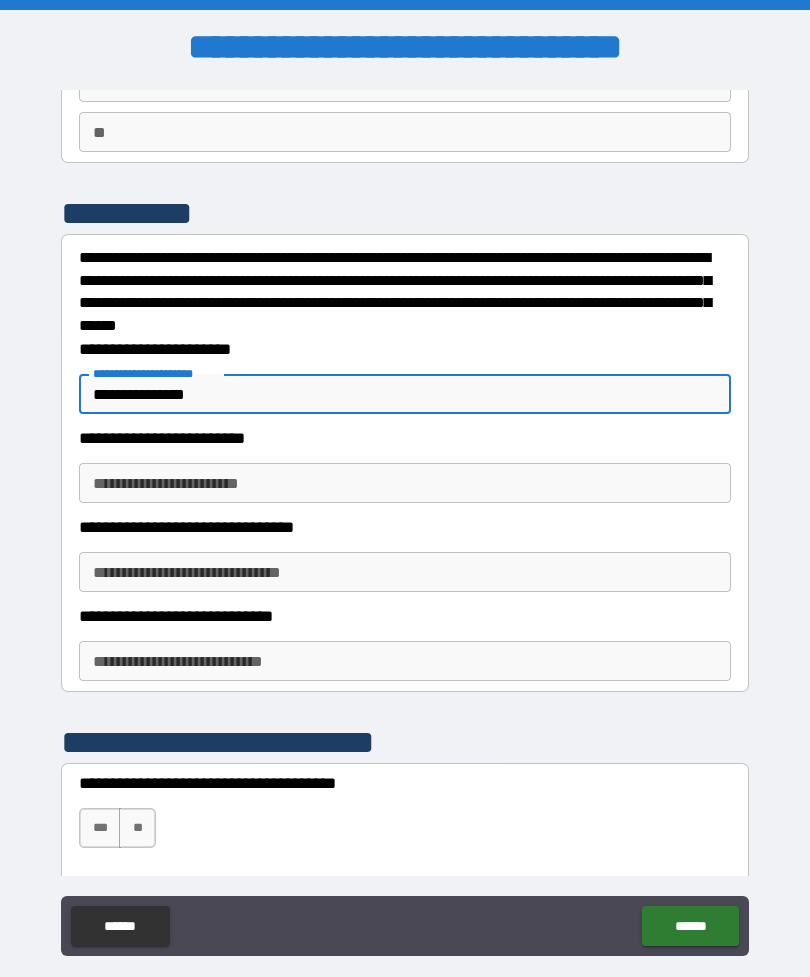 type on "**********" 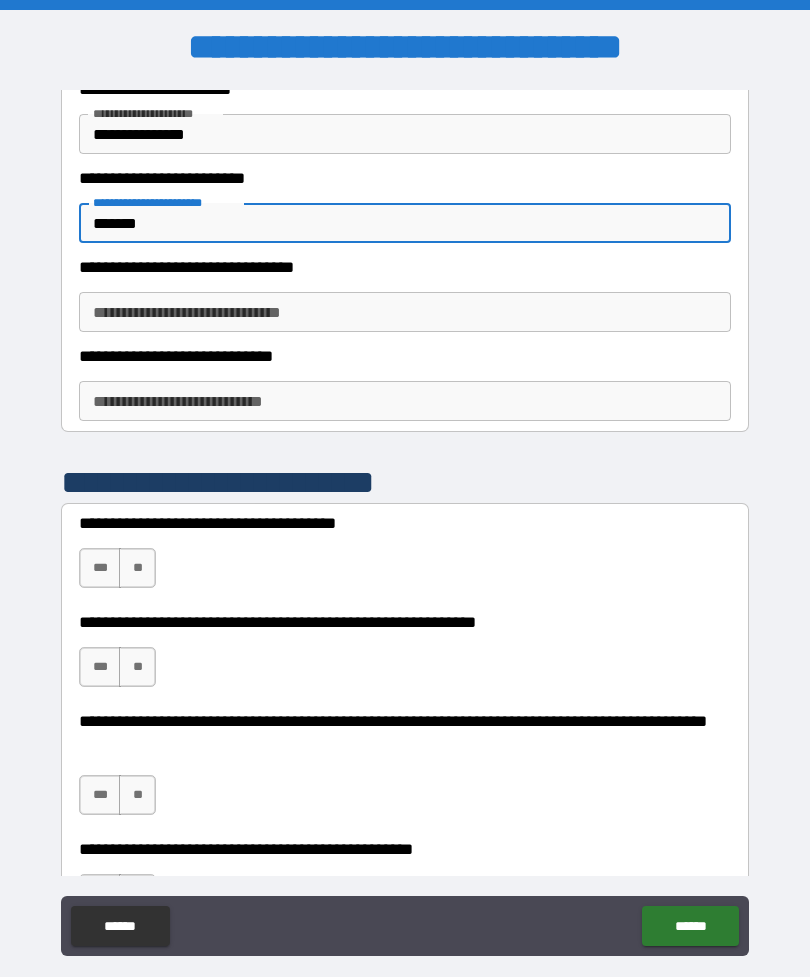 scroll, scrollTop: 432, scrollLeft: 0, axis: vertical 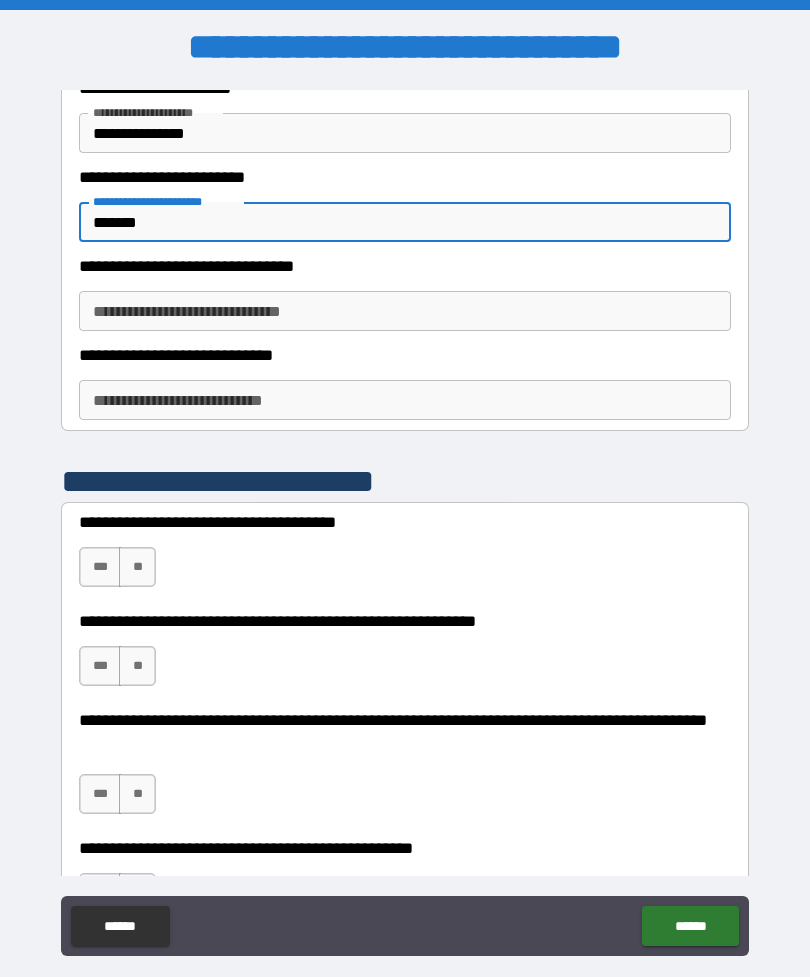 type on "*******" 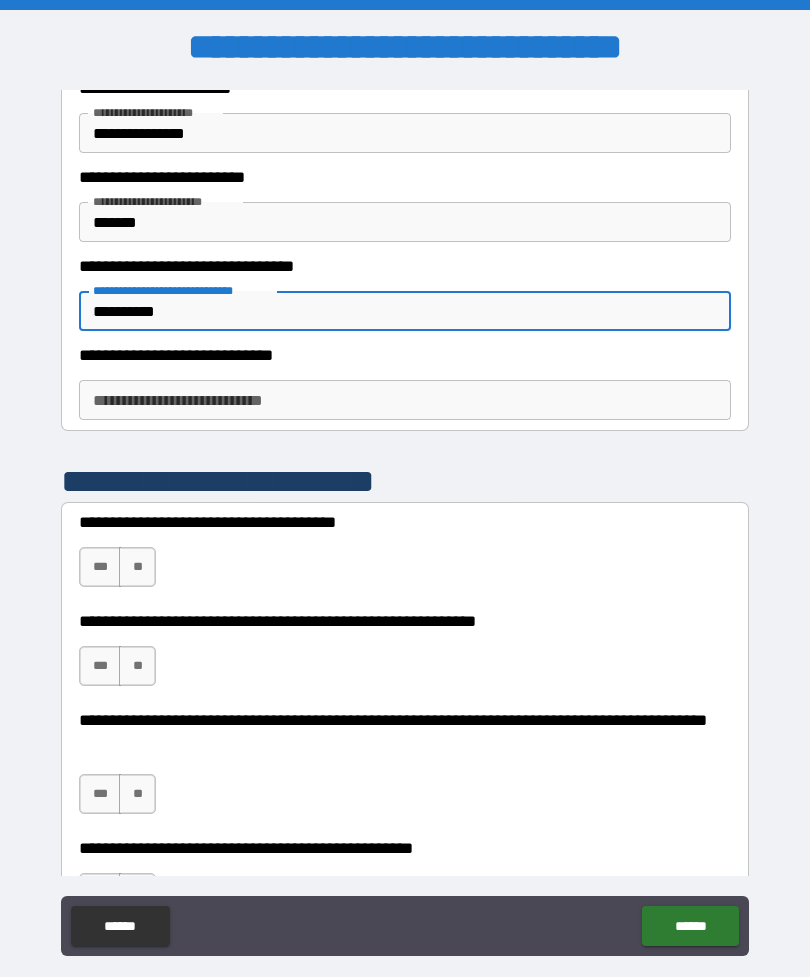 type on "**********" 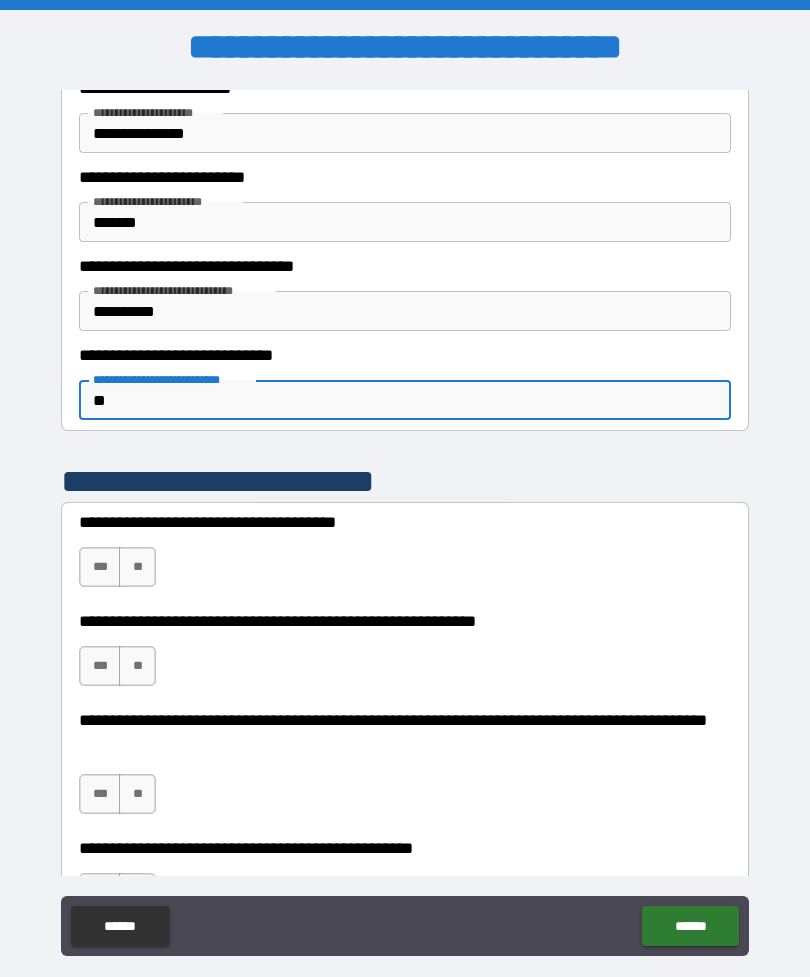 type on "*" 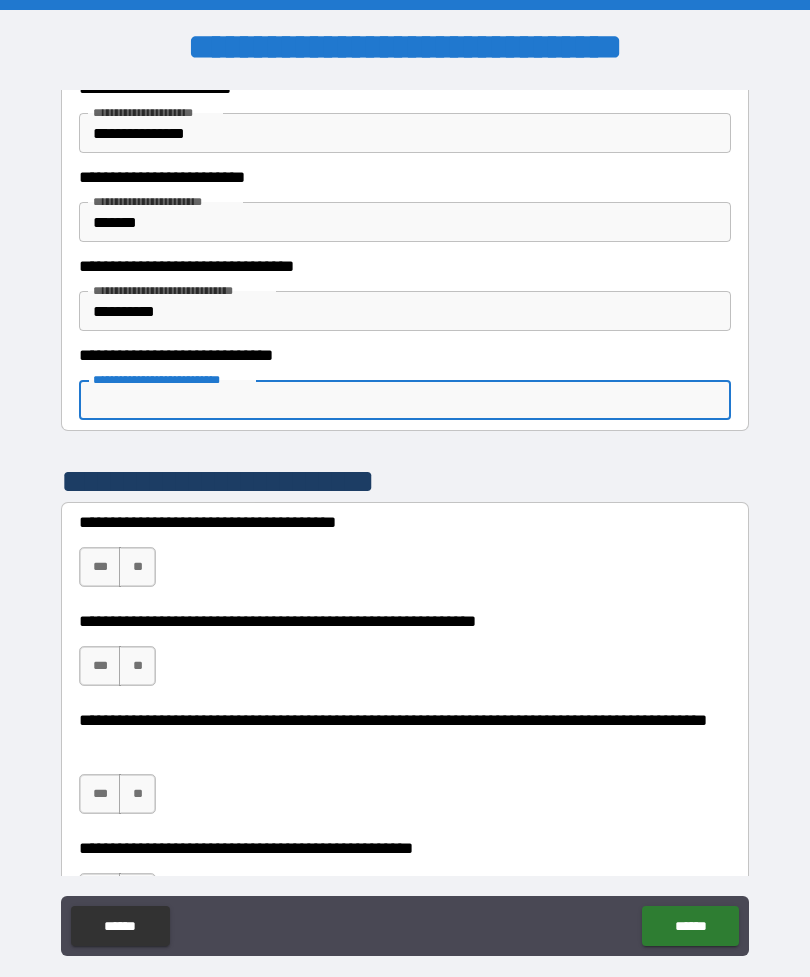type on "*" 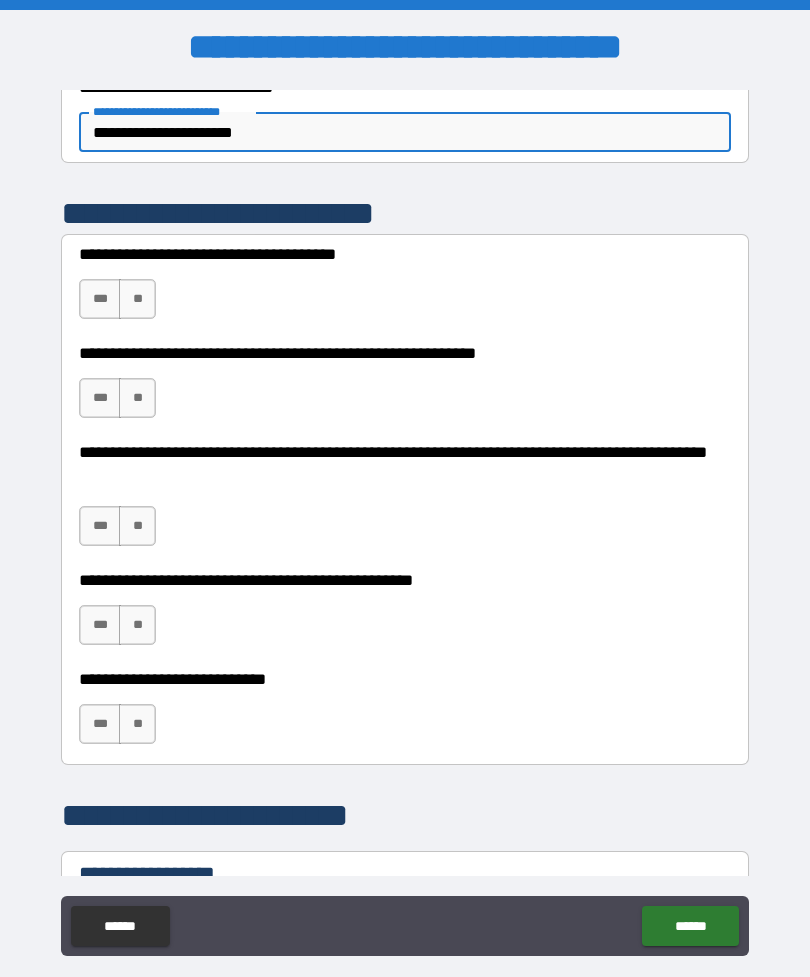 scroll, scrollTop: 703, scrollLeft: 0, axis: vertical 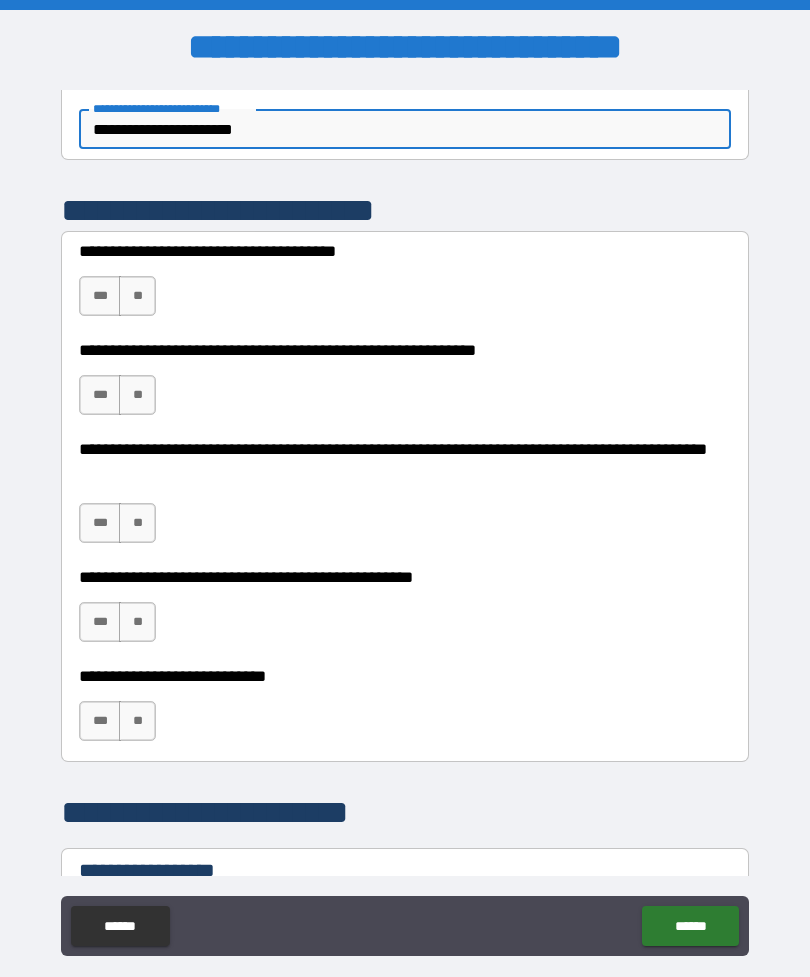 type on "**********" 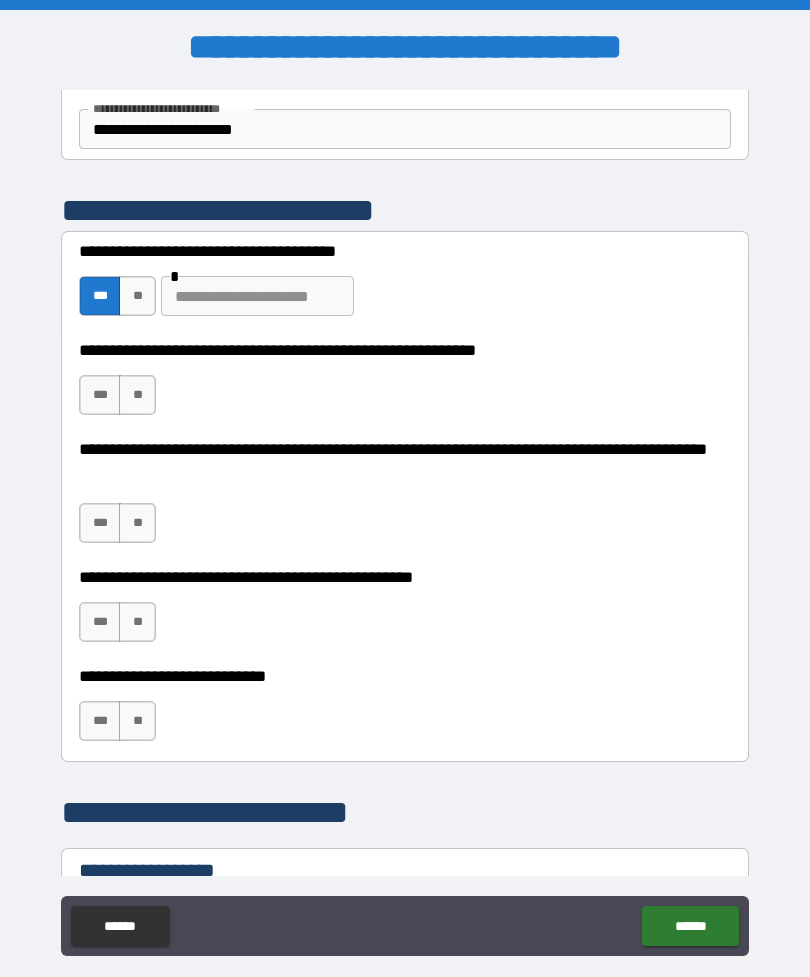click on "***" at bounding box center (100, 395) 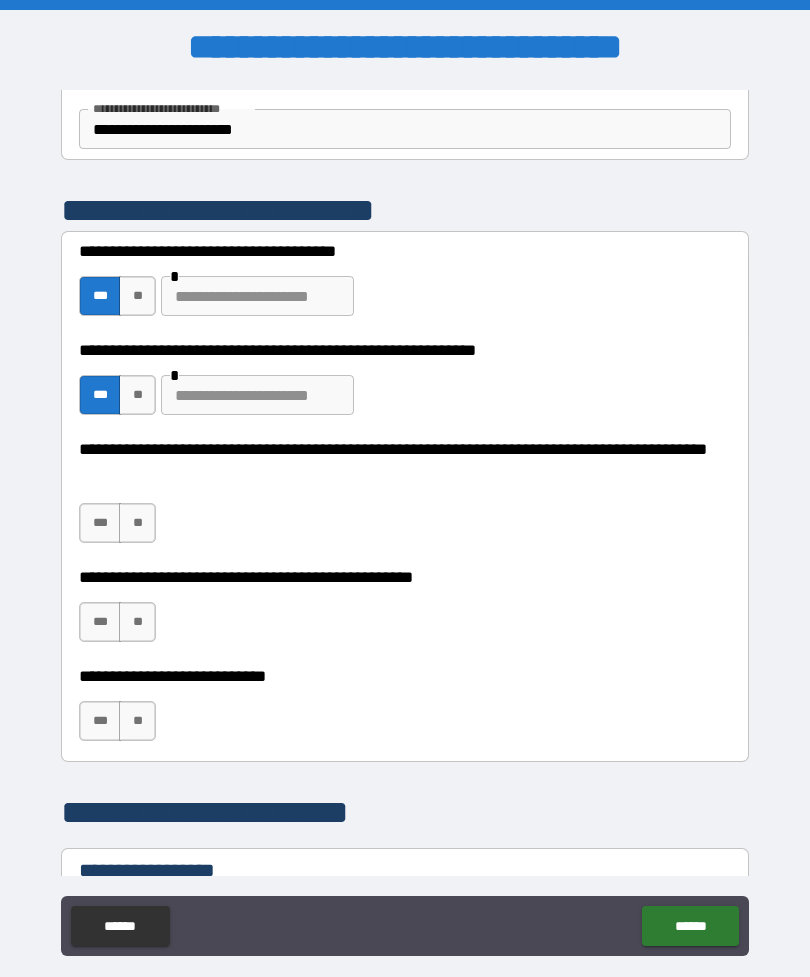 click on "**" at bounding box center (137, 523) 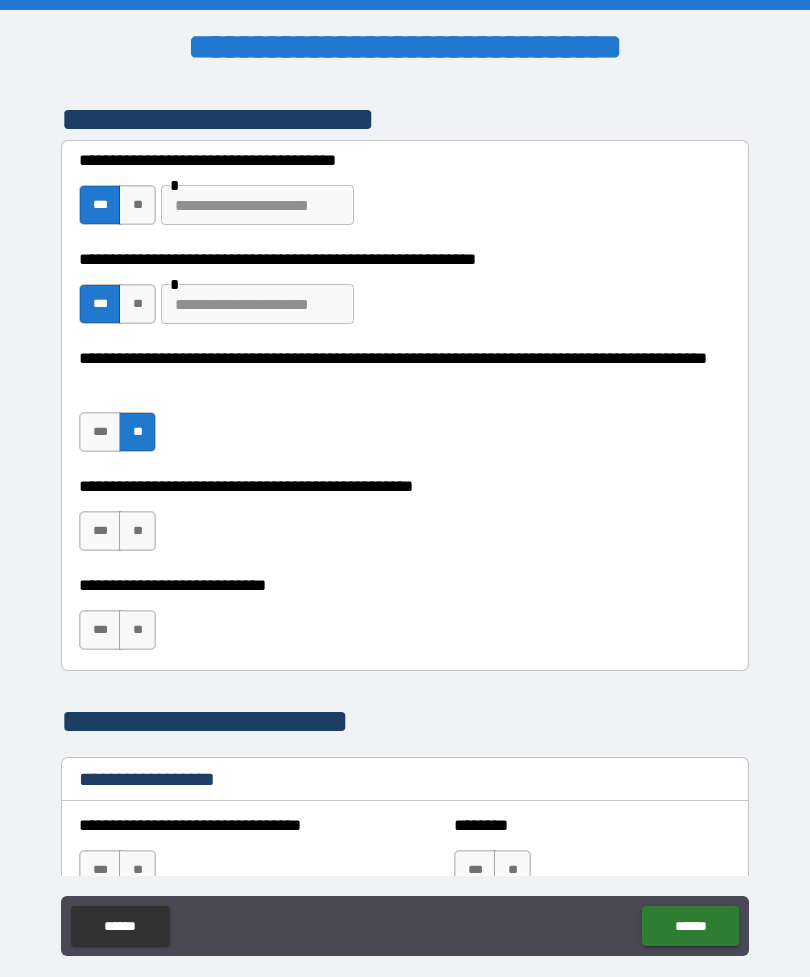 scroll, scrollTop: 798, scrollLeft: 0, axis: vertical 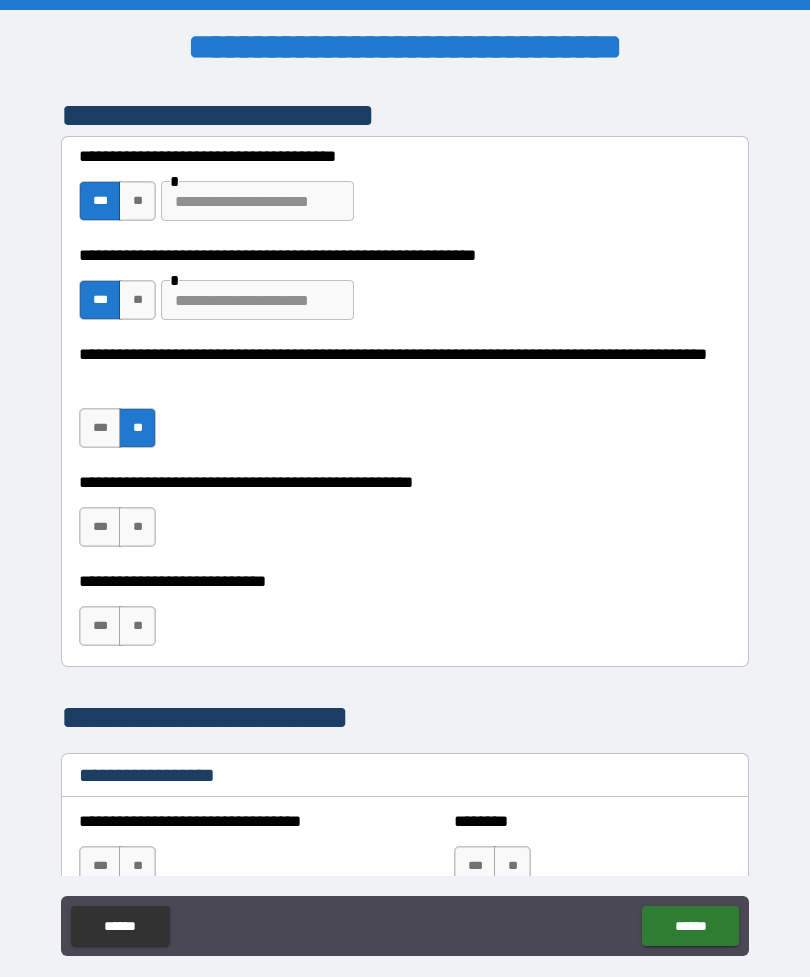 click on "**" at bounding box center (137, 527) 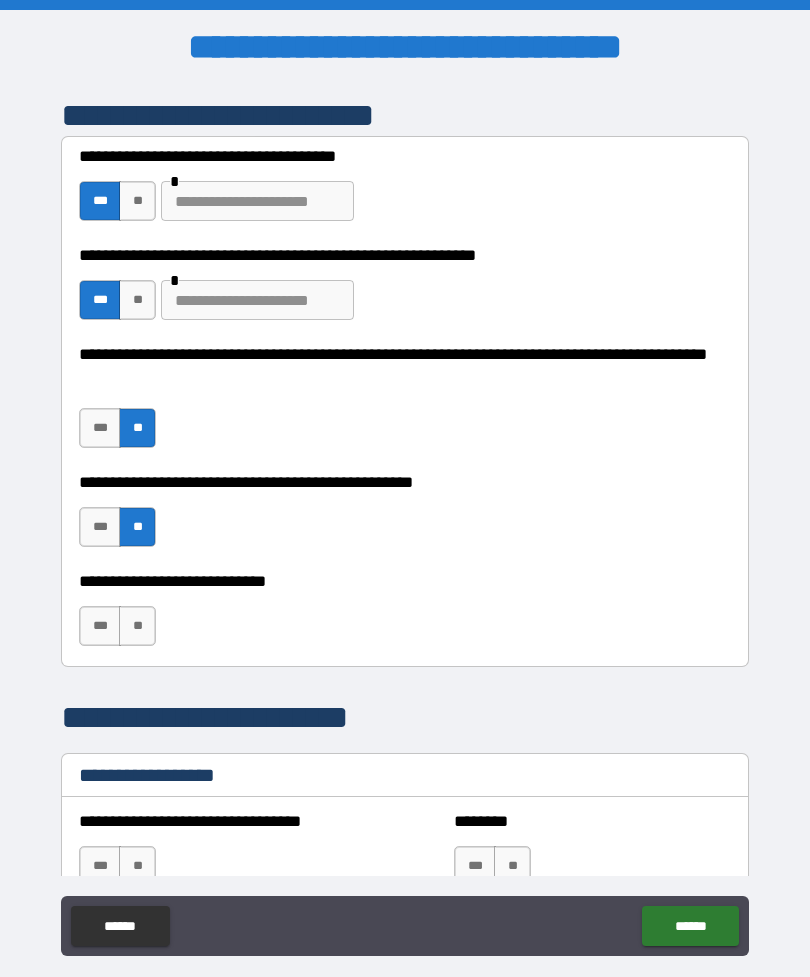click on "**" at bounding box center [137, 626] 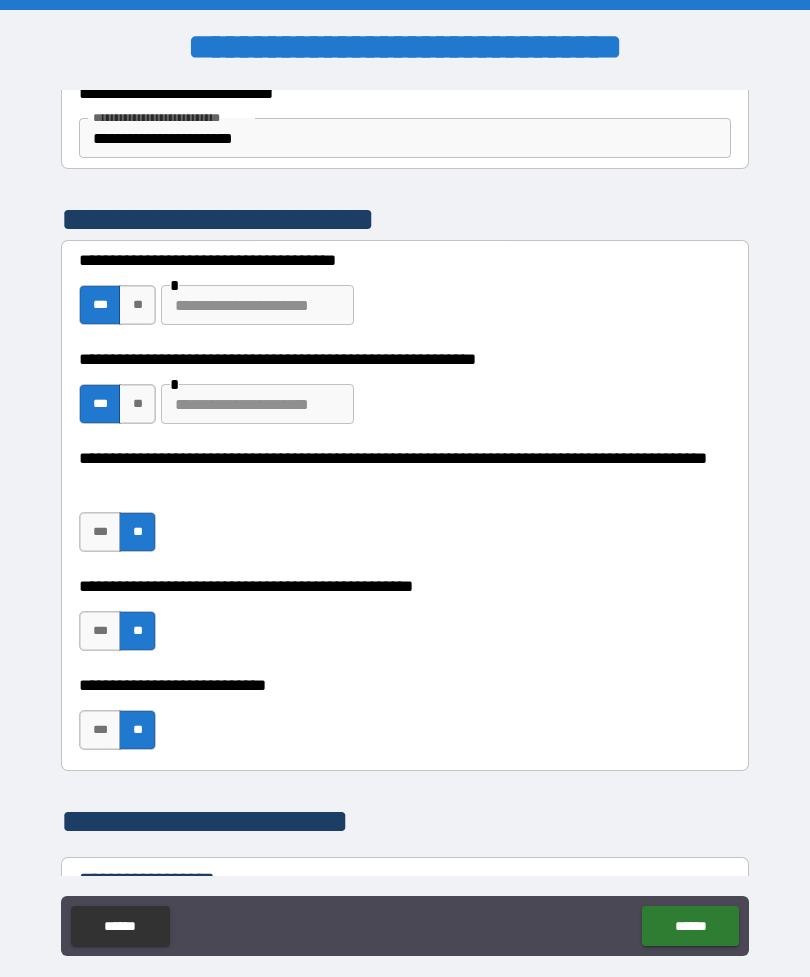 scroll, scrollTop: 681, scrollLeft: 0, axis: vertical 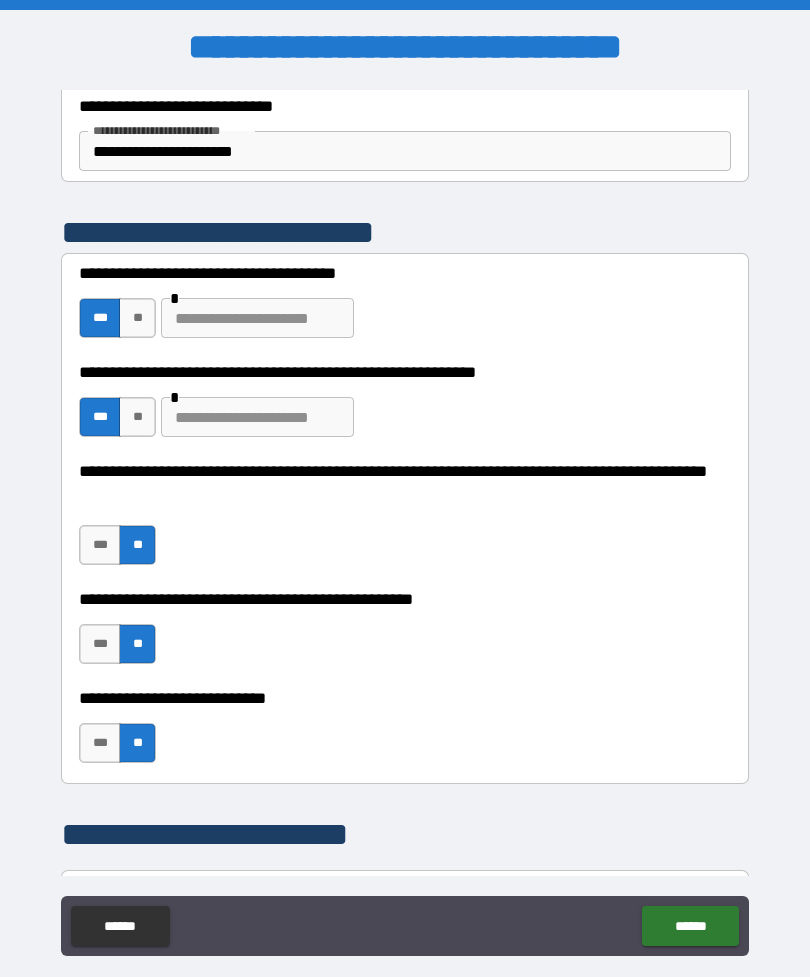 click at bounding box center [257, 318] 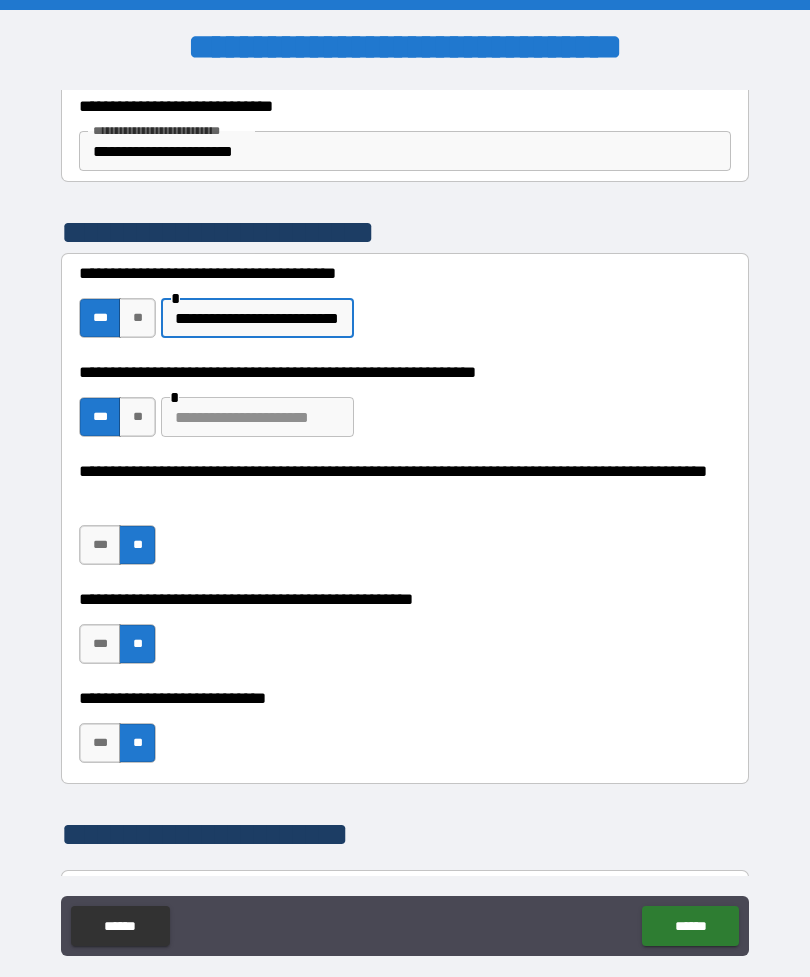 type on "**********" 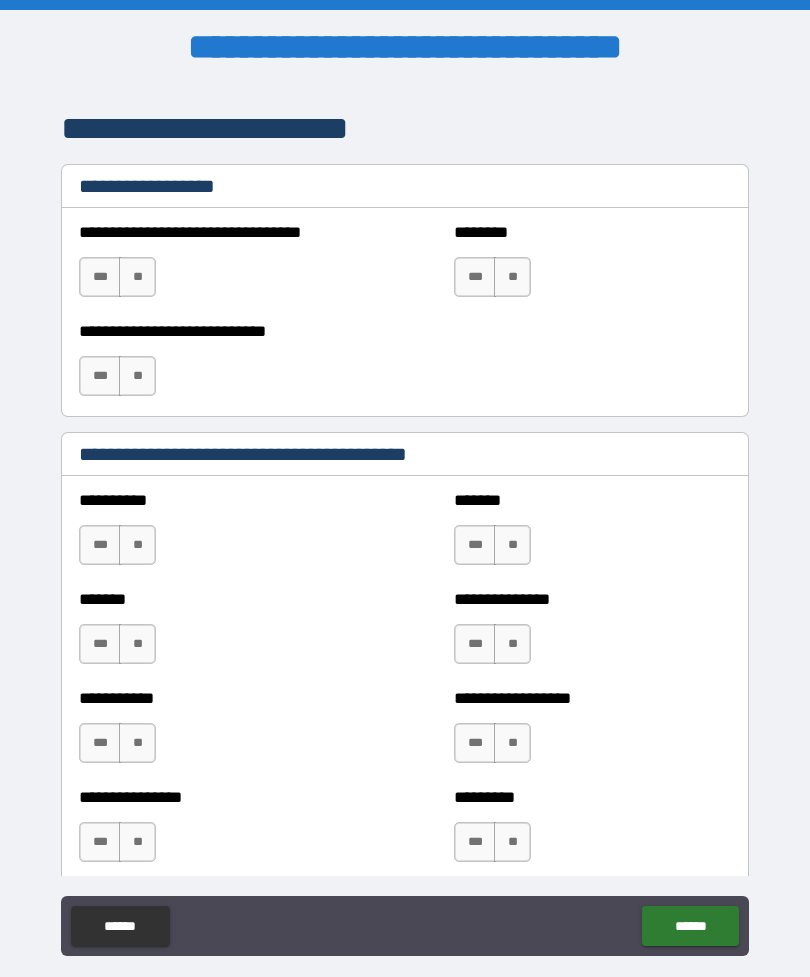 type on "**********" 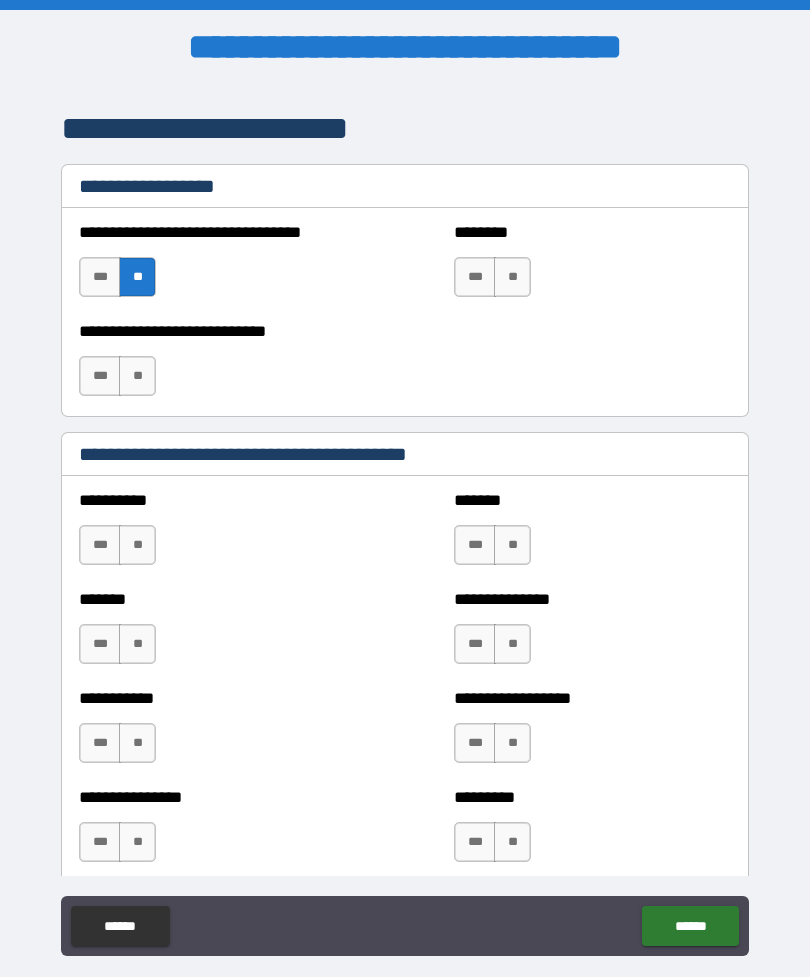 click on "**" at bounding box center (137, 376) 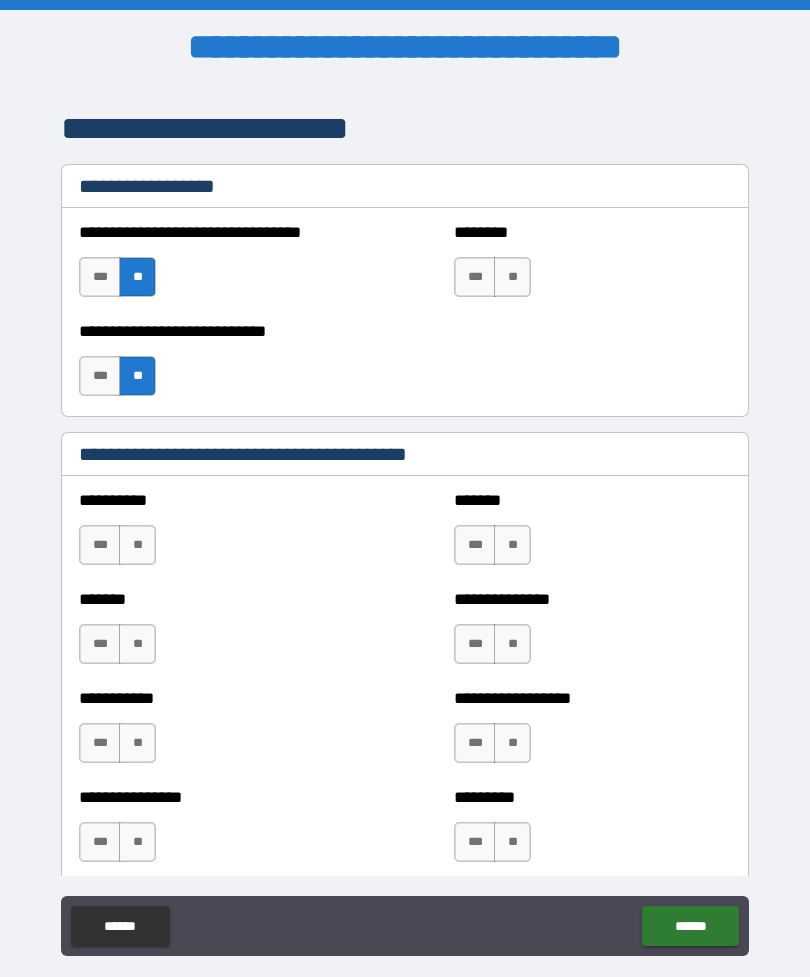 click on "**" at bounding box center [512, 277] 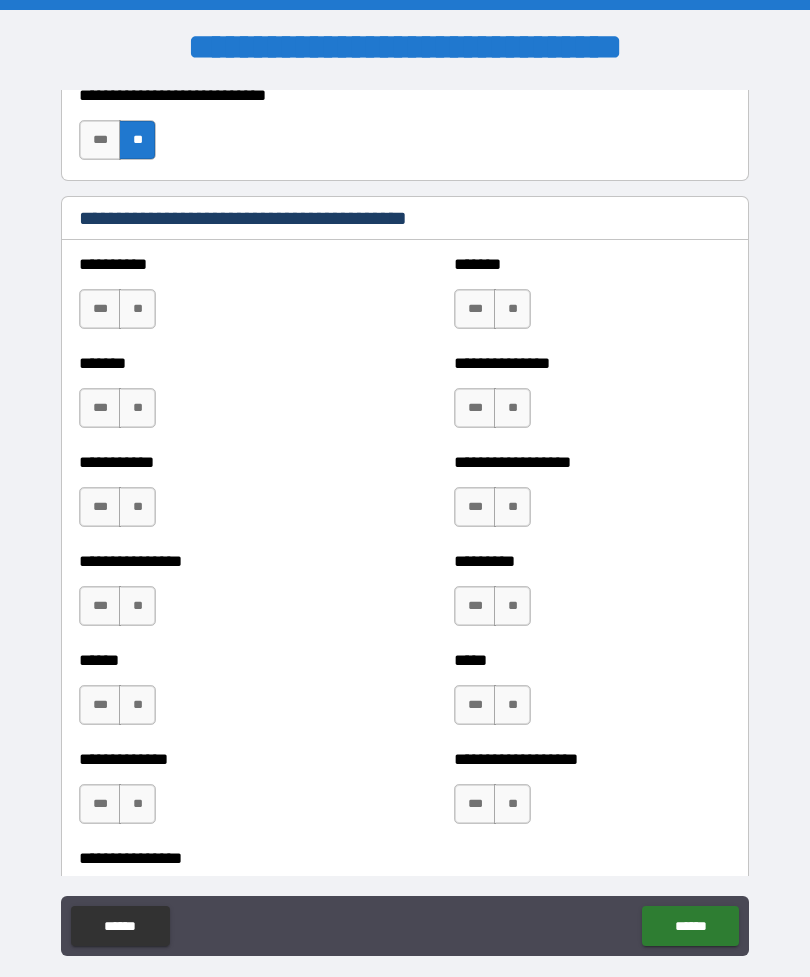 scroll, scrollTop: 1614, scrollLeft: 0, axis: vertical 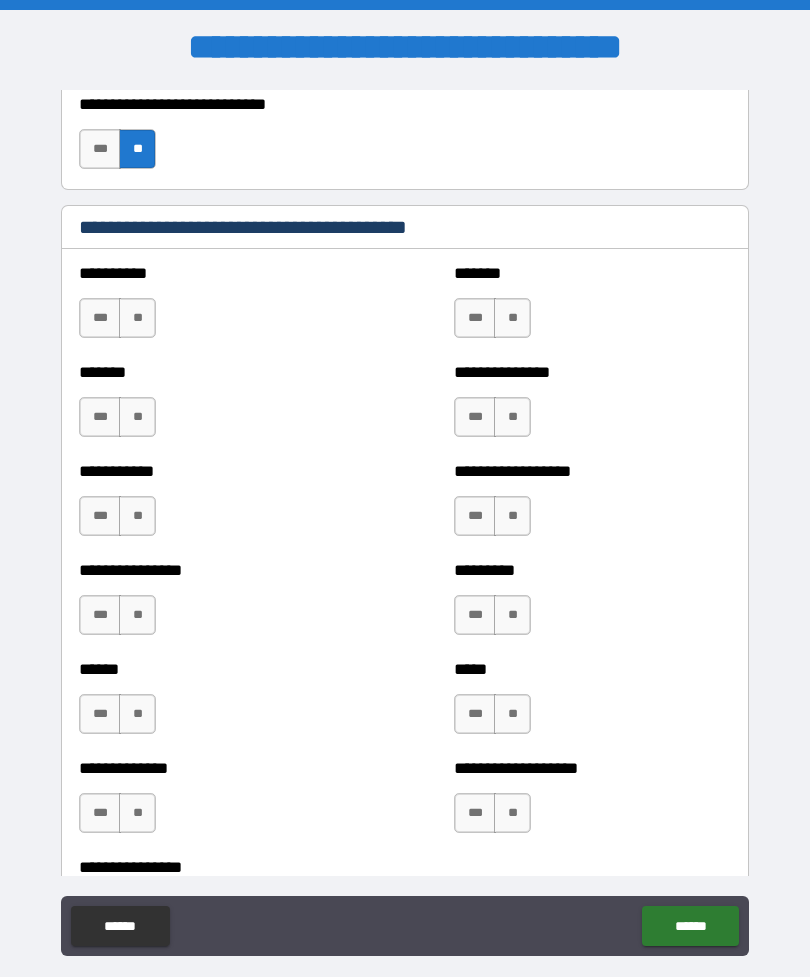 click on "**" at bounding box center [137, 318] 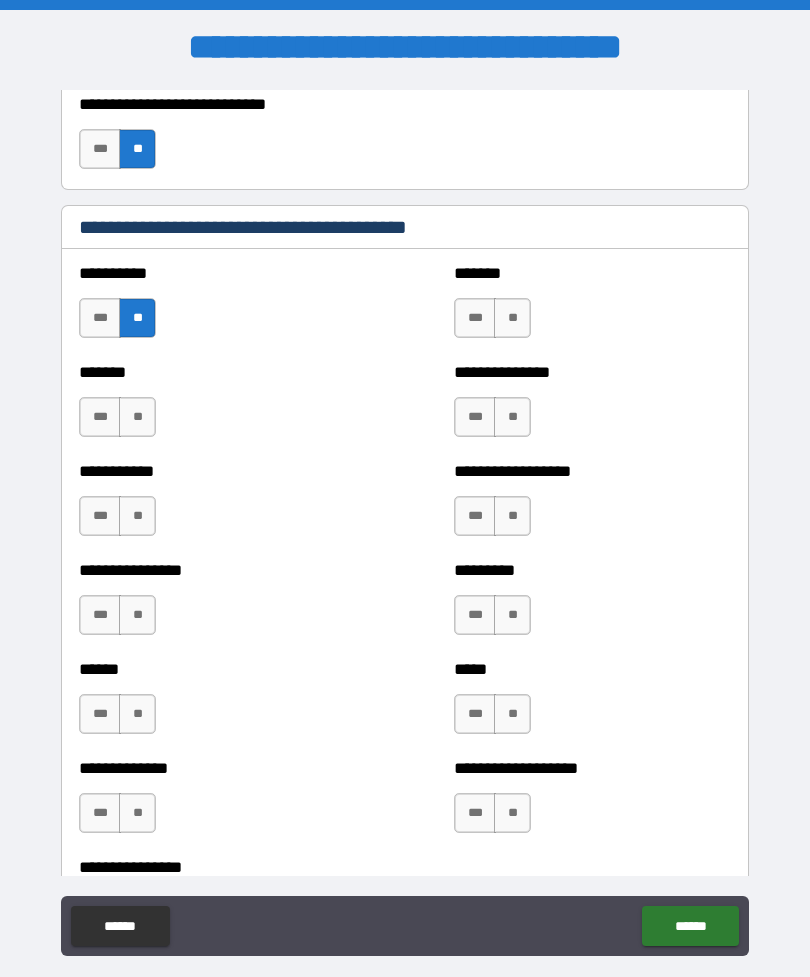 click on "**" at bounding box center [137, 417] 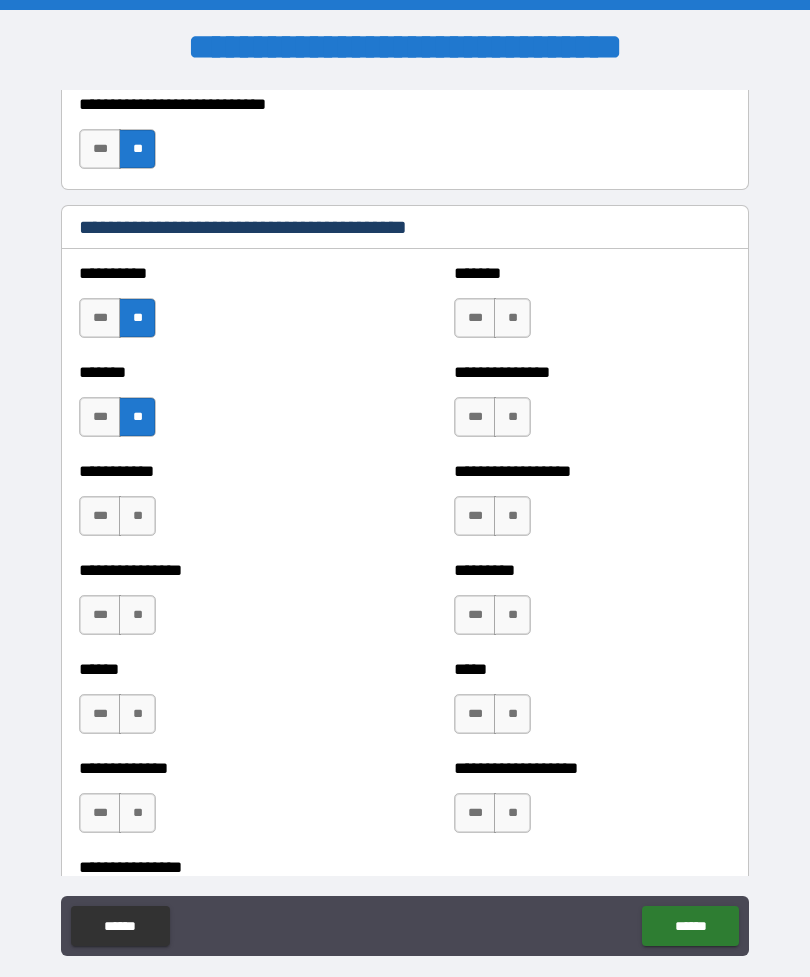 click on "**" at bounding box center [137, 516] 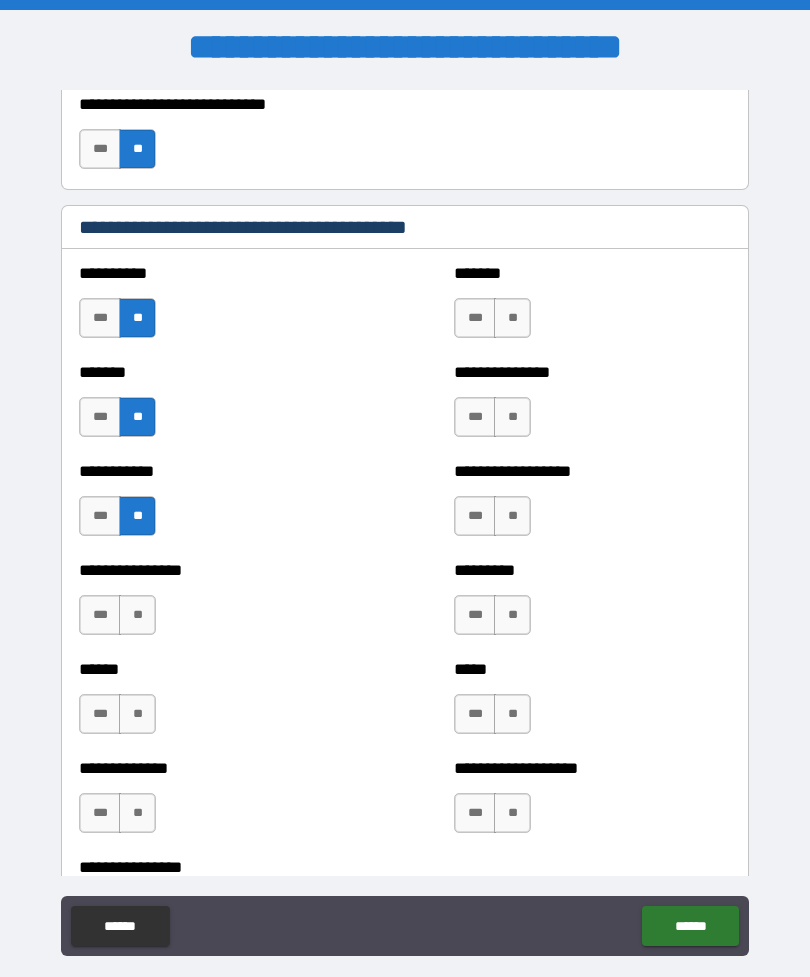 click on "**" at bounding box center (137, 615) 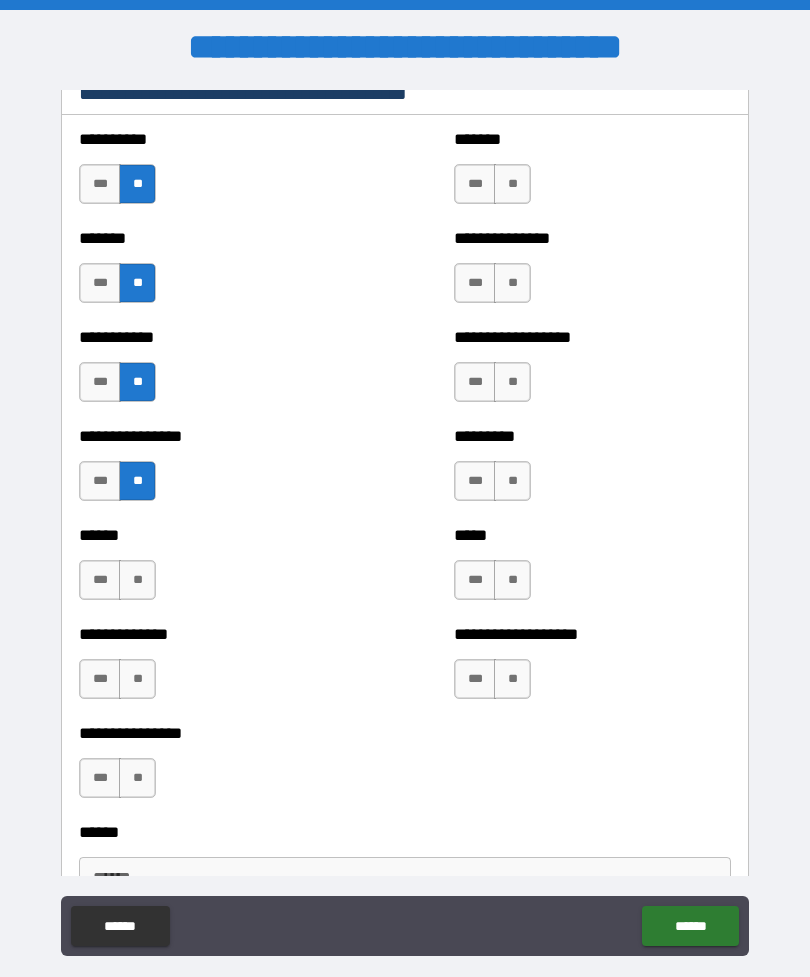 scroll, scrollTop: 1761, scrollLeft: 0, axis: vertical 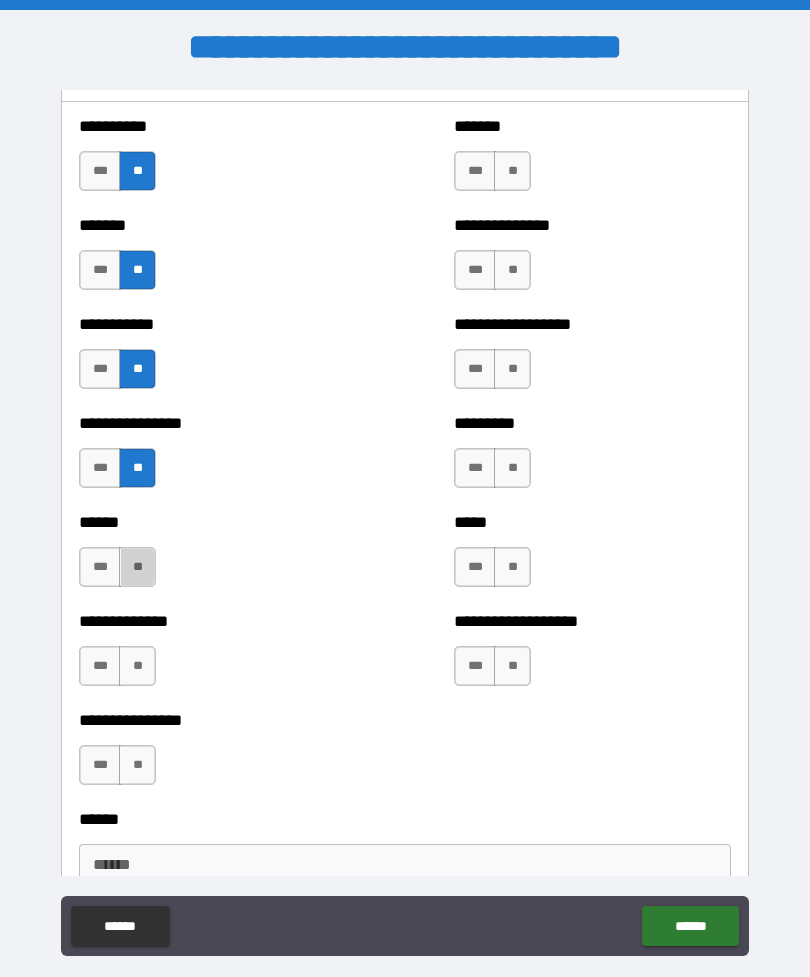 click on "**" at bounding box center [137, 567] 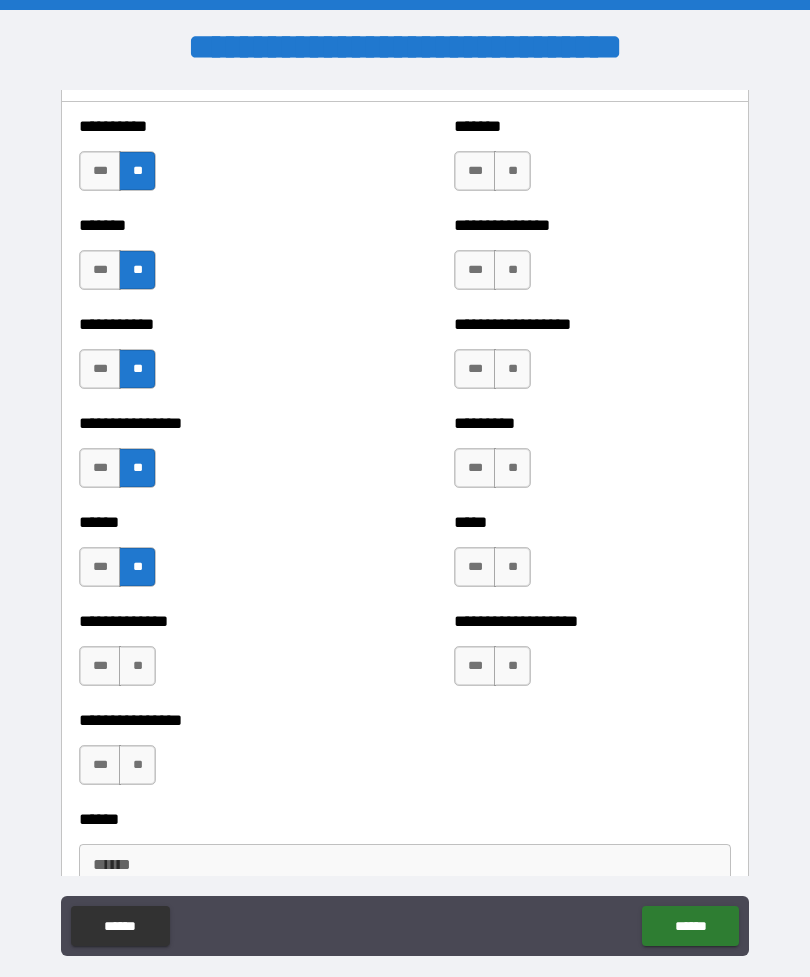 click on "**" at bounding box center [137, 666] 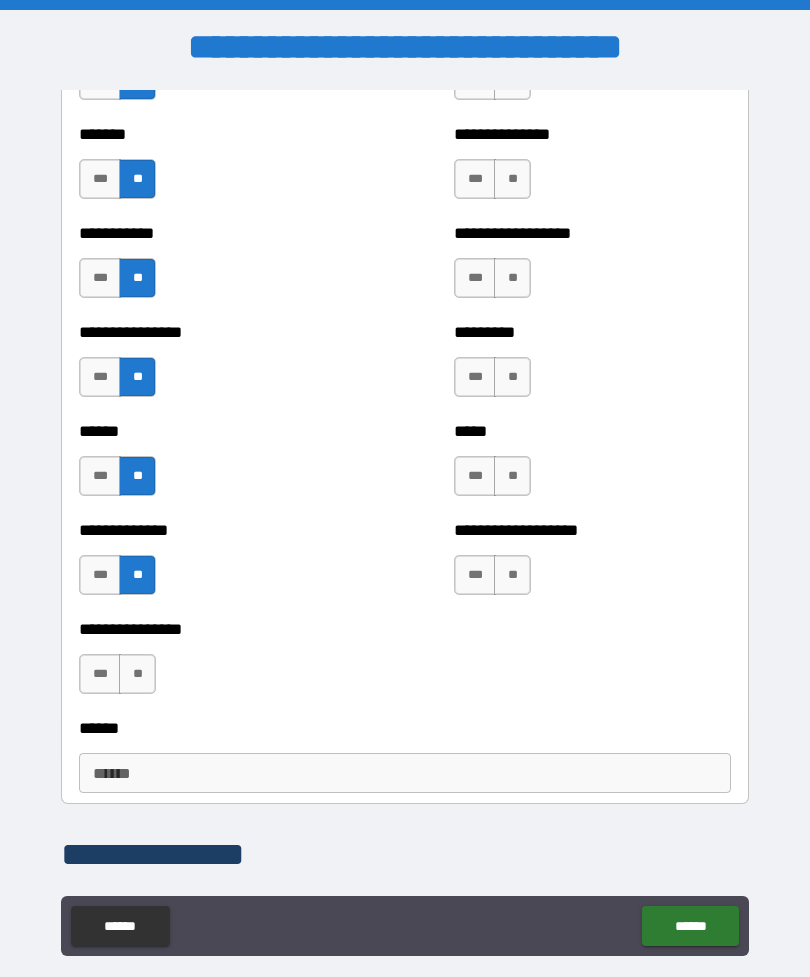 scroll, scrollTop: 1892, scrollLeft: 0, axis: vertical 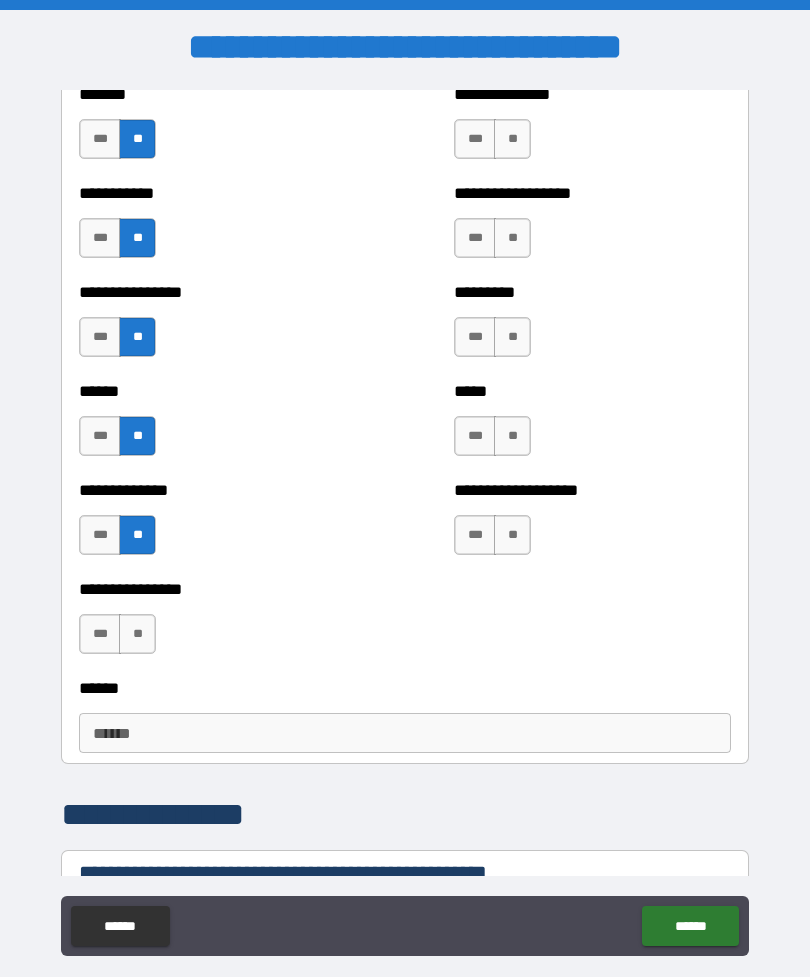 click on "**" at bounding box center [137, 634] 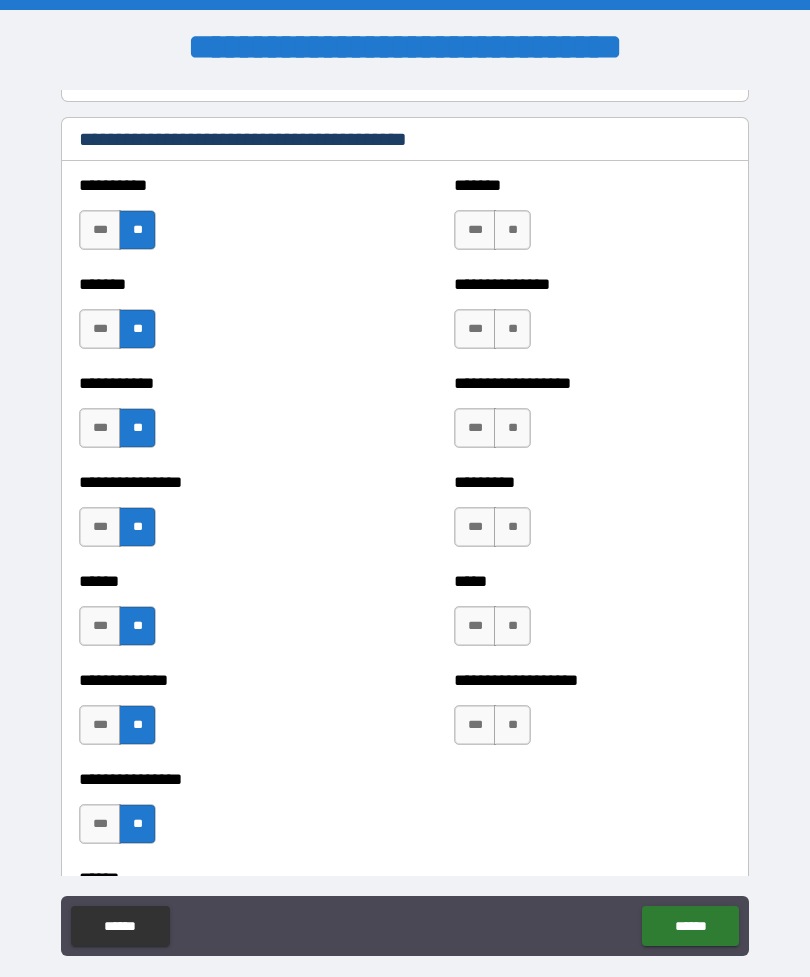 scroll, scrollTop: 1699, scrollLeft: 0, axis: vertical 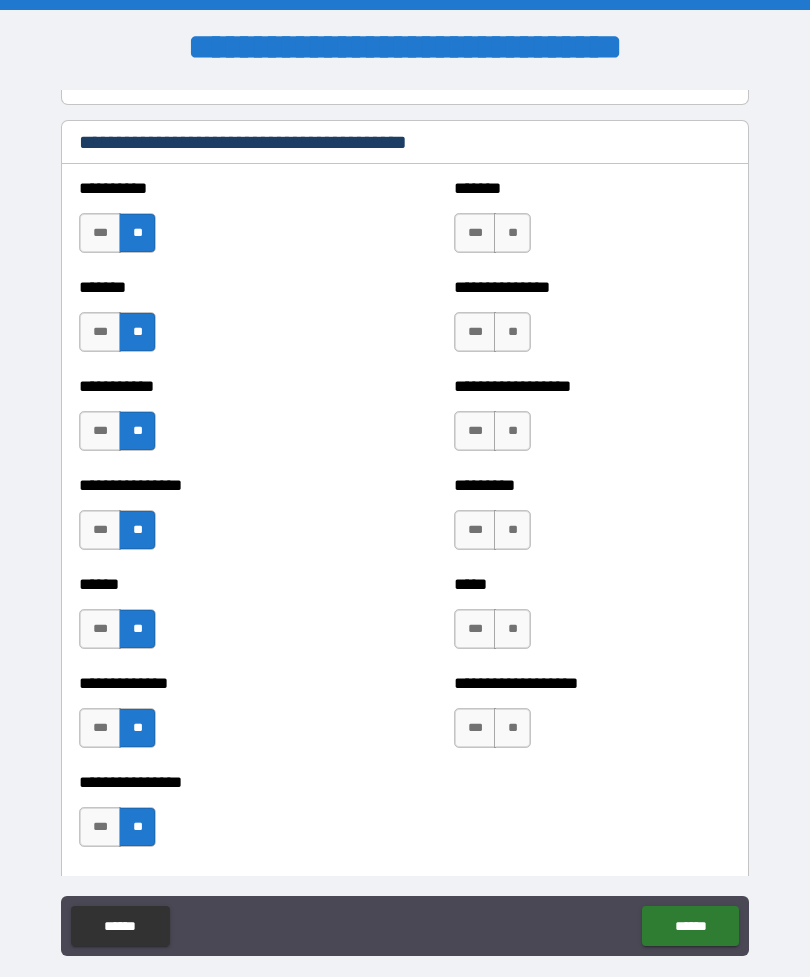 click on "**" at bounding box center (512, 233) 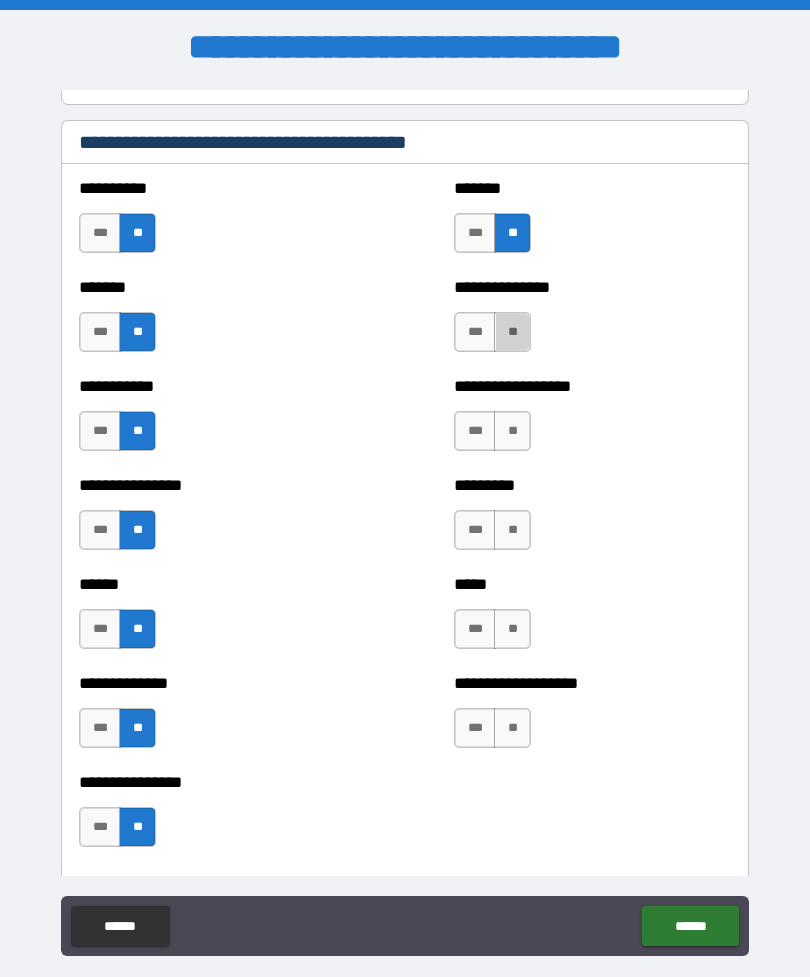 click on "**" at bounding box center (512, 431) 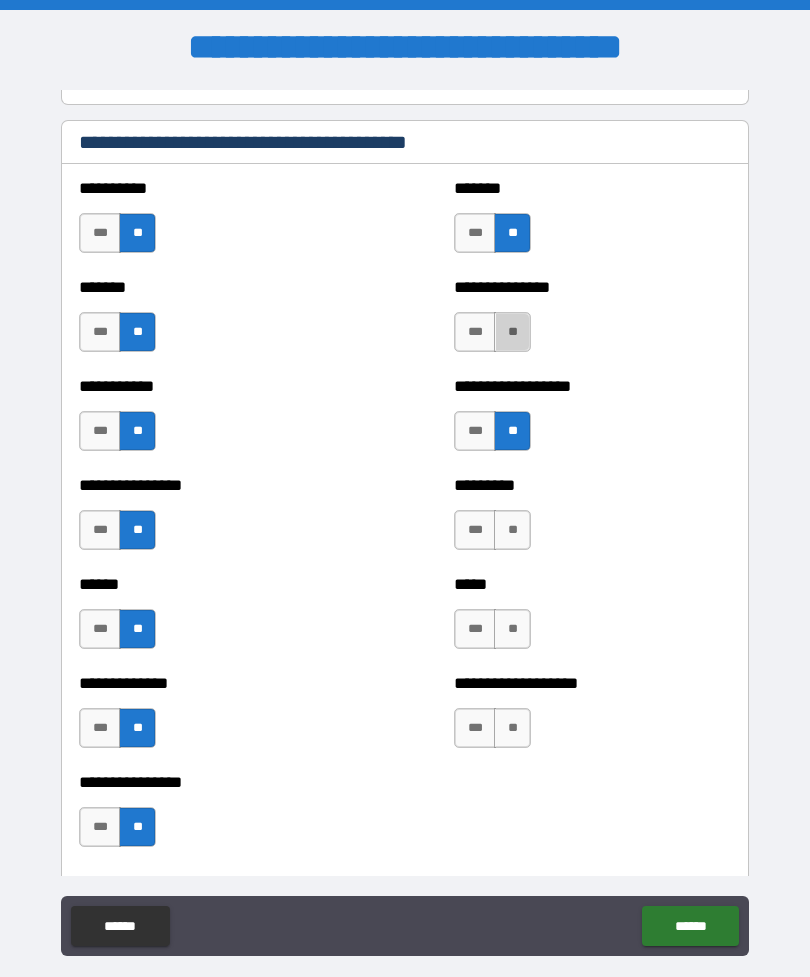 click on "**" at bounding box center [512, 332] 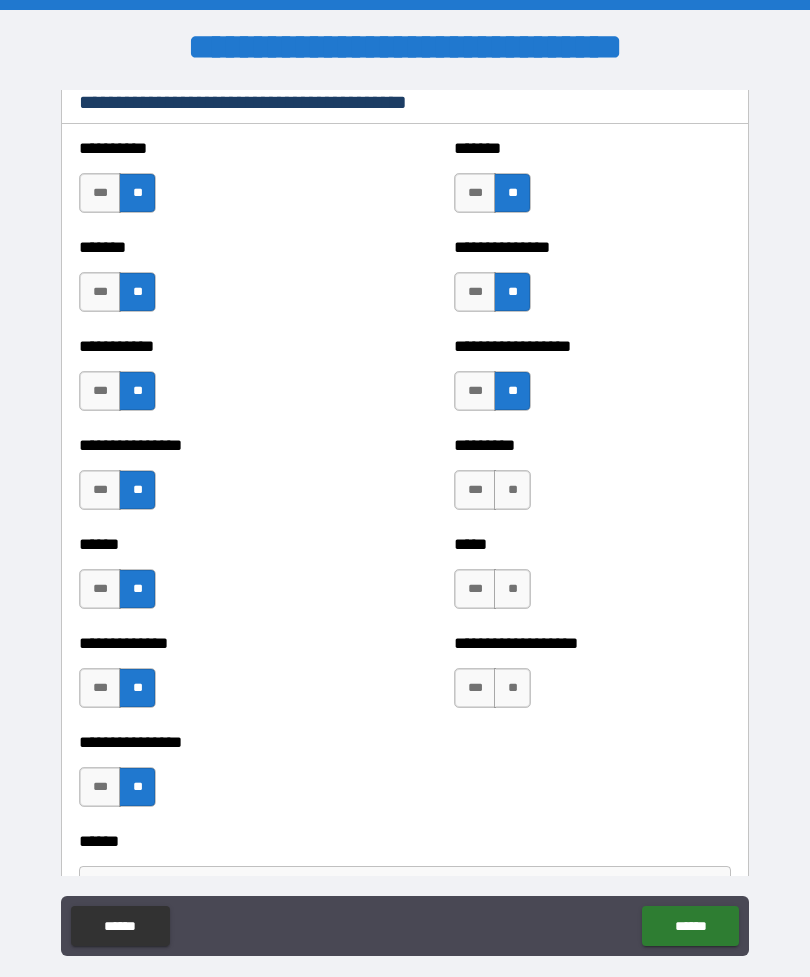 scroll, scrollTop: 1778, scrollLeft: 0, axis: vertical 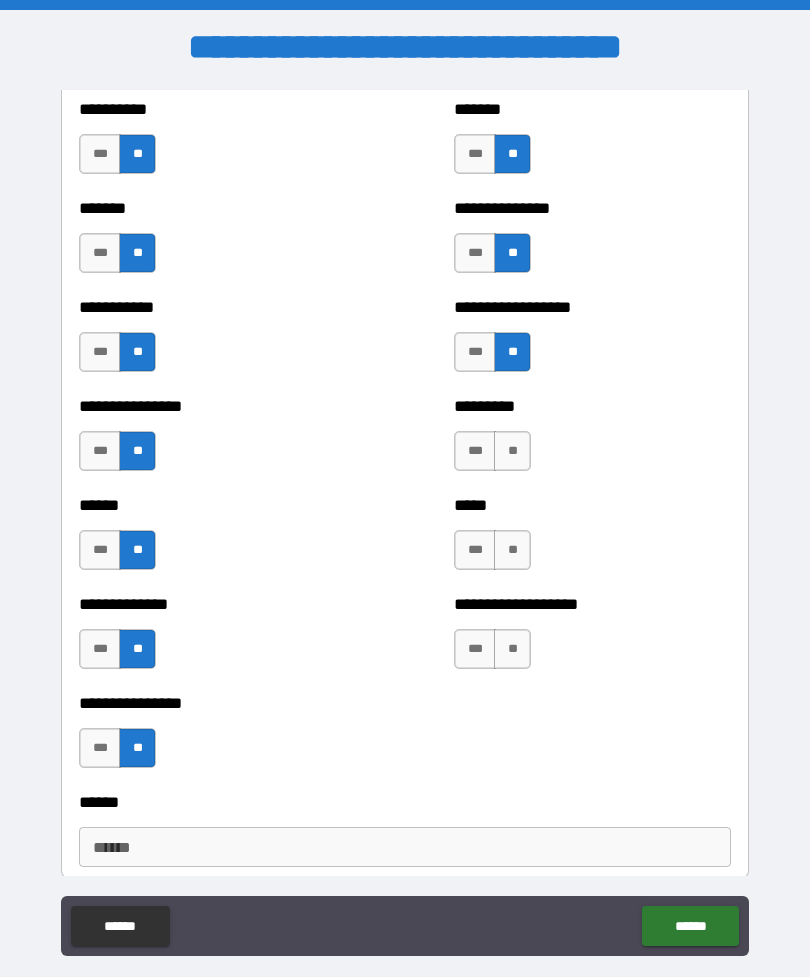 click on "**" at bounding box center (512, 451) 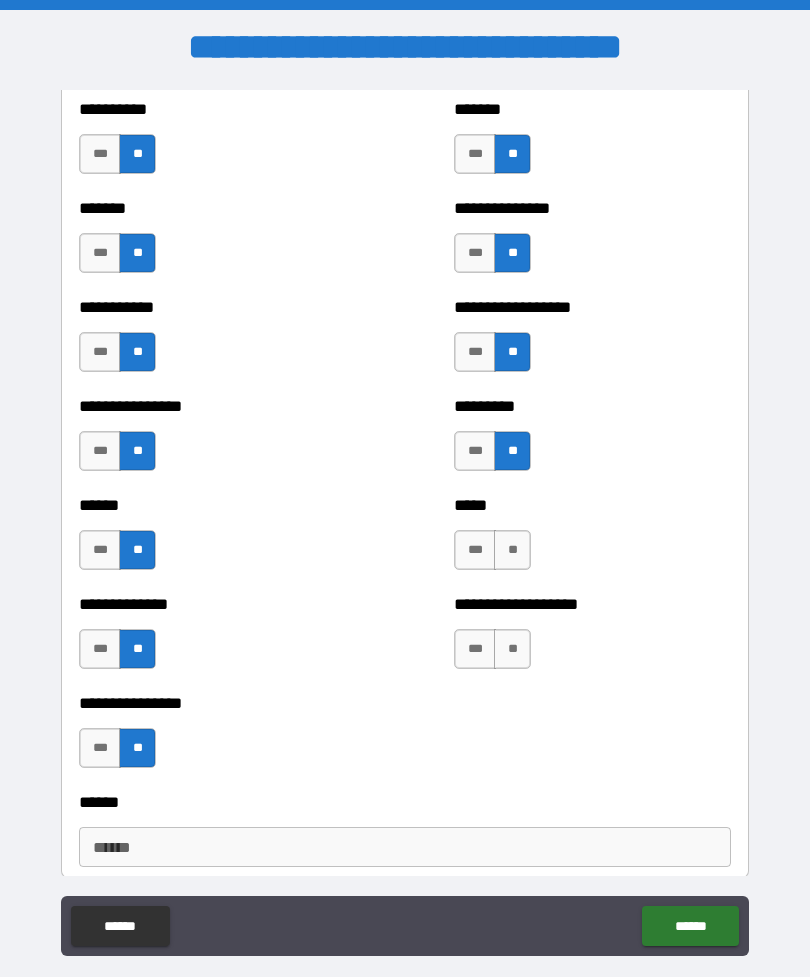 click on "**" at bounding box center (512, 550) 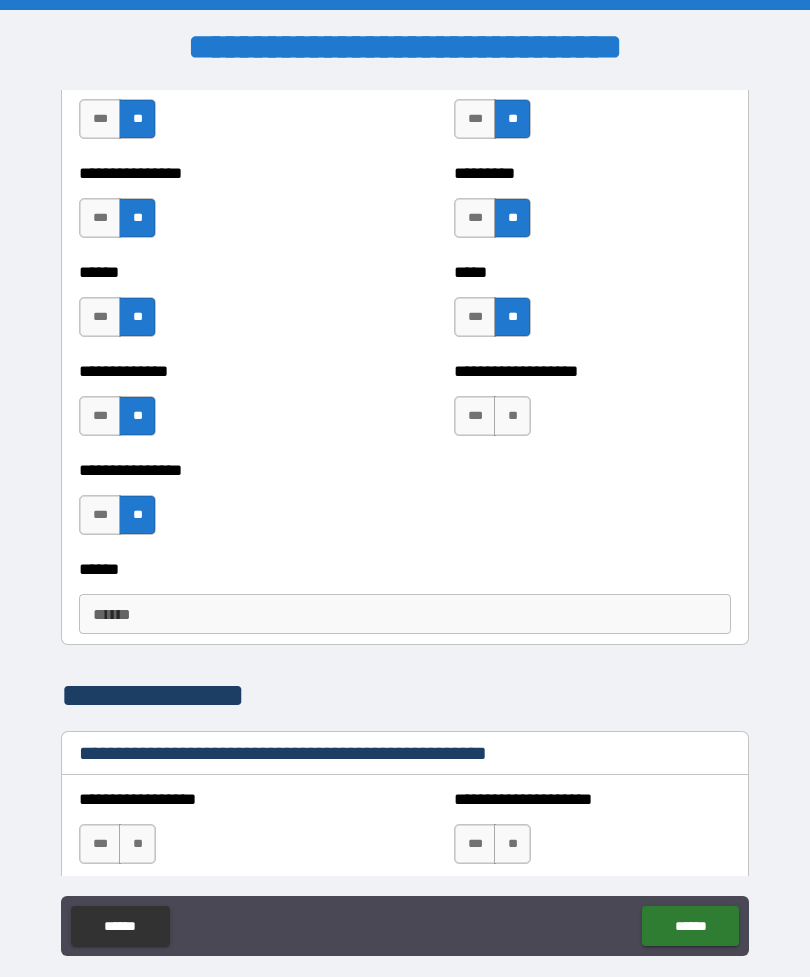 scroll, scrollTop: 2012, scrollLeft: 0, axis: vertical 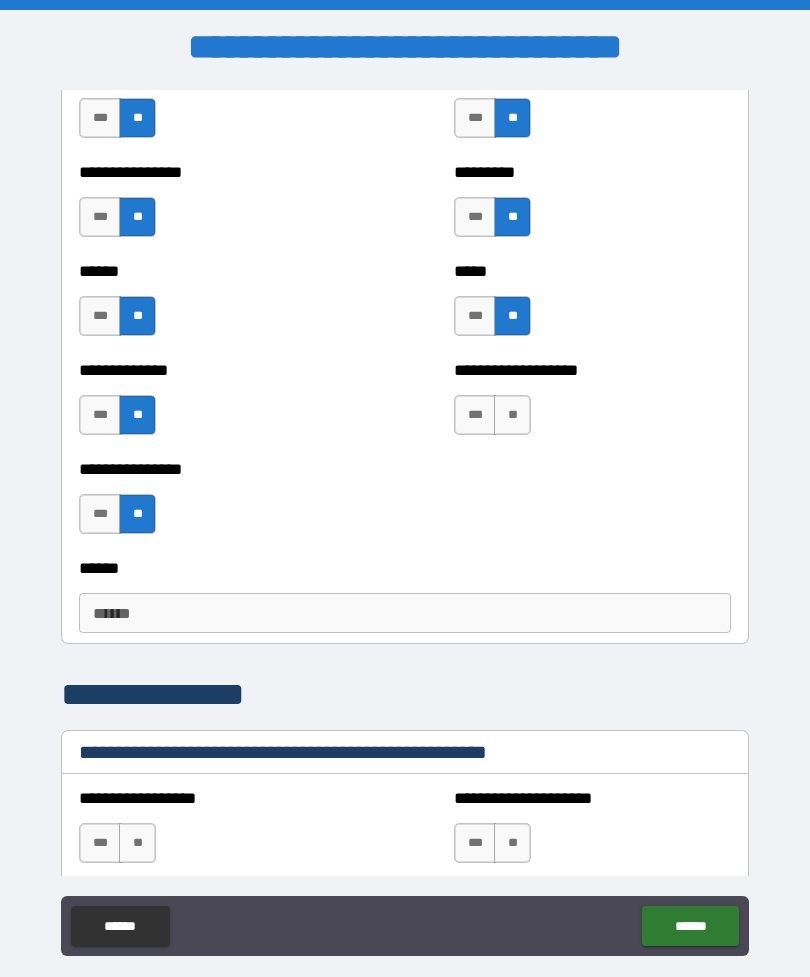 click on "**" at bounding box center (512, 415) 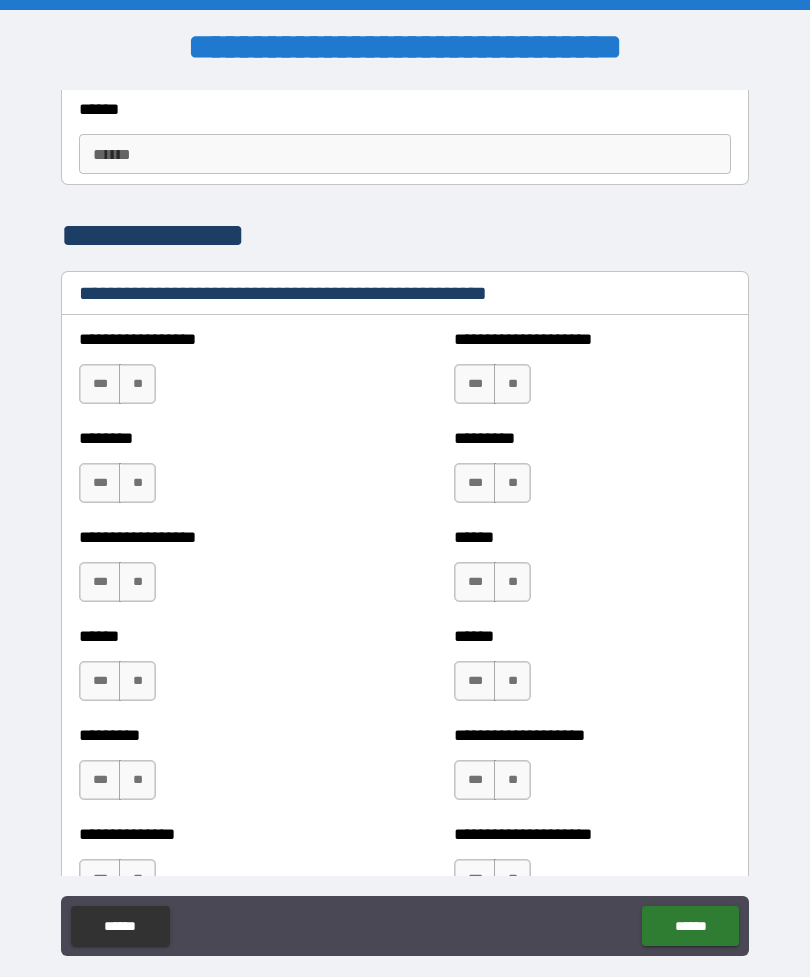 scroll, scrollTop: 2481, scrollLeft: 0, axis: vertical 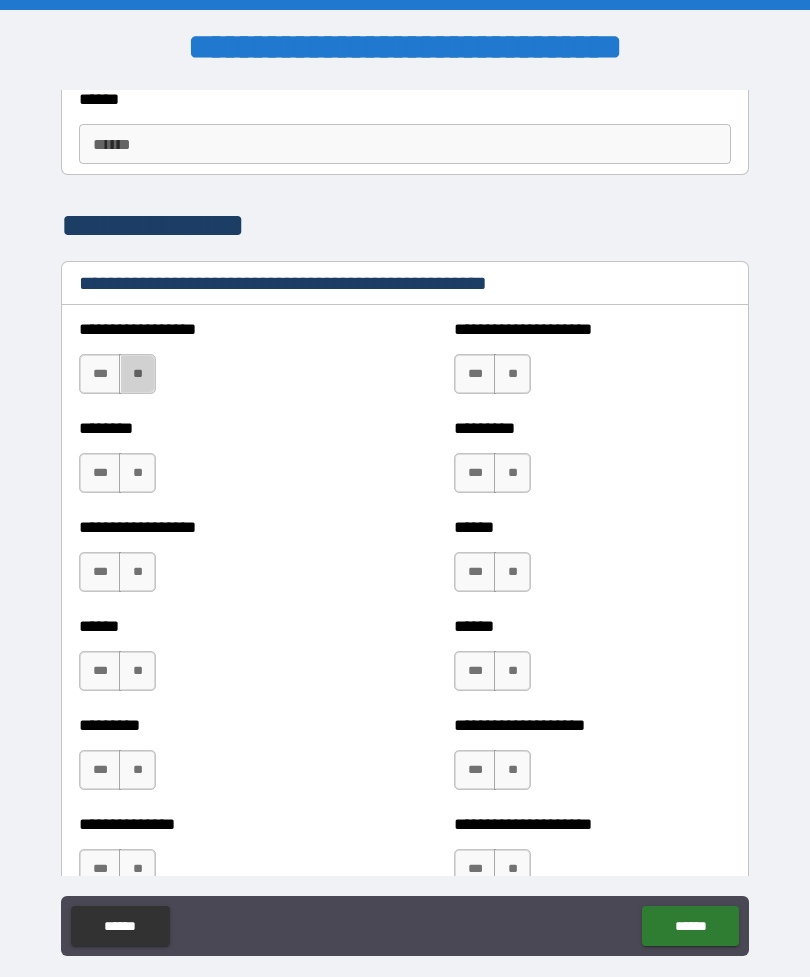 click on "**" at bounding box center [137, 374] 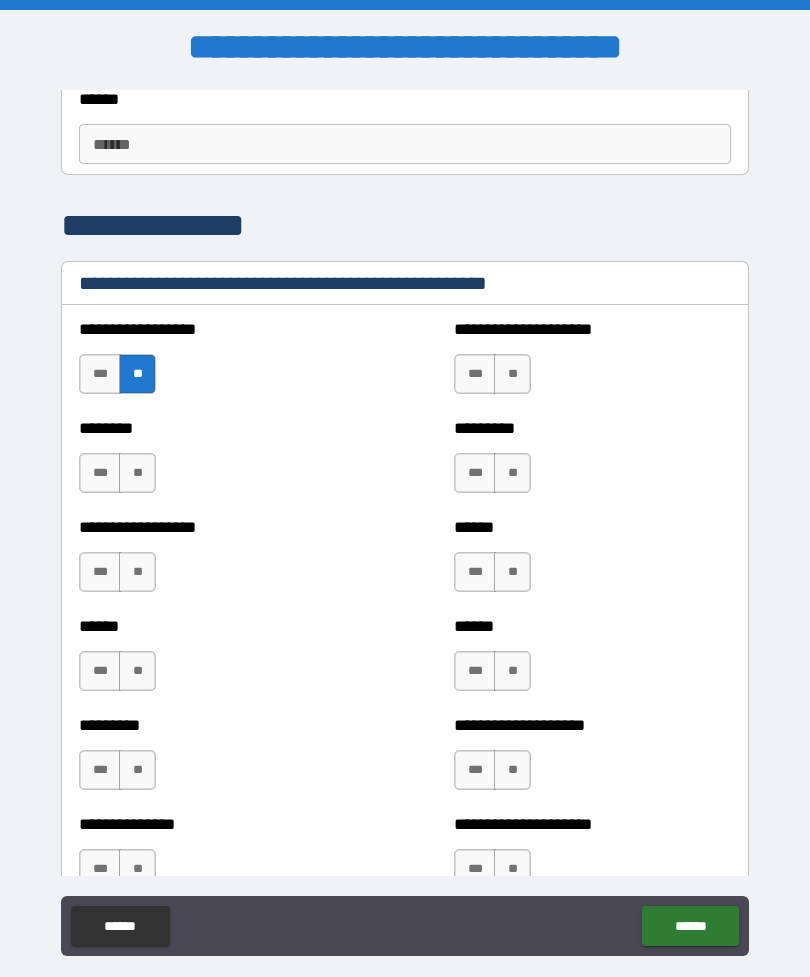 click on "**" at bounding box center [137, 473] 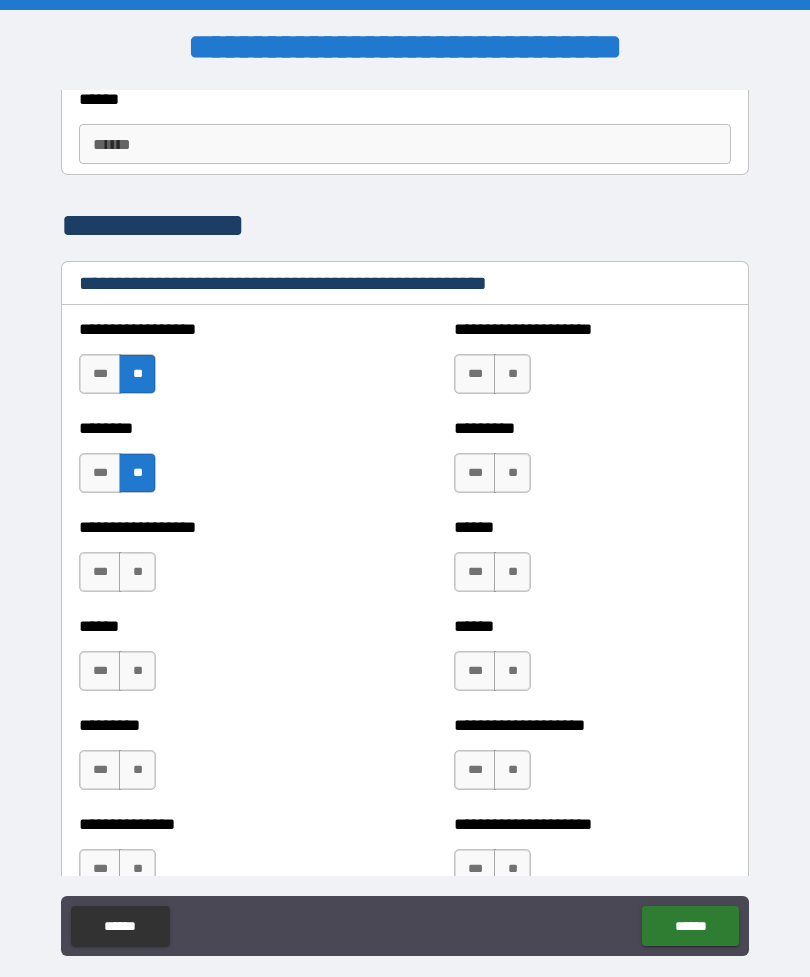 click on "**" at bounding box center [137, 572] 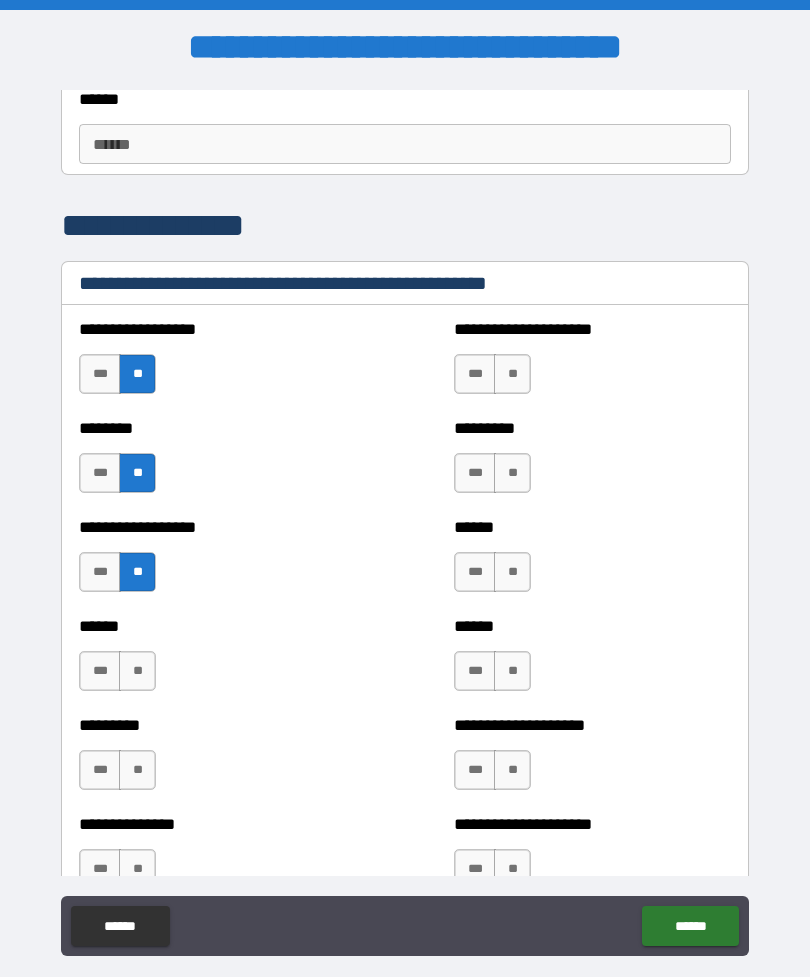 click on "**" at bounding box center [137, 671] 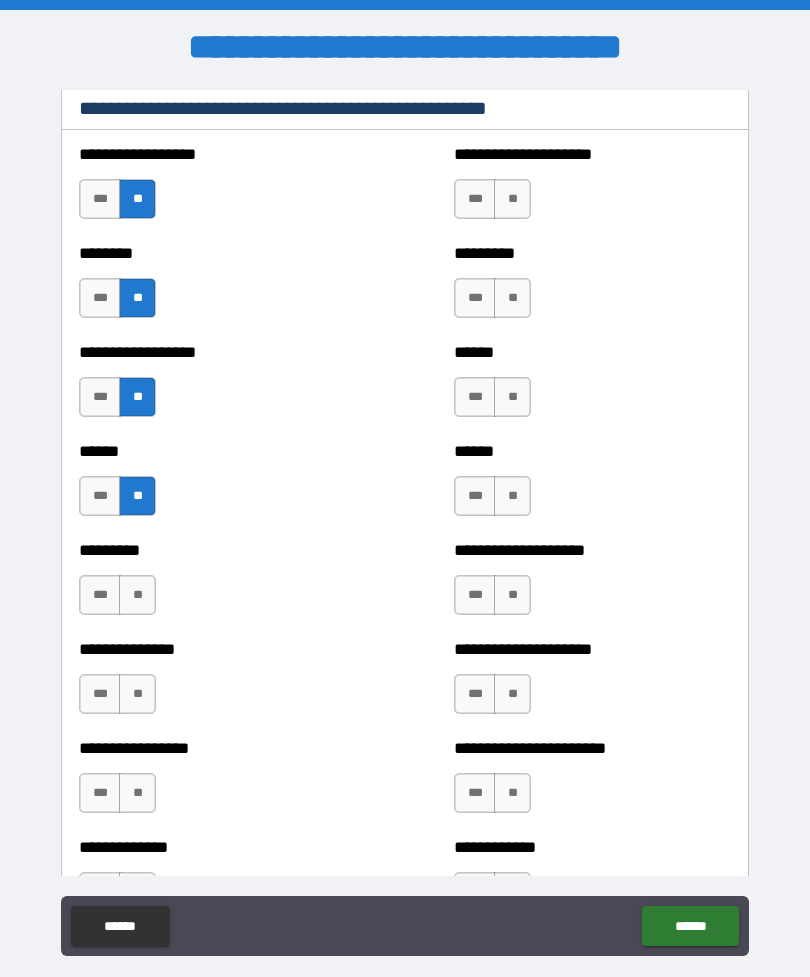scroll, scrollTop: 2657, scrollLeft: 0, axis: vertical 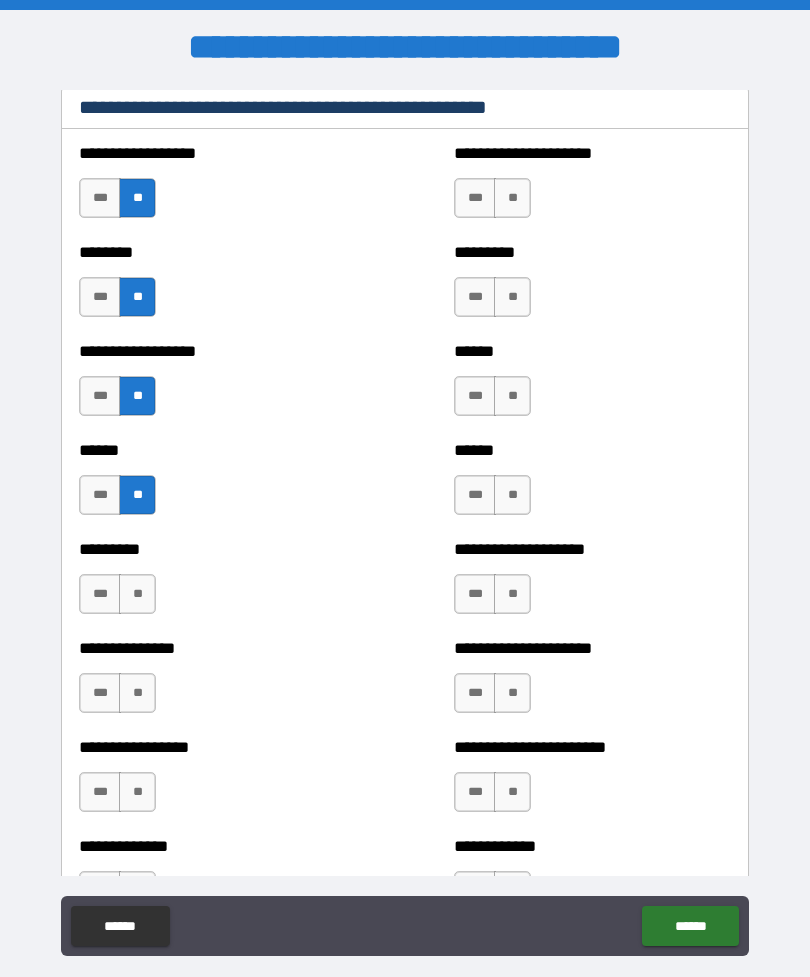 click on "**" at bounding box center [137, 594] 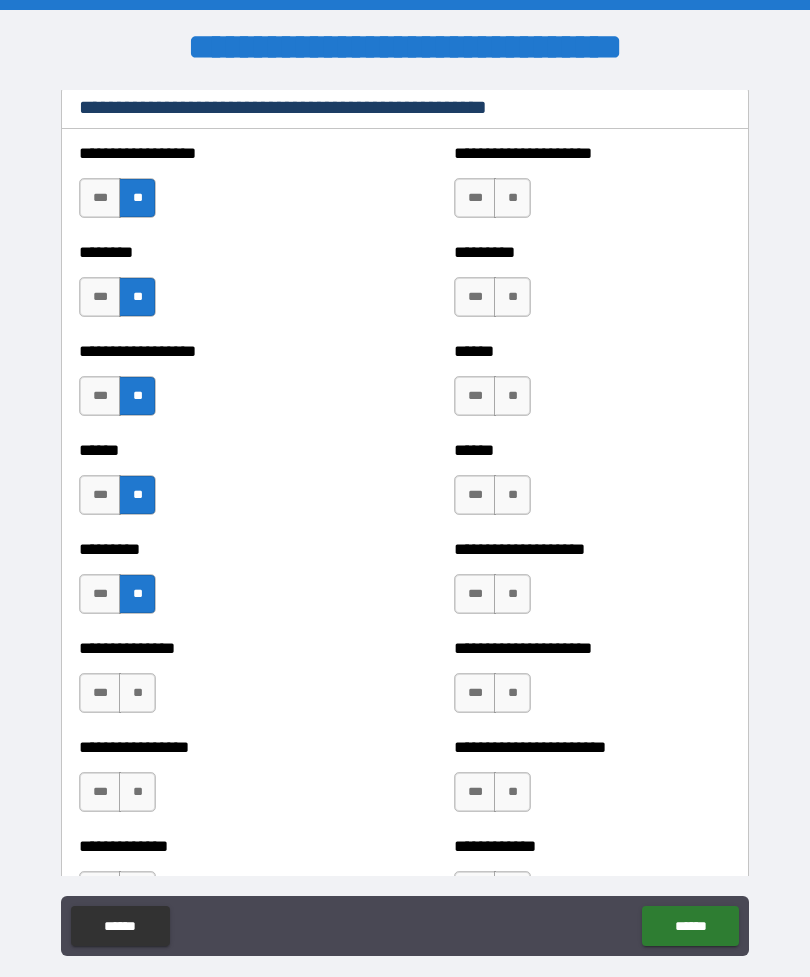 click on "**" at bounding box center [137, 693] 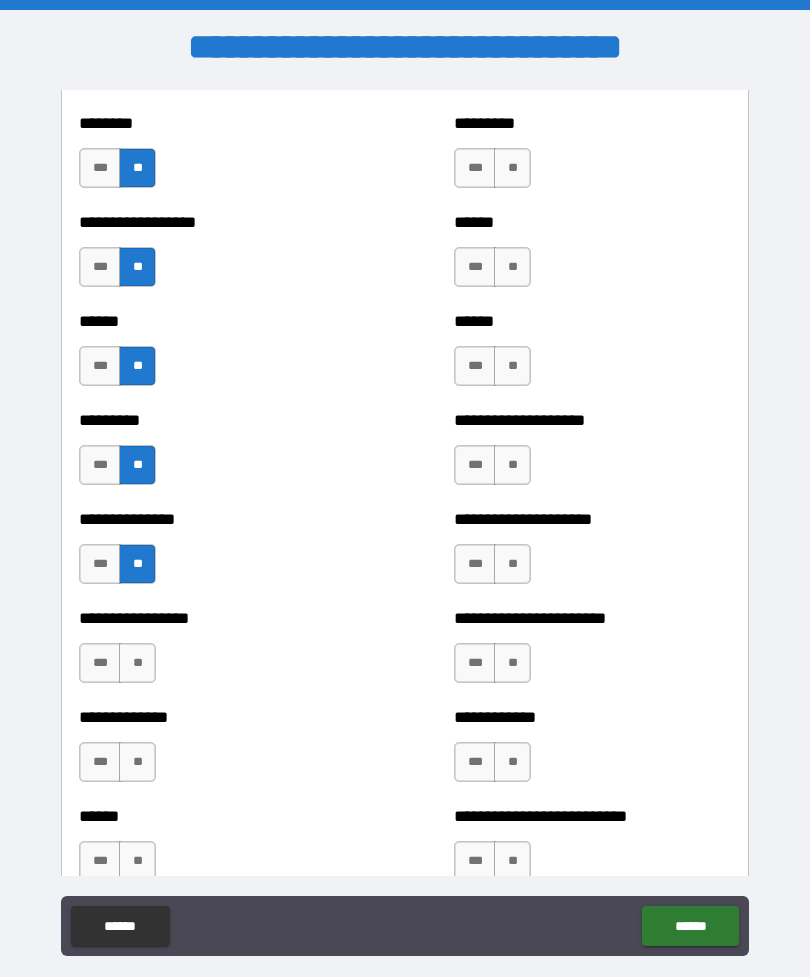 scroll, scrollTop: 2787, scrollLeft: 0, axis: vertical 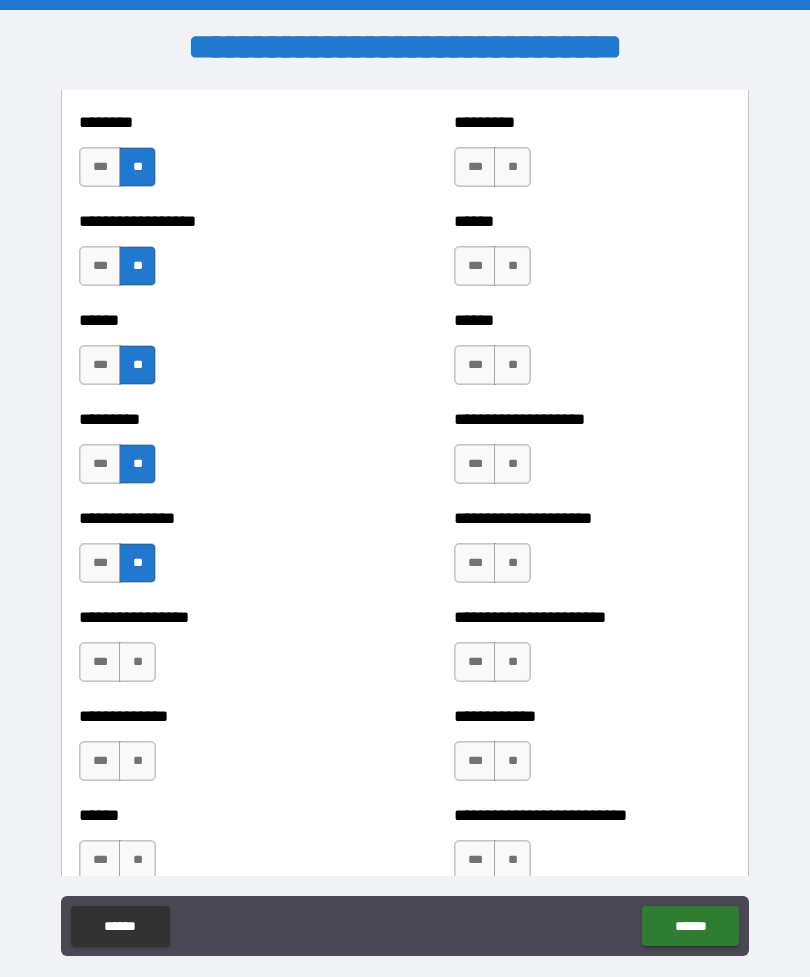 click on "**" at bounding box center (137, 662) 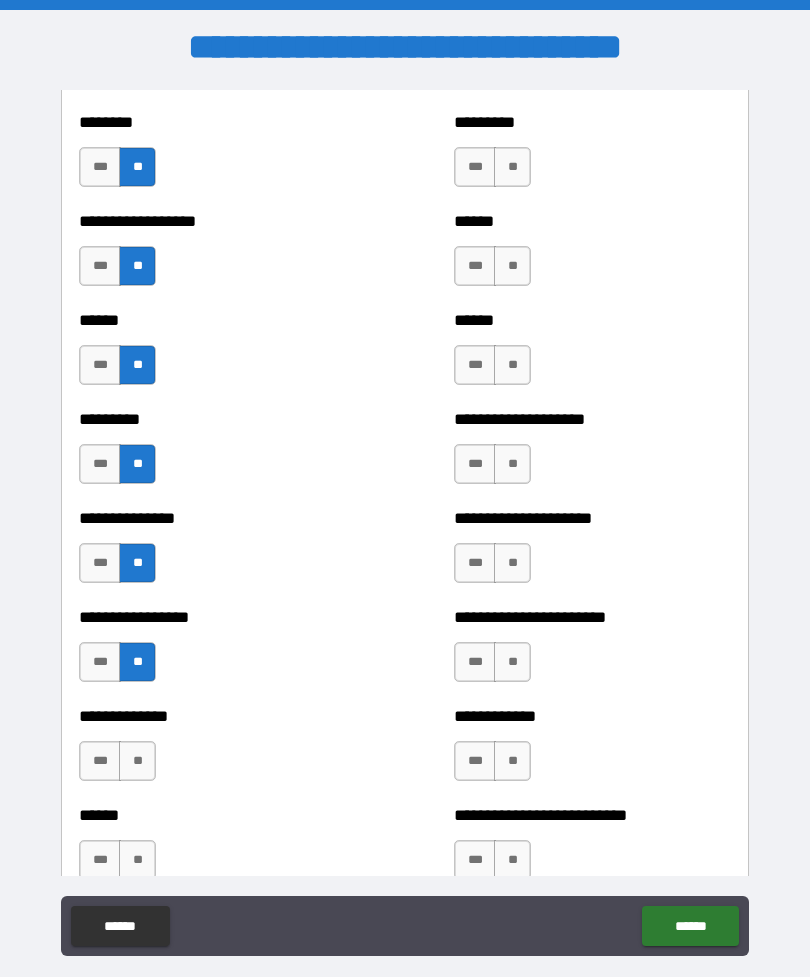 click on "**" at bounding box center (137, 761) 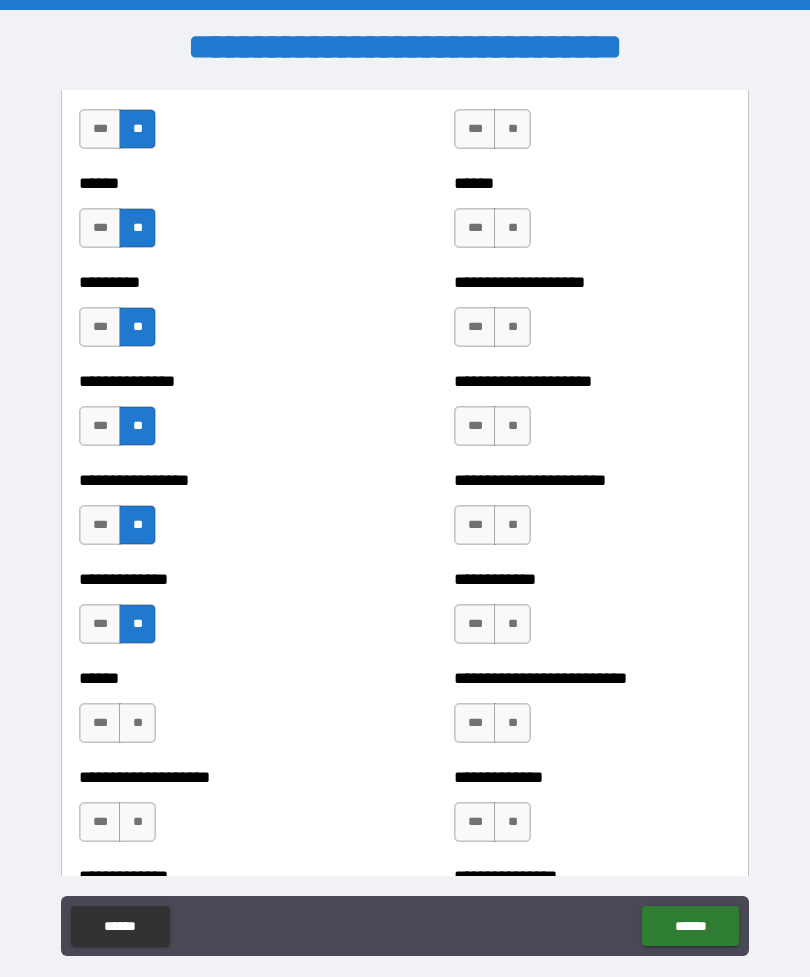 click on "**" at bounding box center (137, 723) 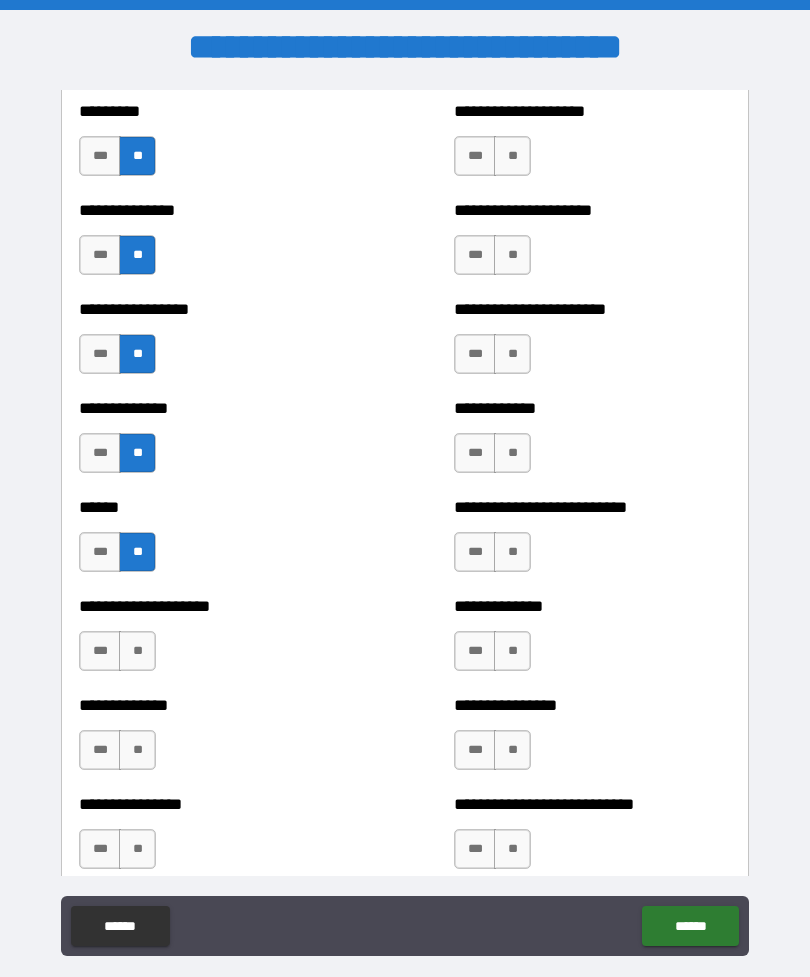 scroll, scrollTop: 3097, scrollLeft: 0, axis: vertical 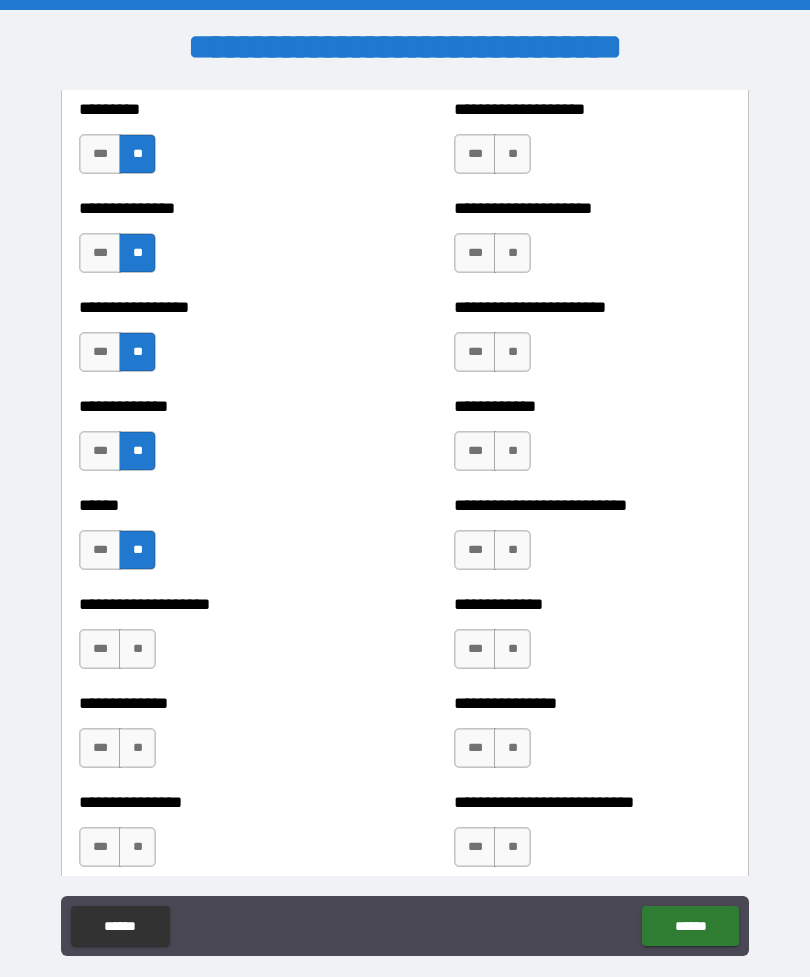 click on "**" at bounding box center [137, 649] 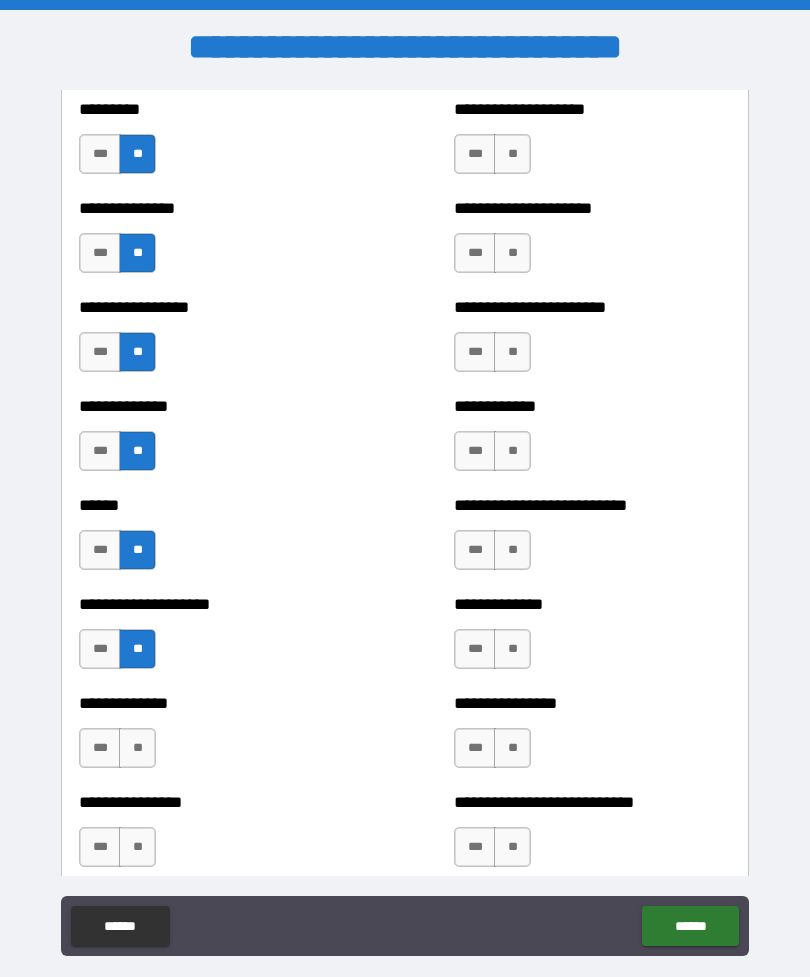 click on "**" at bounding box center [137, 748] 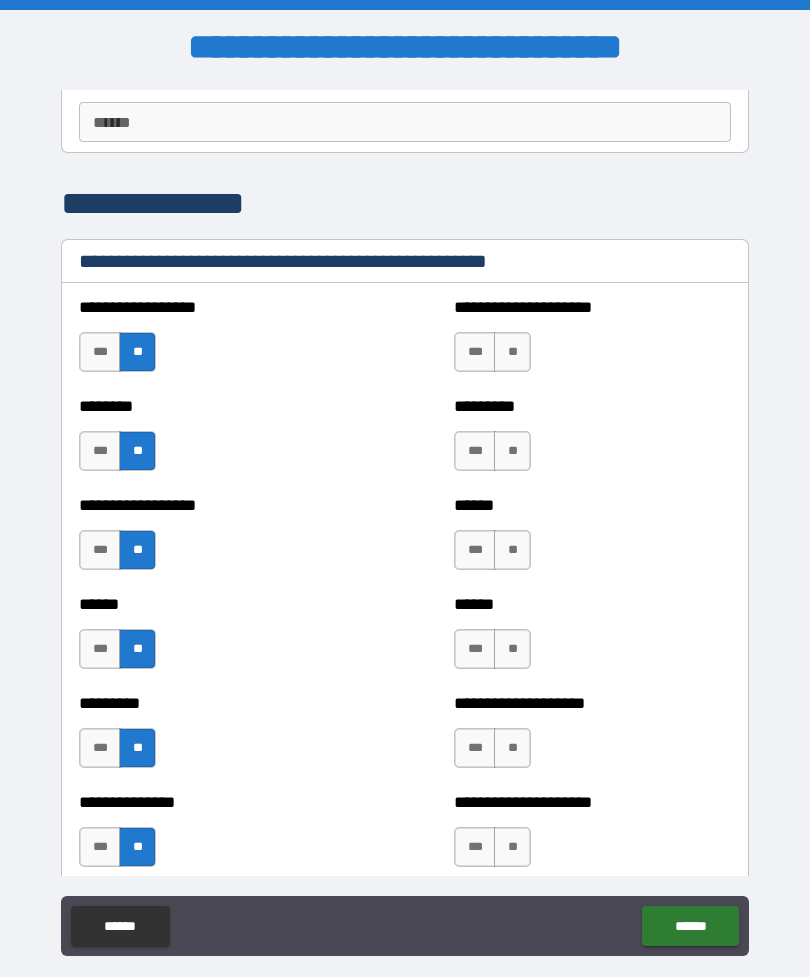 scroll, scrollTop: 2500, scrollLeft: 0, axis: vertical 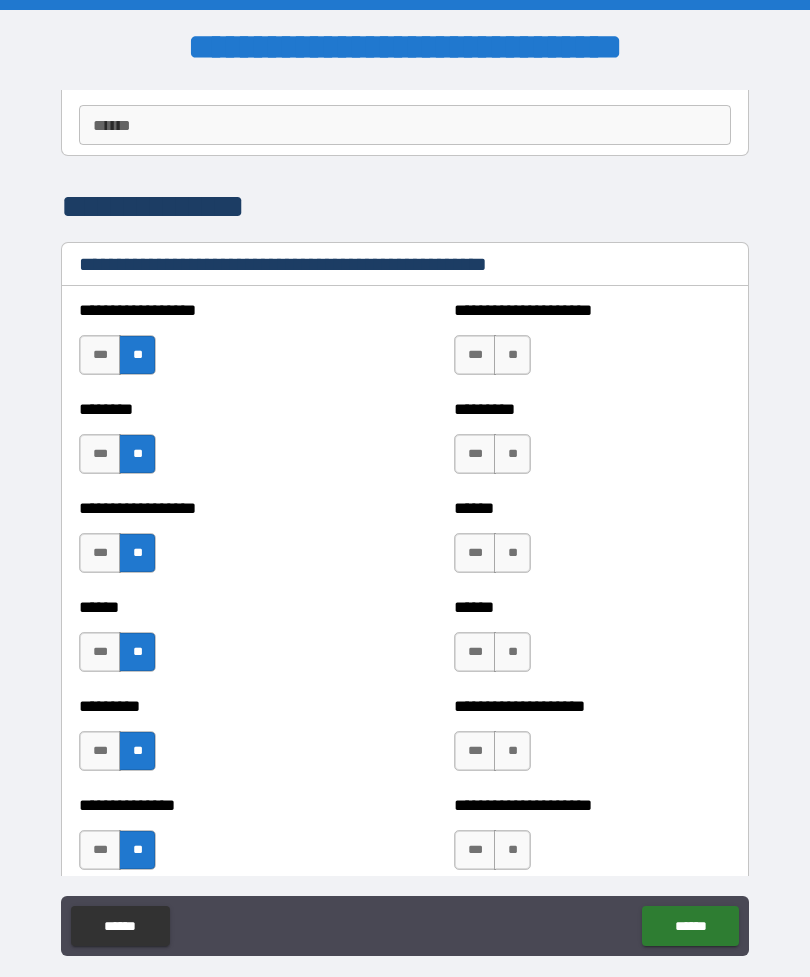 click on "***" at bounding box center [475, 355] 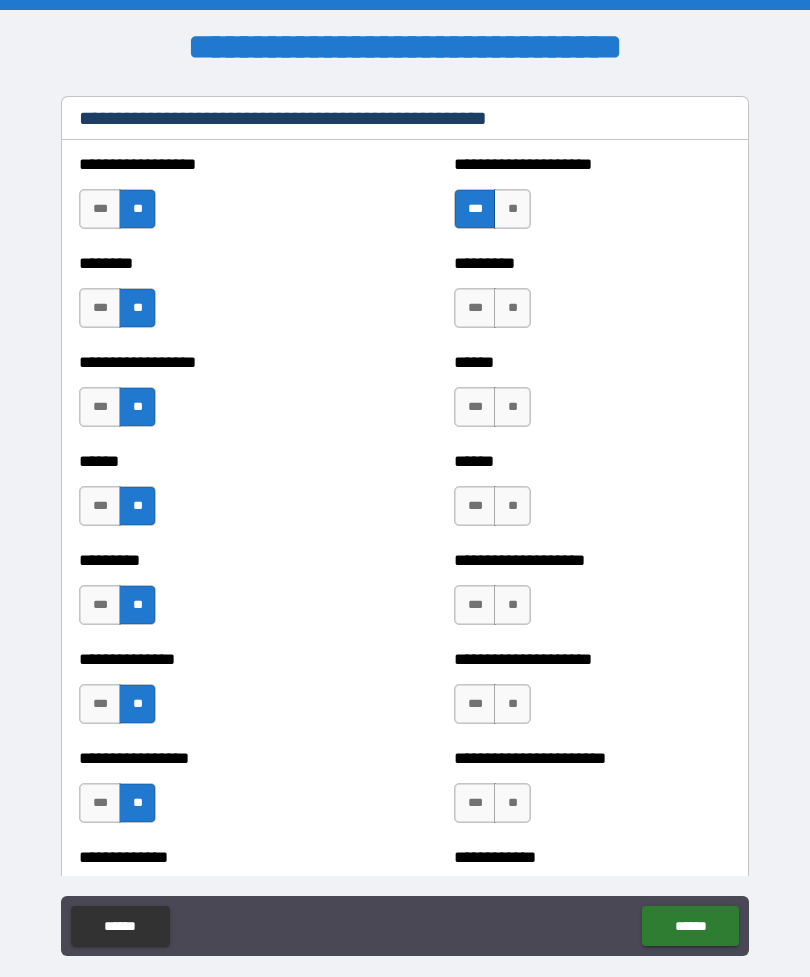scroll, scrollTop: 2664, scrollLeft: 0, axis: vertical 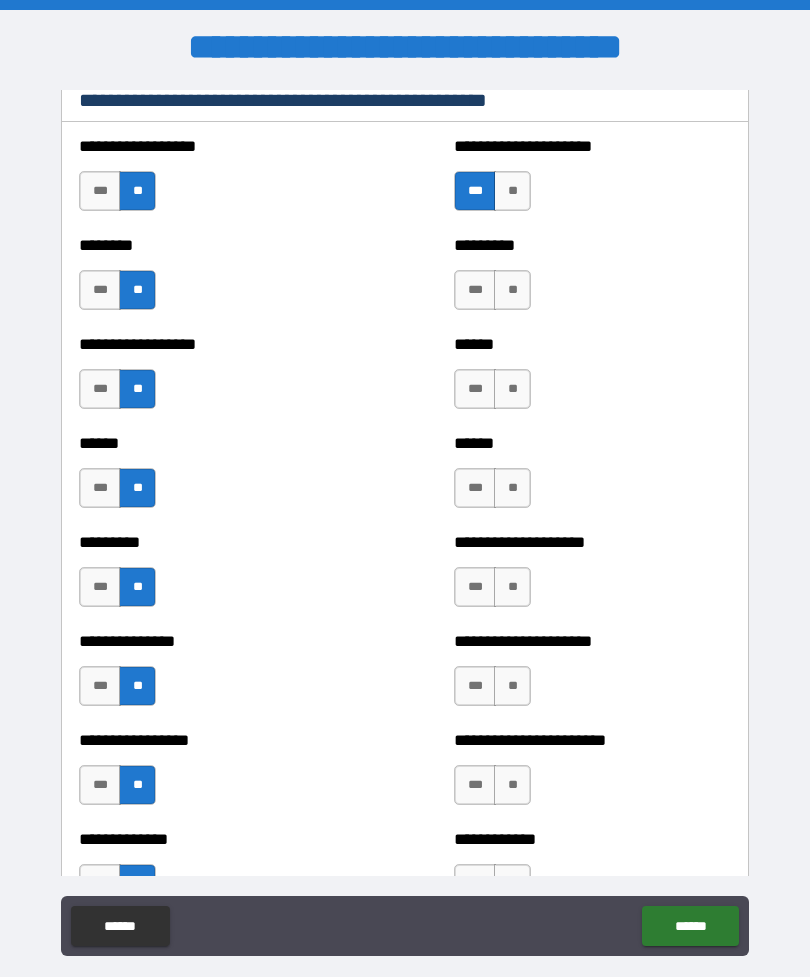 click on "**" at bounding box center [512, 290] 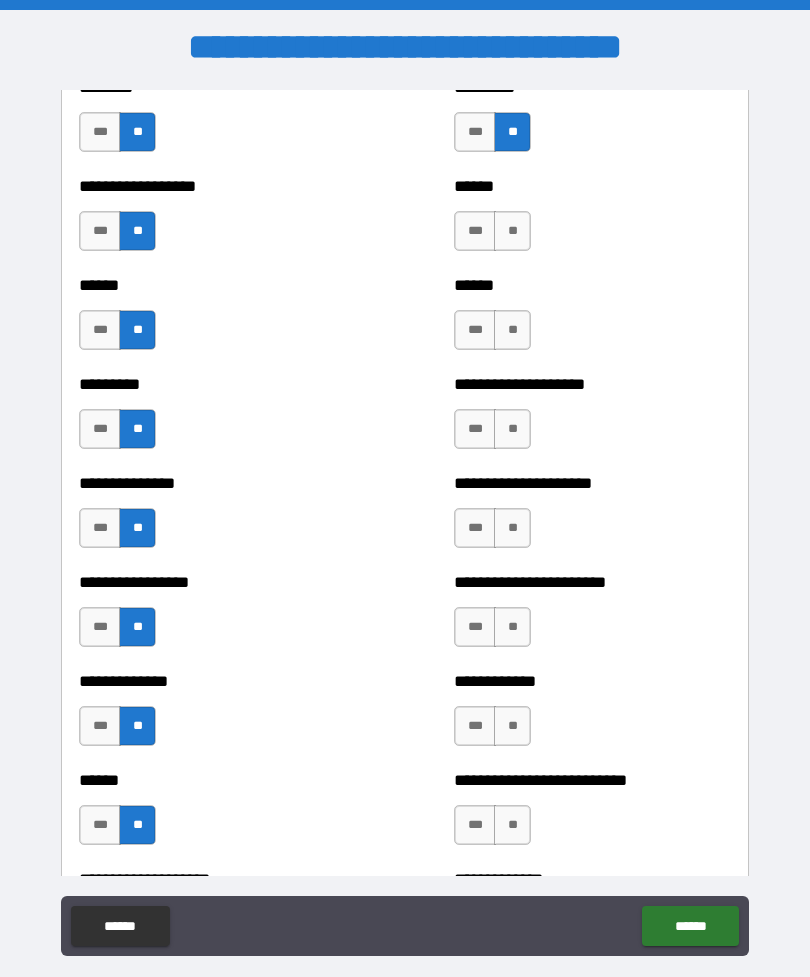 scroll, scrollTop: 2827, scrollLeft: 0, axis: vertical 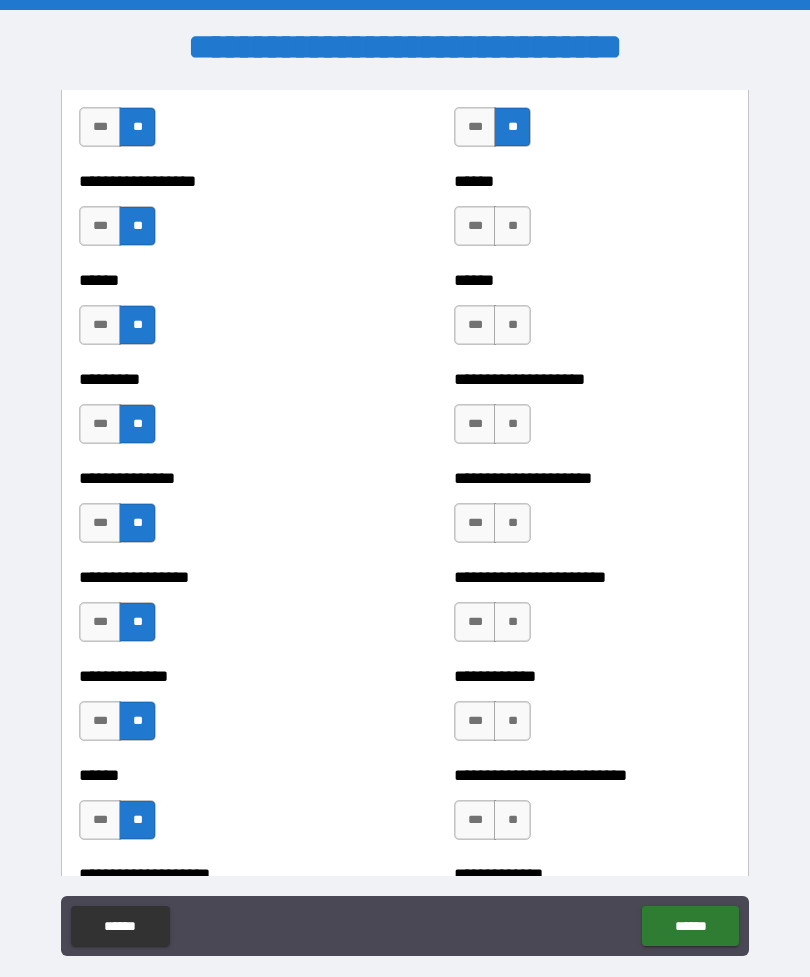 click on "**" at bounding box center (512, 226) 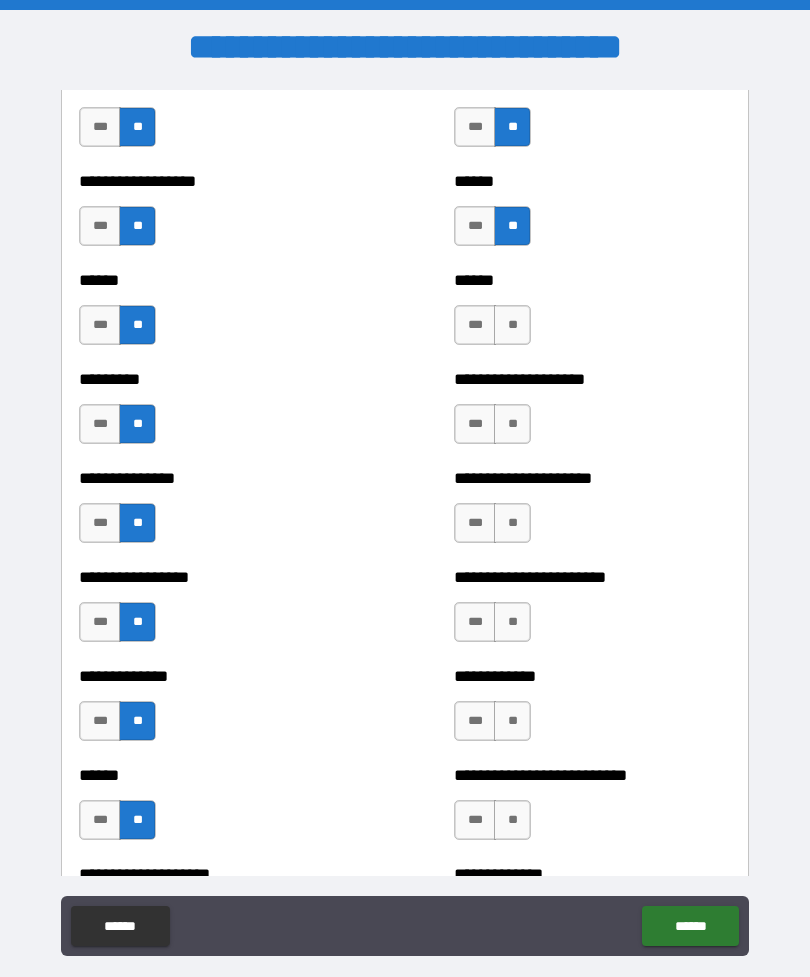 click on "**" at bounding box center (512, 325) 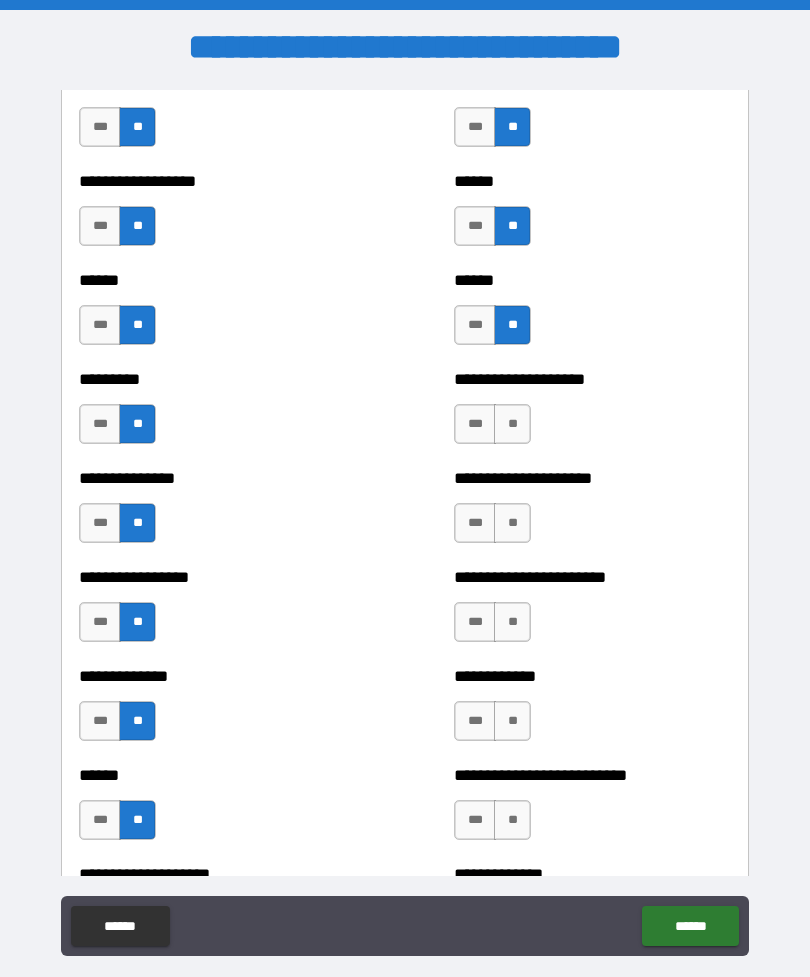 click on "***" at bounding box center [475, 424] 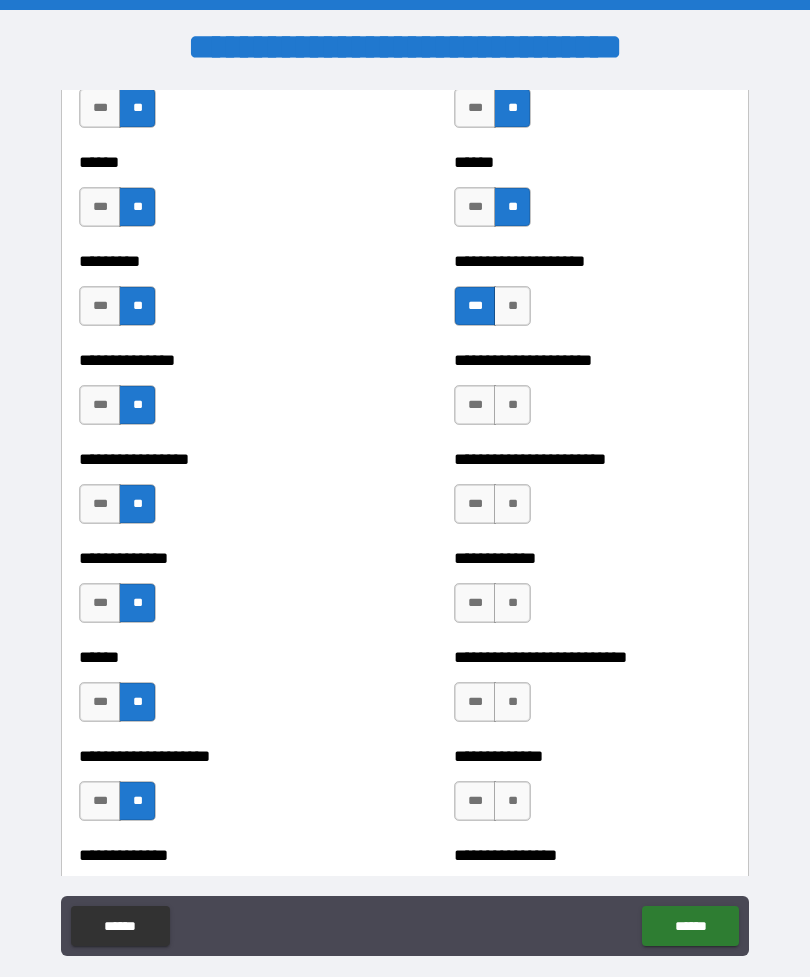 scroll, scrollTop: 2988, scrollLeft: 0, axis: vertical 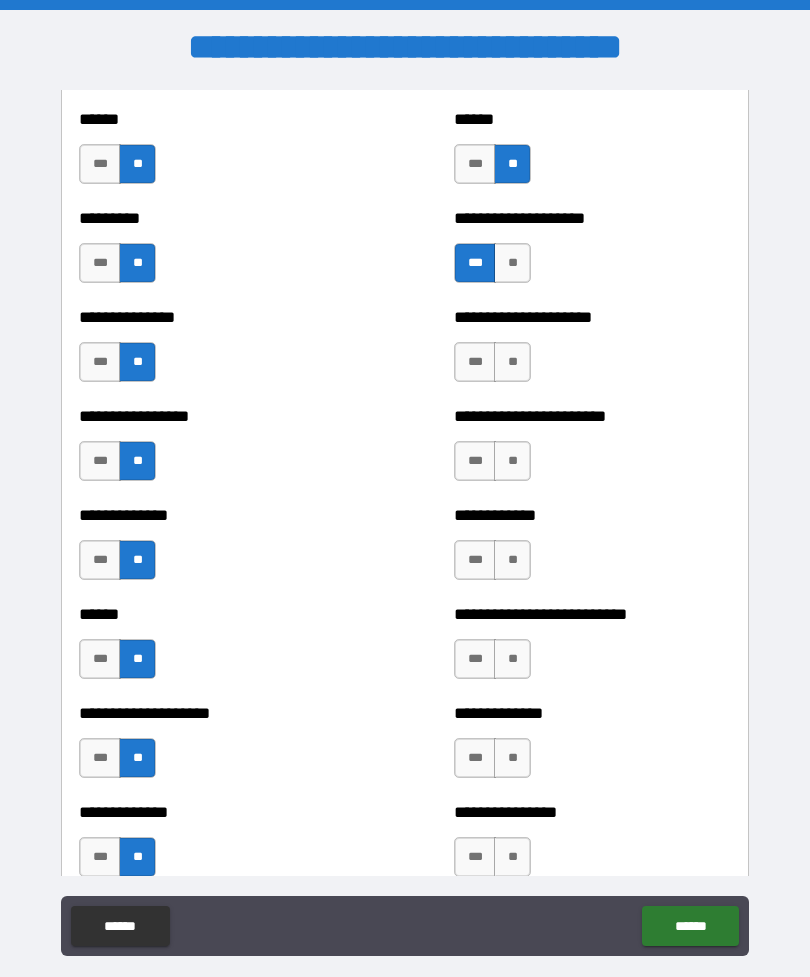 click on "**" at bounding box center (512, 362) 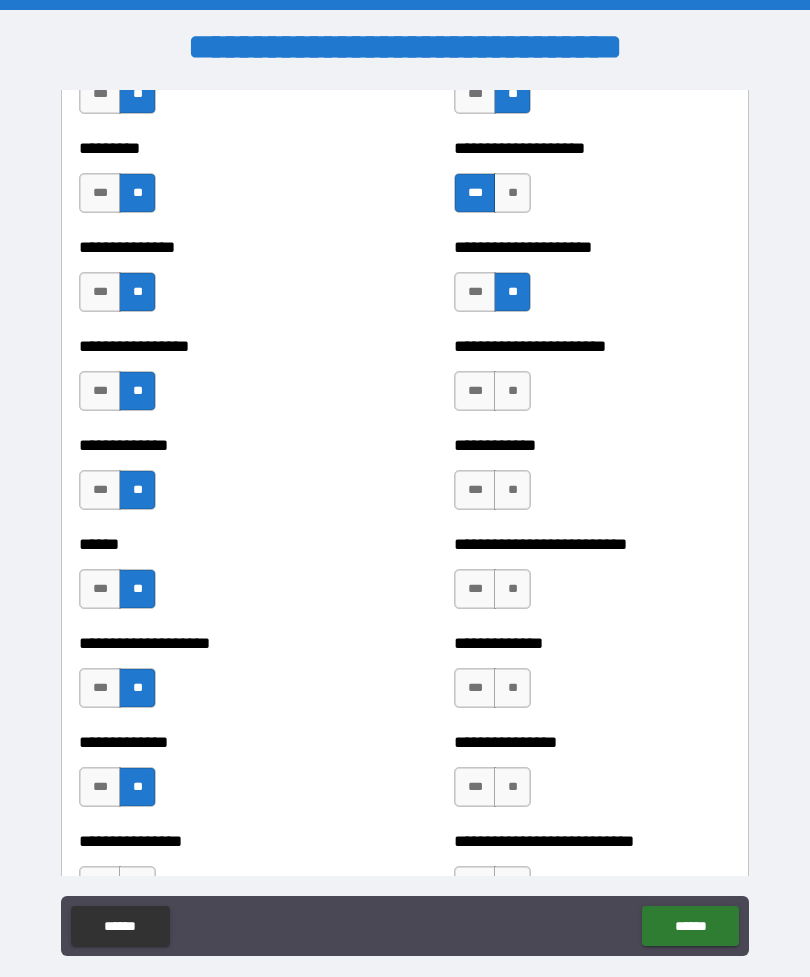 scroll, scrollTop: 3072, scrollLeft: 0, axis: vertical 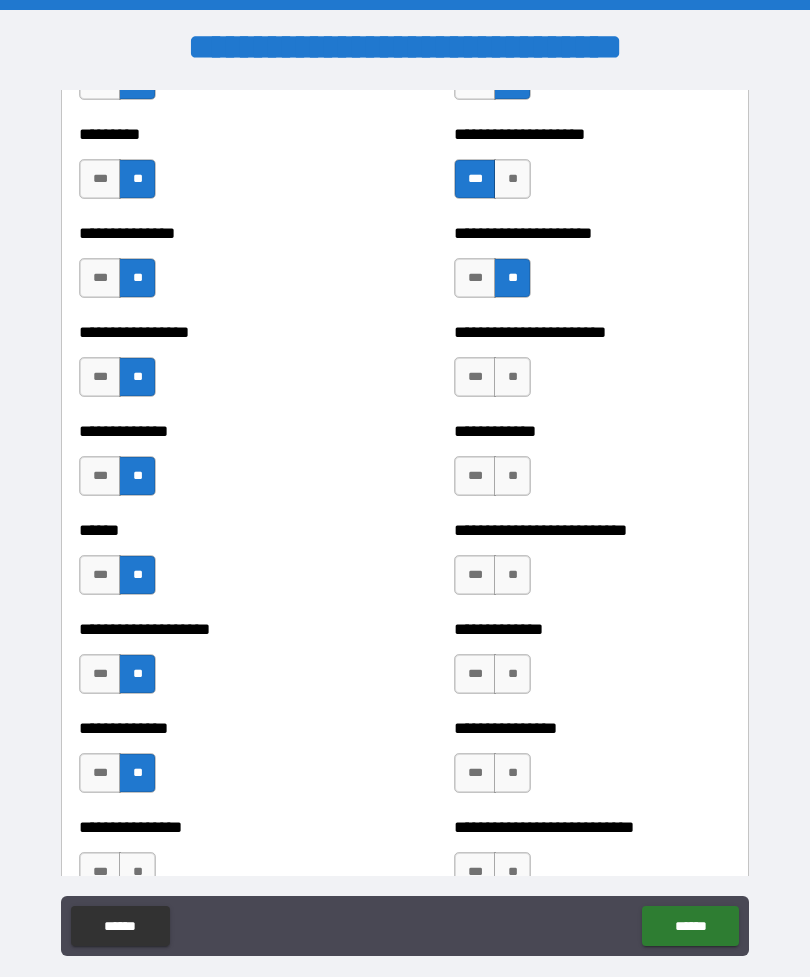 click on "**" at bounding box center [512, 377] 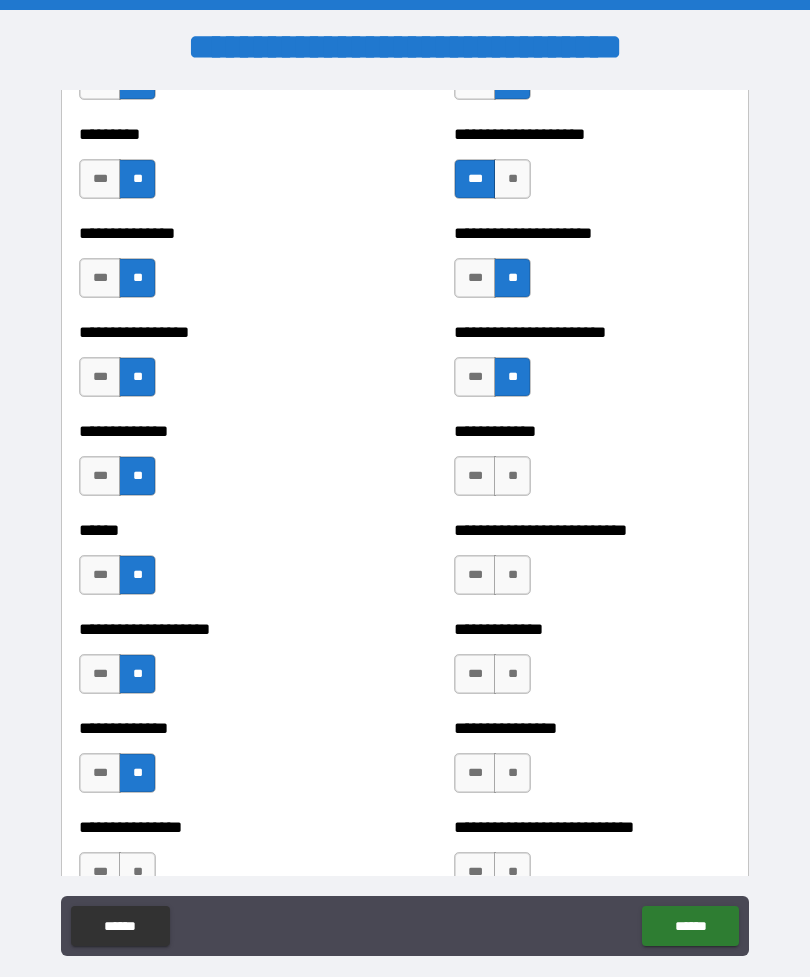 click on "**" at bounding box center [512, 476] 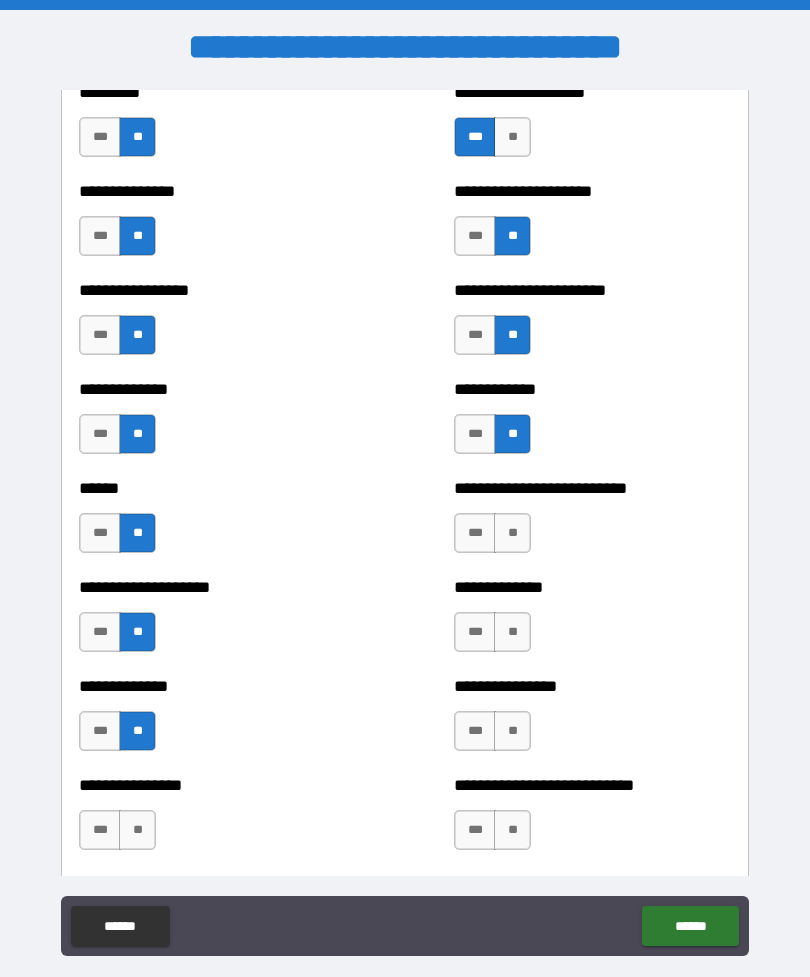 scroll, scrollTop: 3194, scrollLeft: 0, axis: vertical 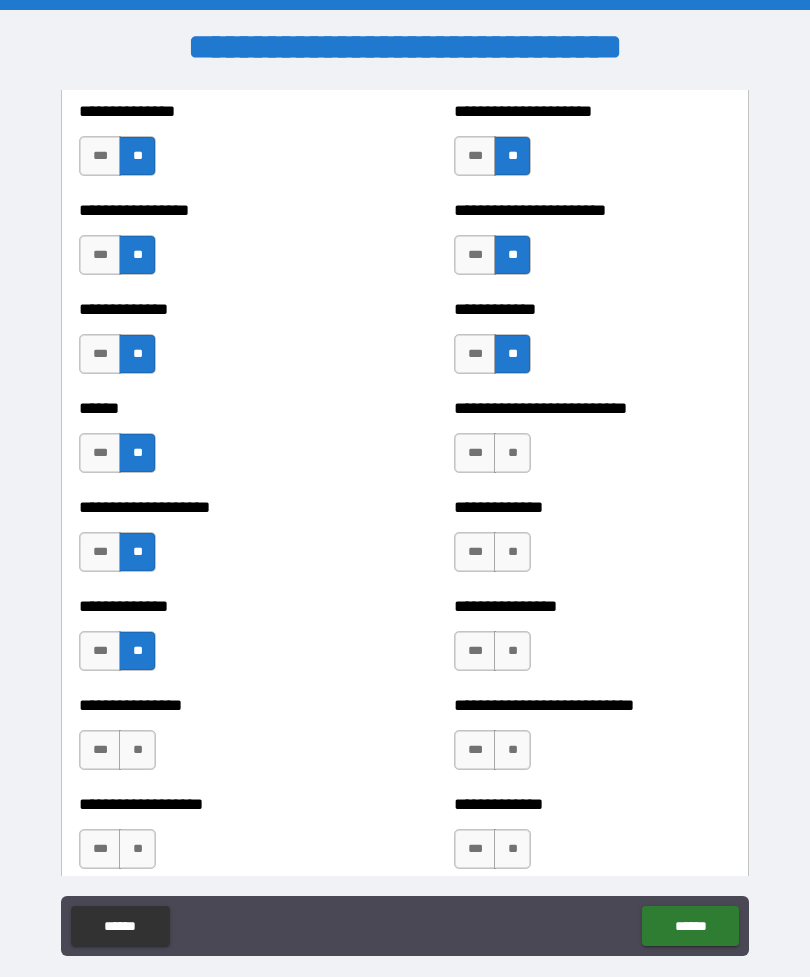 click on "**" at bounding box center [512, 453] 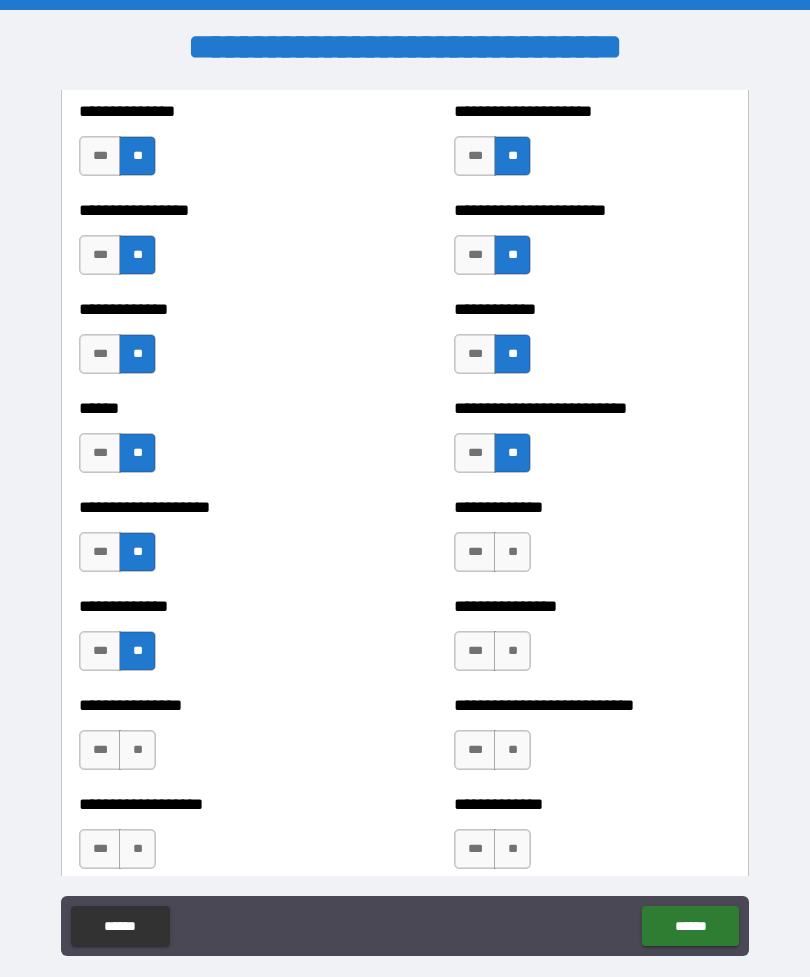 click on "**" at bounding box center (512, 552) 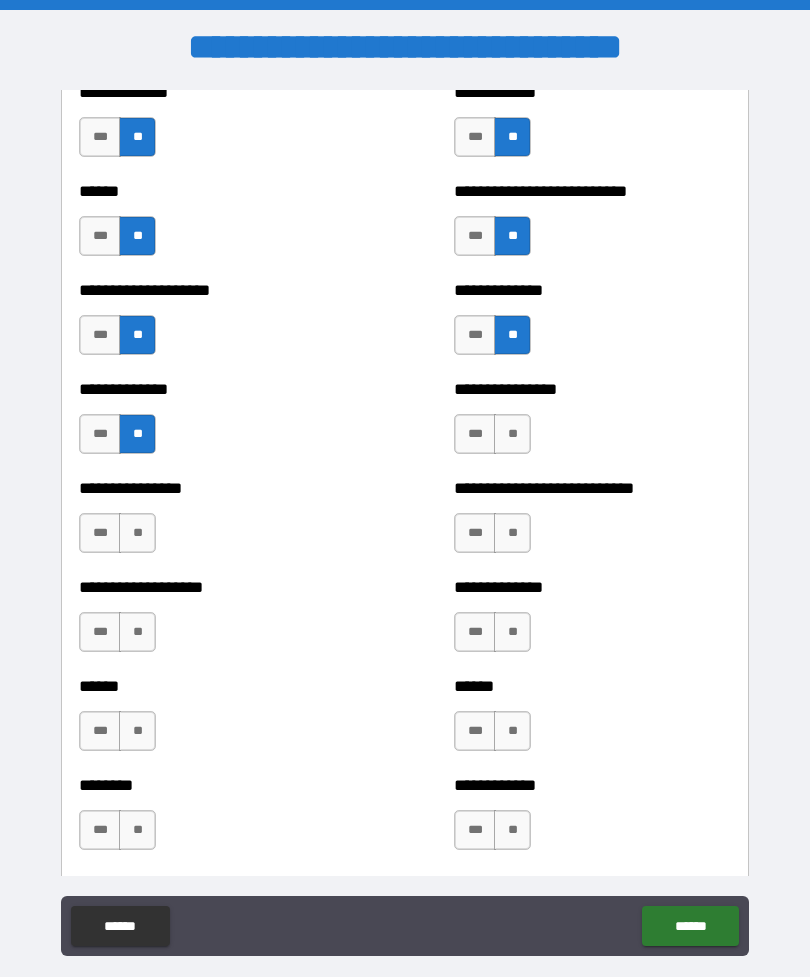 scroll, scrollTop: 3413, scrollLeft: 0, axis: vertical 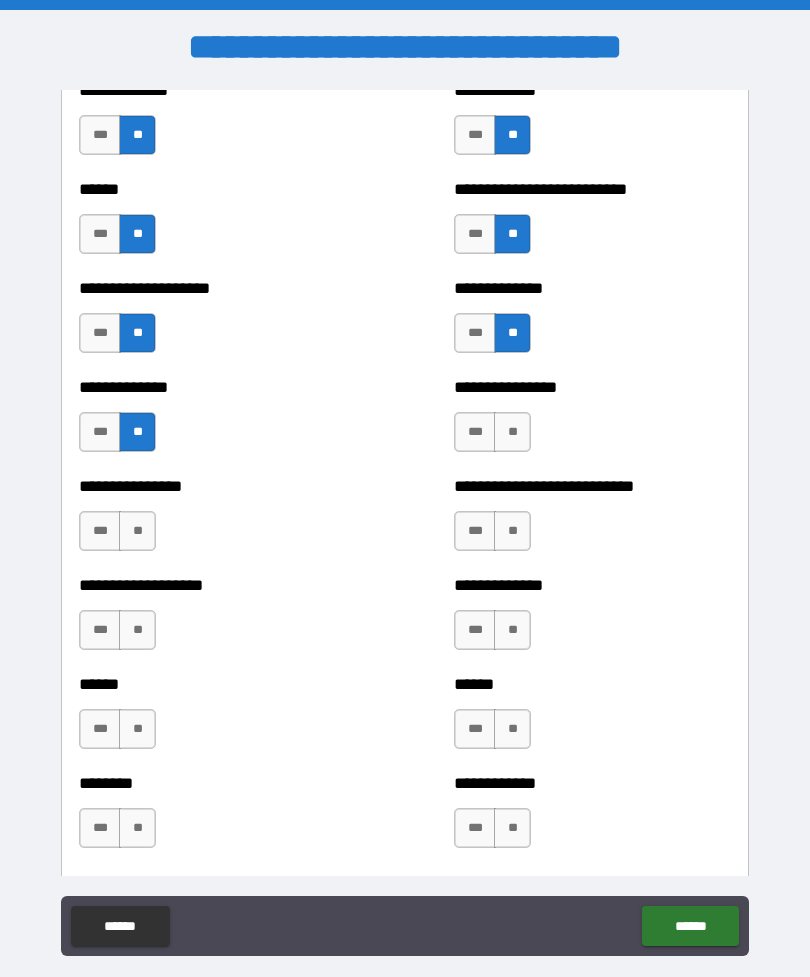 click on "**" at bounding box center [512, 432] 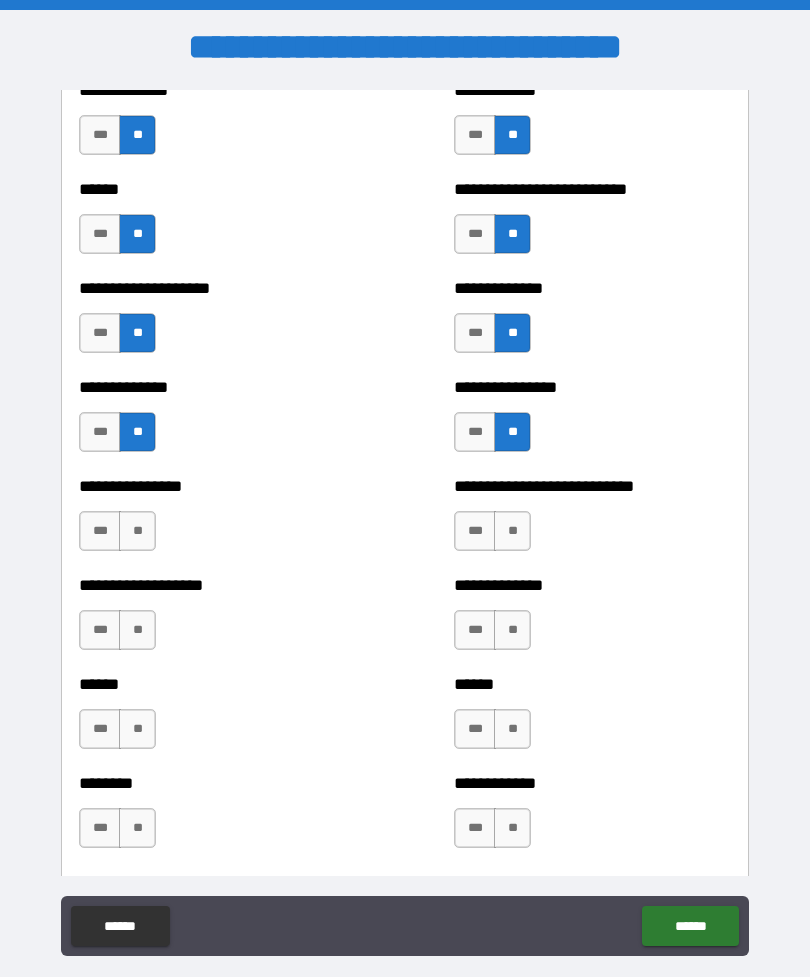 click on "**" at bounding box center [512, 531] 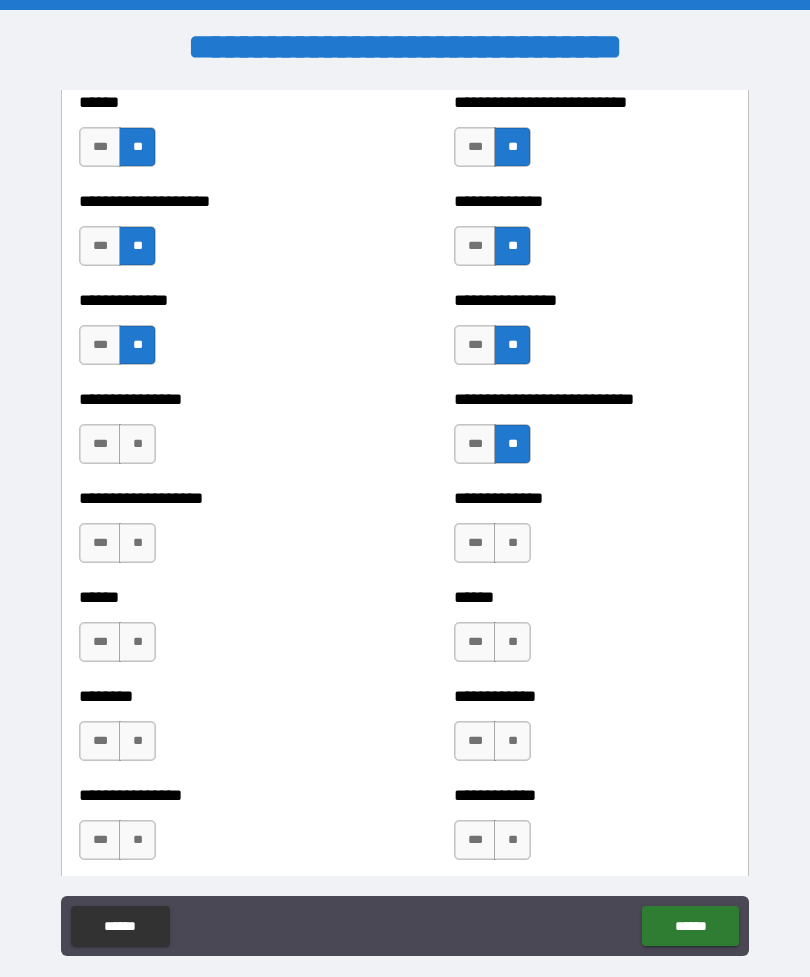 scroll, scrollTop: 3511, scrollLeft: 0, axis: vertical 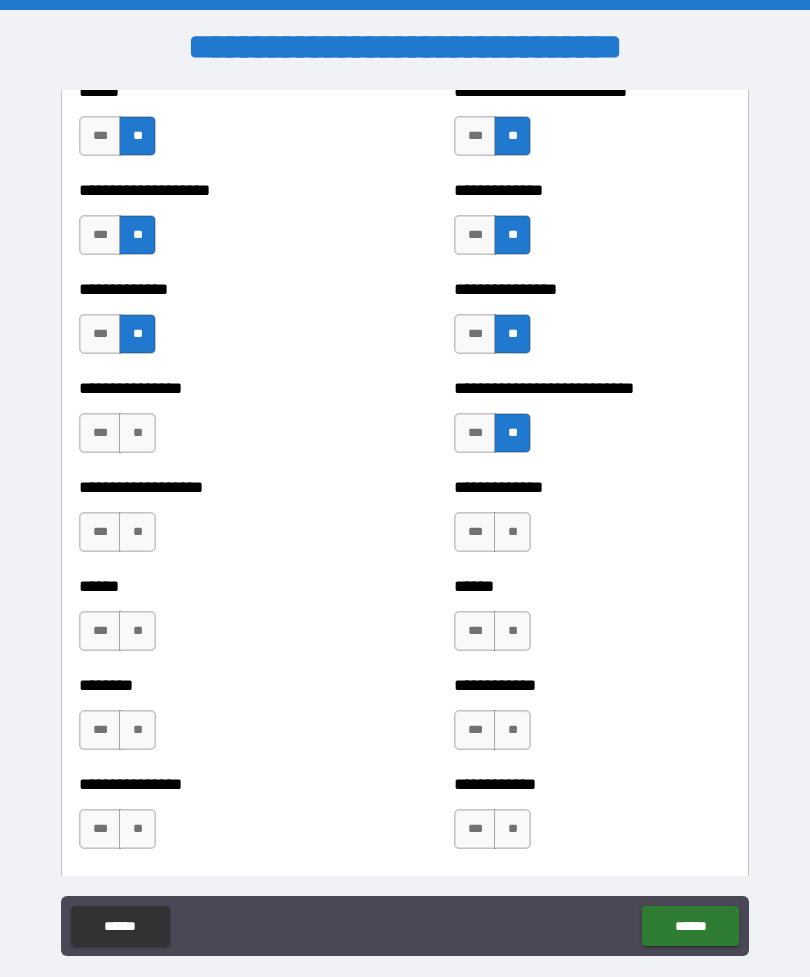 click on "**" at bounding box center (512, 532) 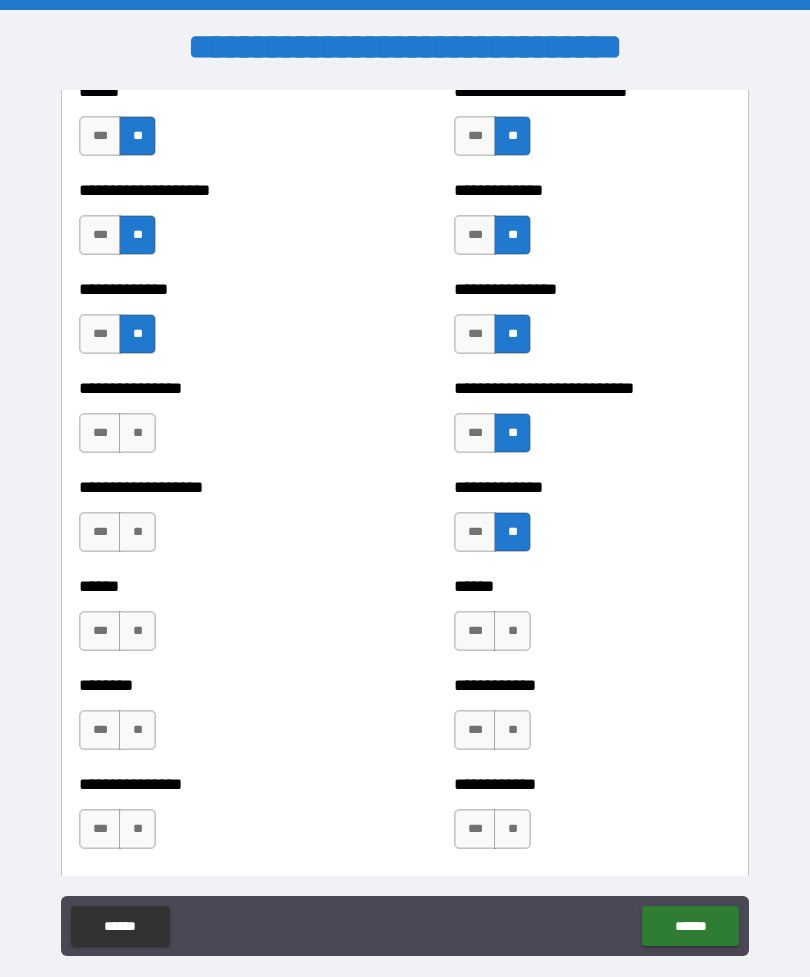 click on "***" at bounding box center (475, 631) 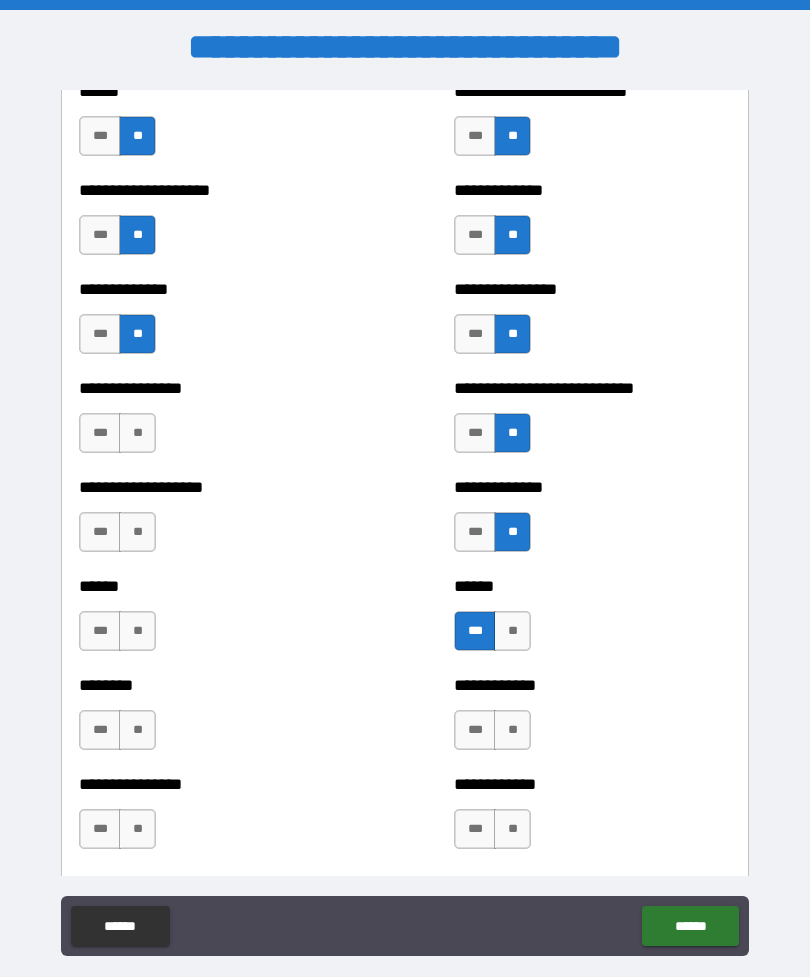 click on "**" at bounding box center (137, 433) 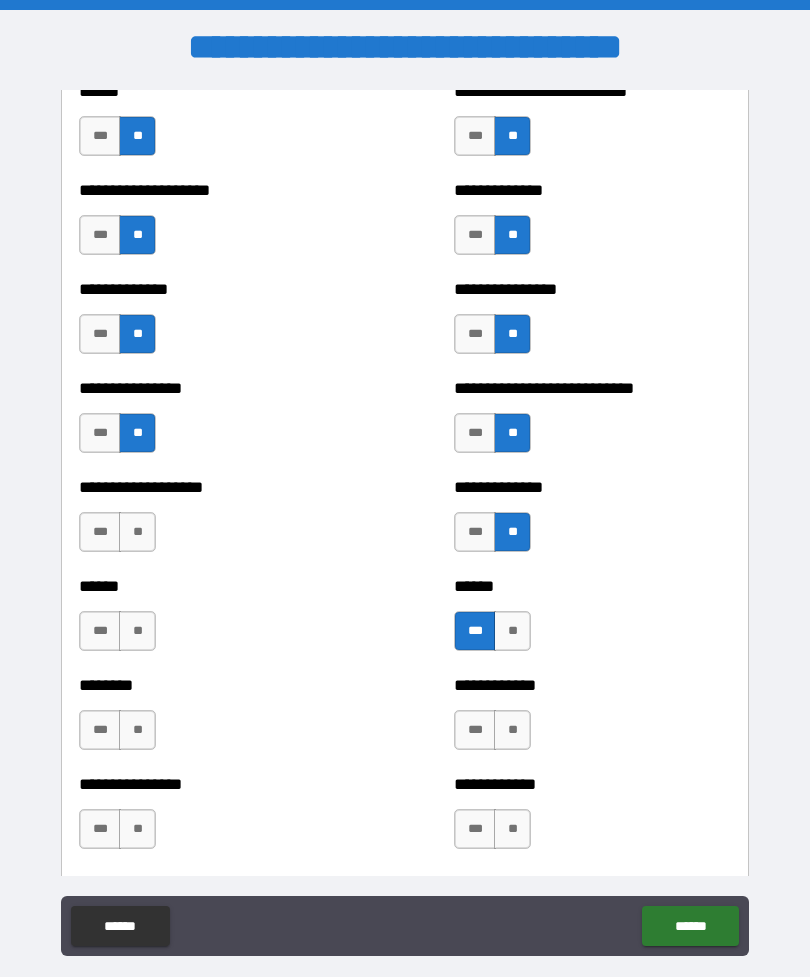click on "**" at bounding box center (137, 532) 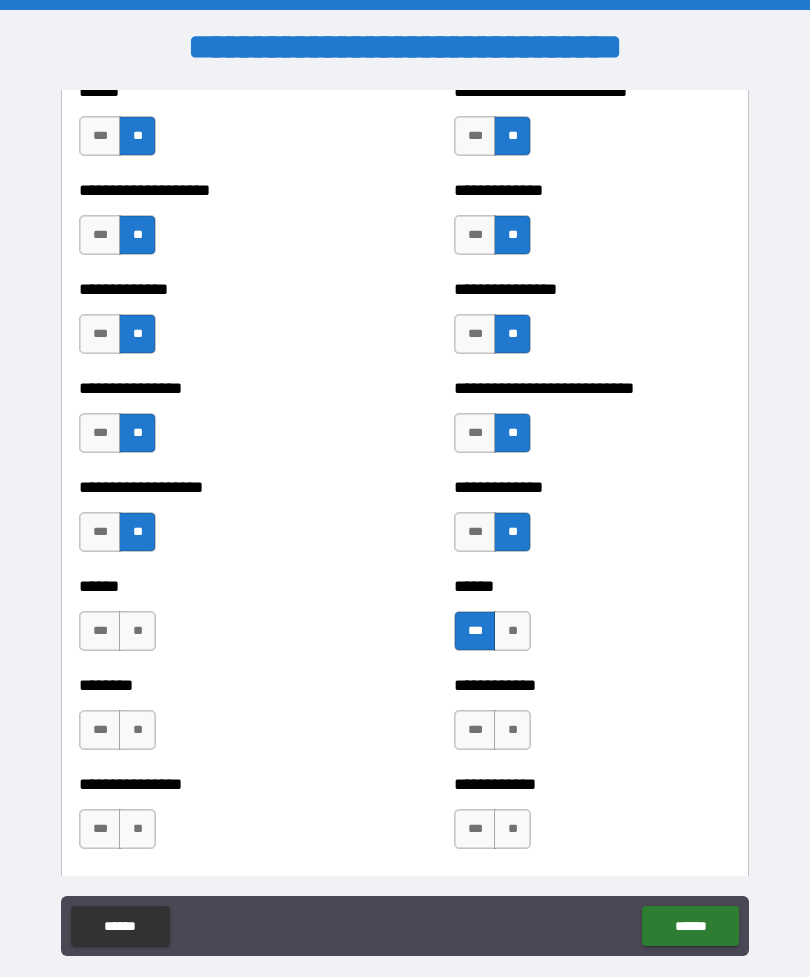 click on "**" at bounding box center [137, 631] 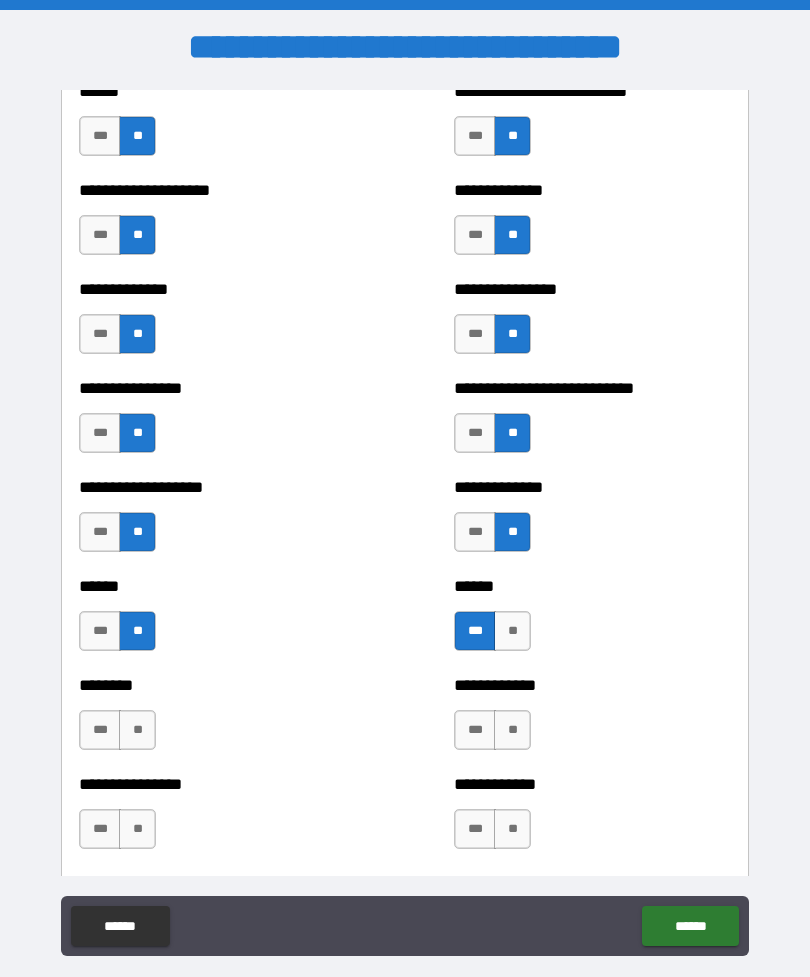 click on "**" at bounding box center (137, 730) 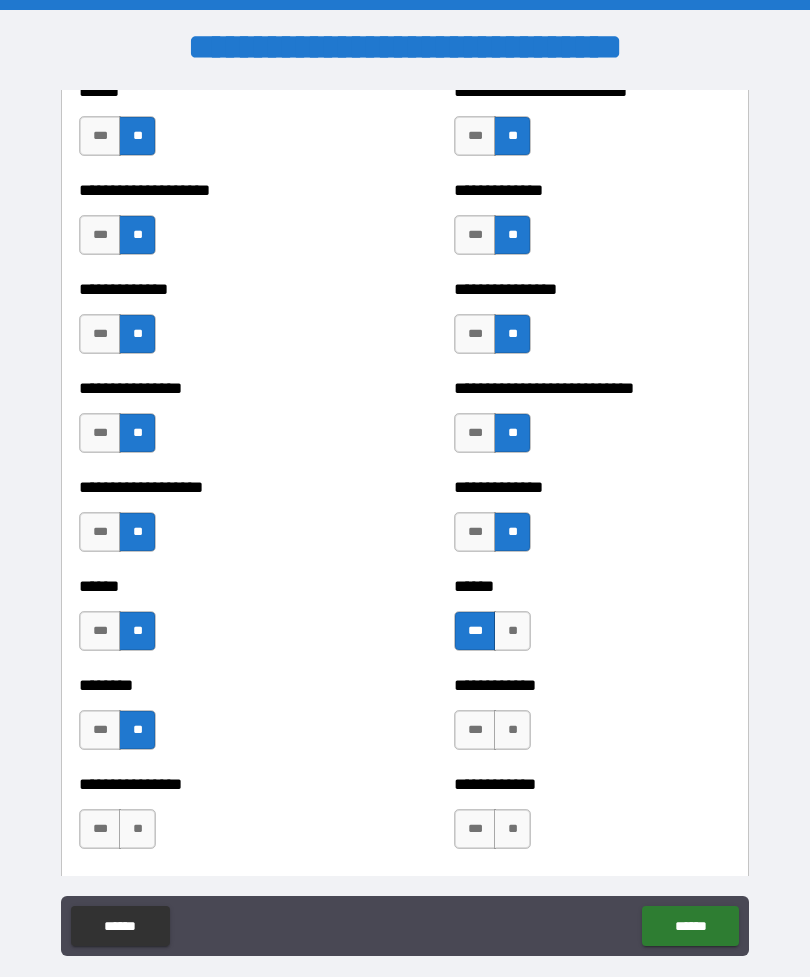 click on "**" at bounding box center (137, 829) 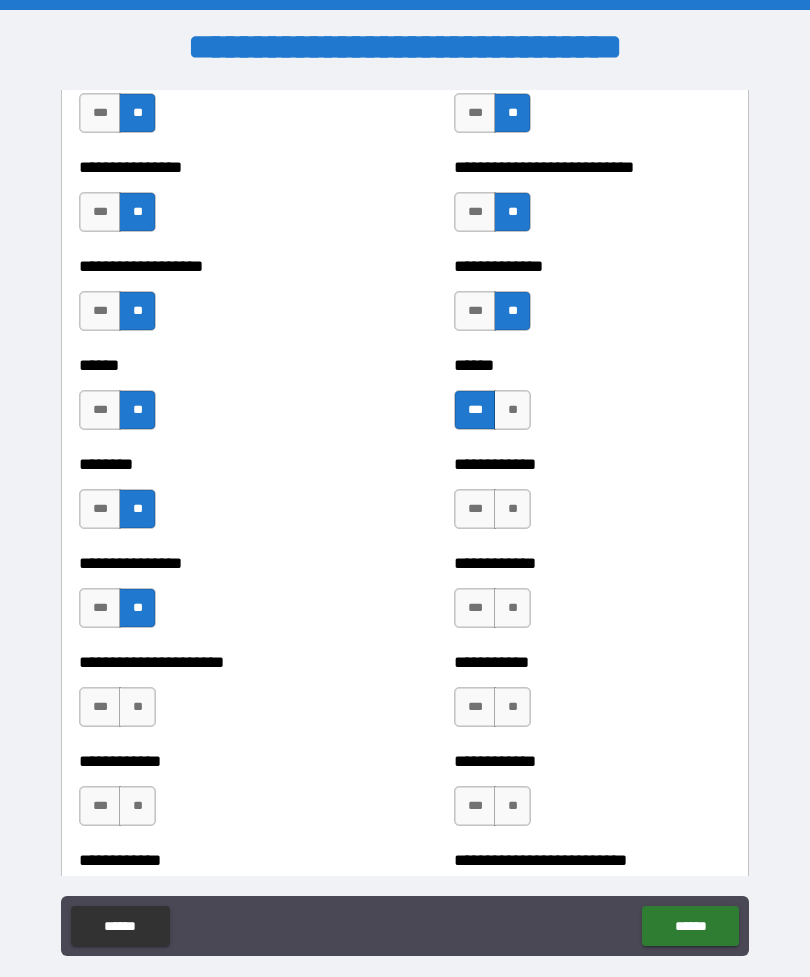 scroll, scrollTop: 3738, scrollLeft: 0, axis: vertical 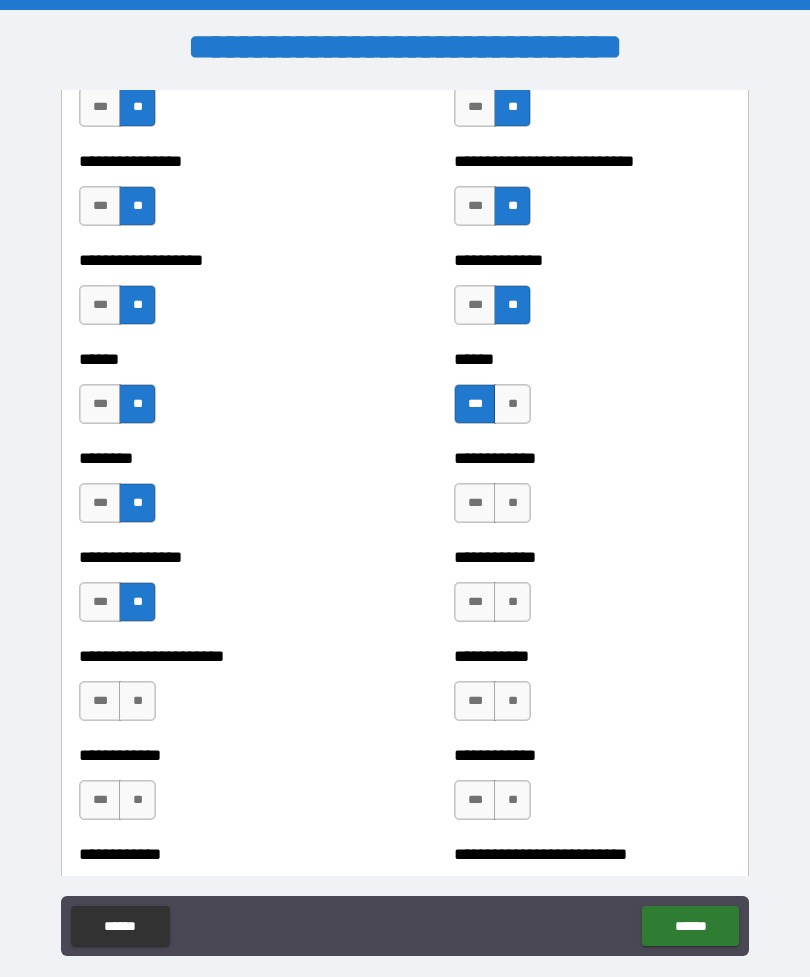 click on "**" at bounding box center [512, 503] 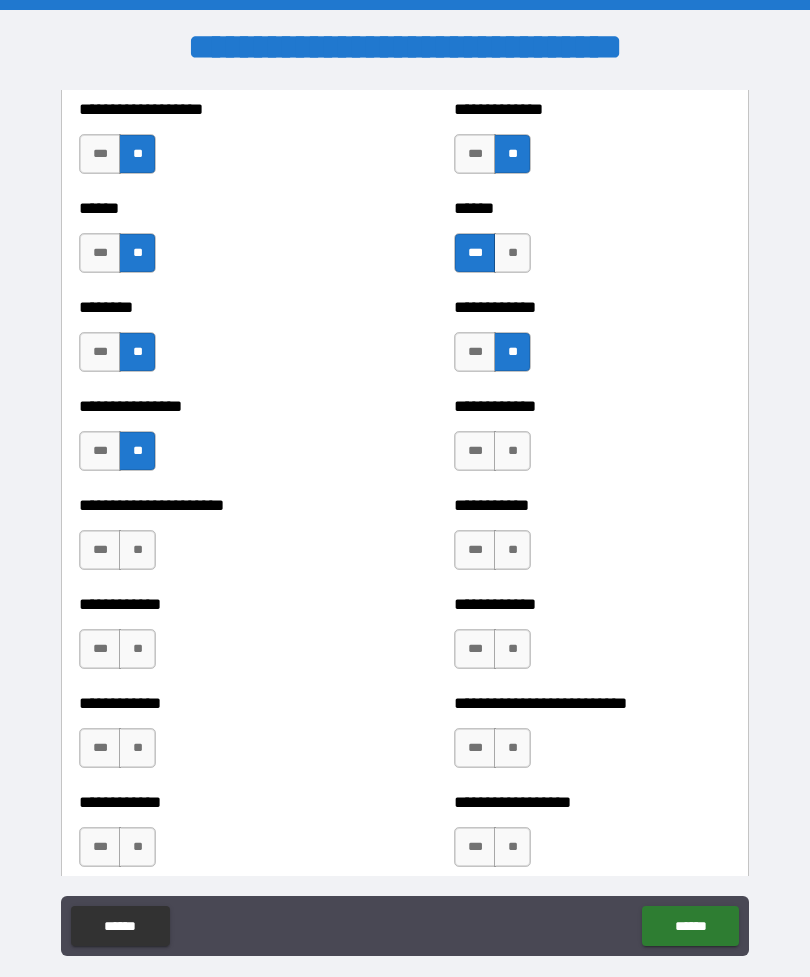 scroll, scrollTop: 3890, scrollLeft: 0, axis: vertical 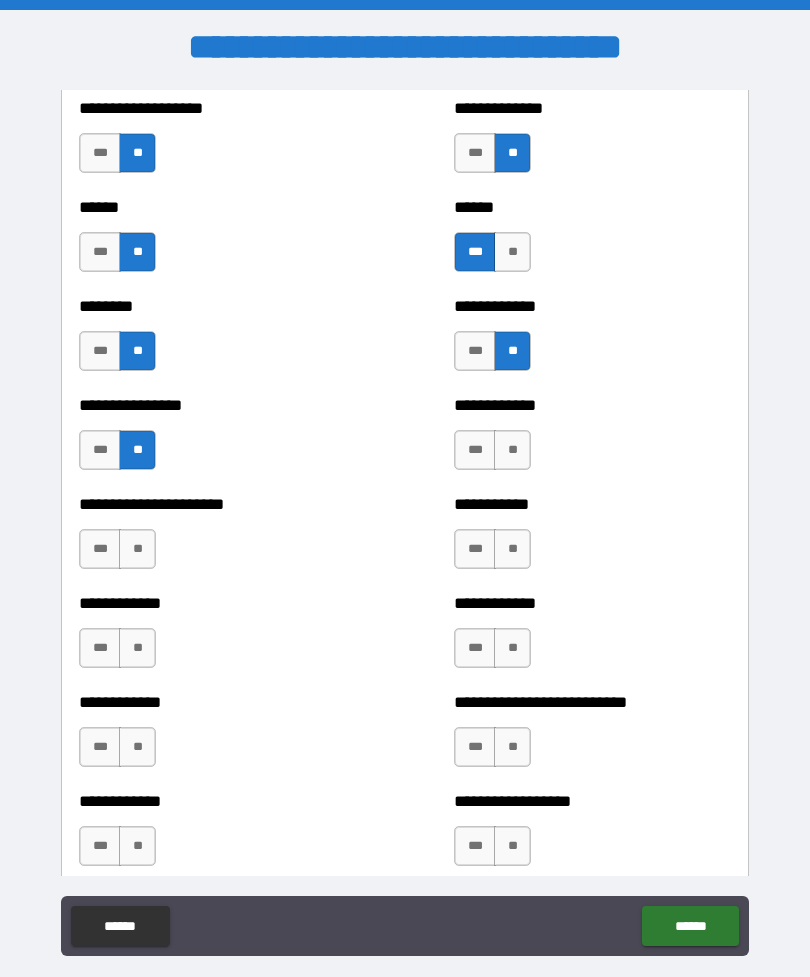 click on "***" at bounding box center (475, 450) 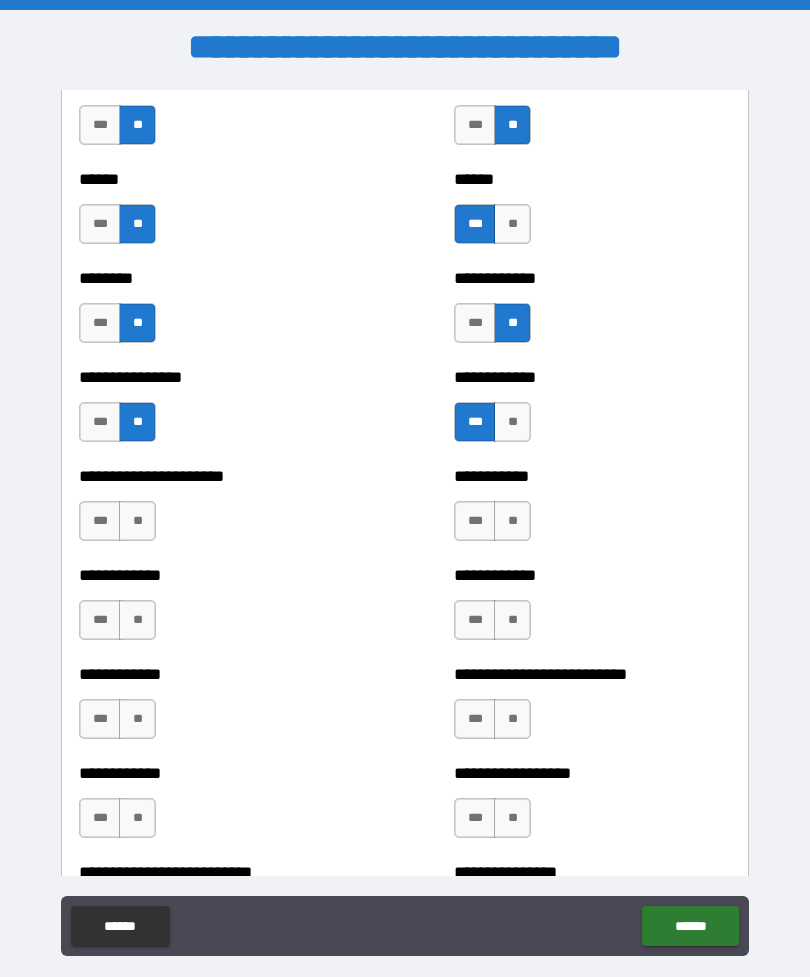 scroll, scrollTop: 3925, scrollLeft: 0, axis: vertical 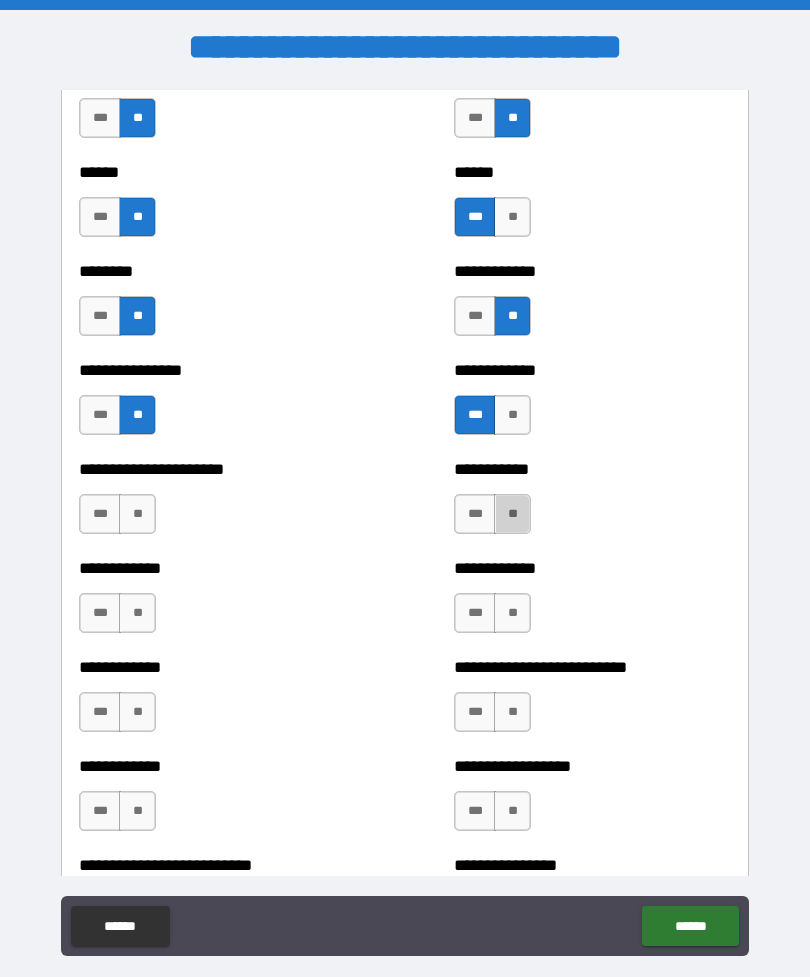 click on "**" at bounding box center (512, 514) 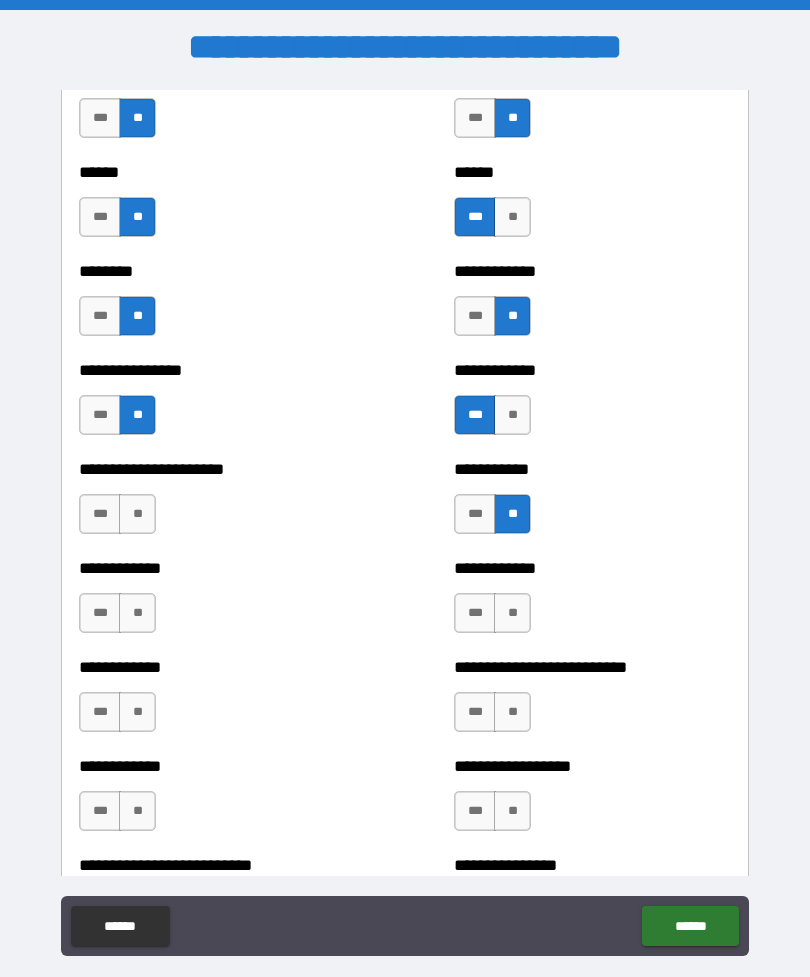 click on "**" at bounding box center (512, 613) 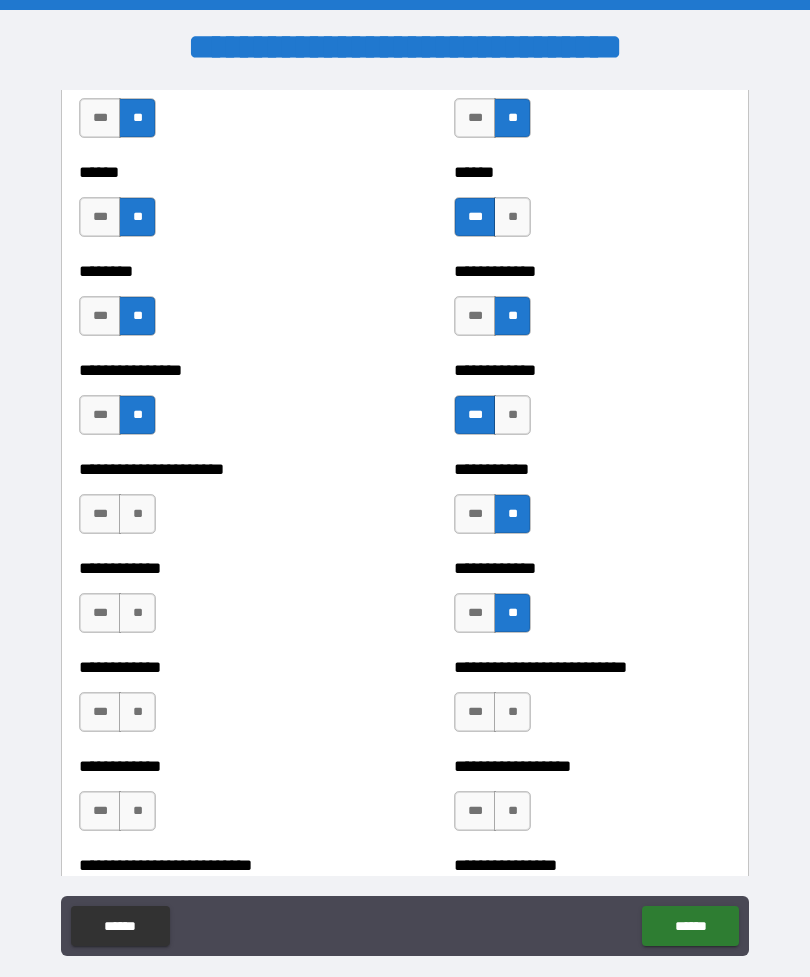 click on "**" at bounding box center (137, 514) 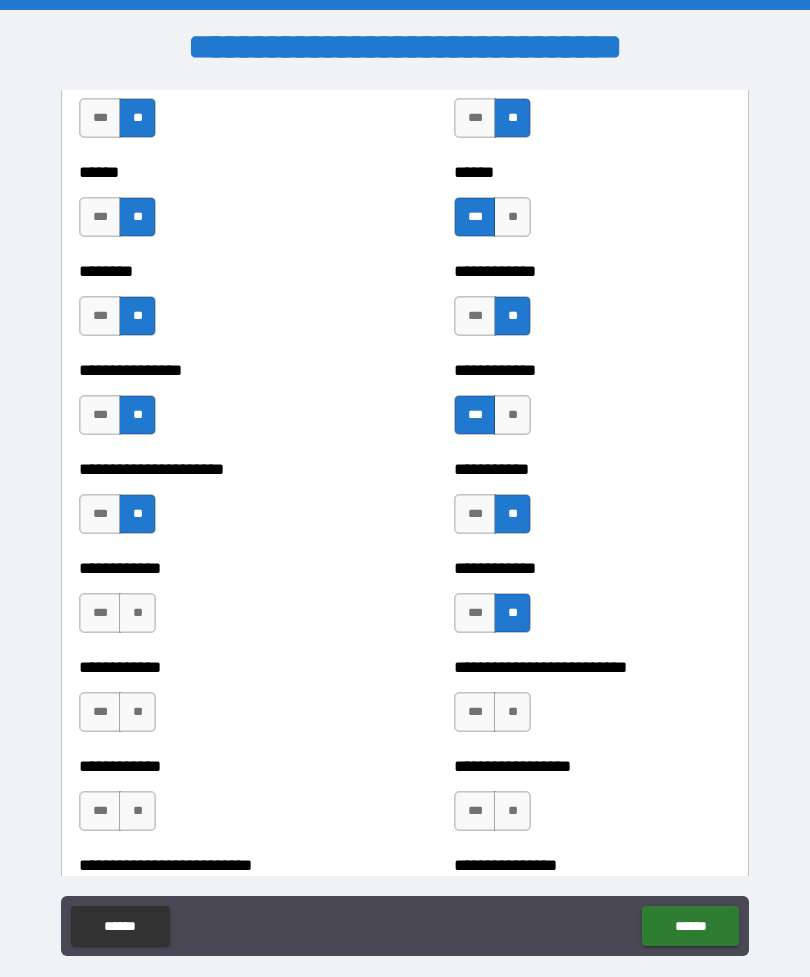 click on "**" at bounding box center [137, 613] 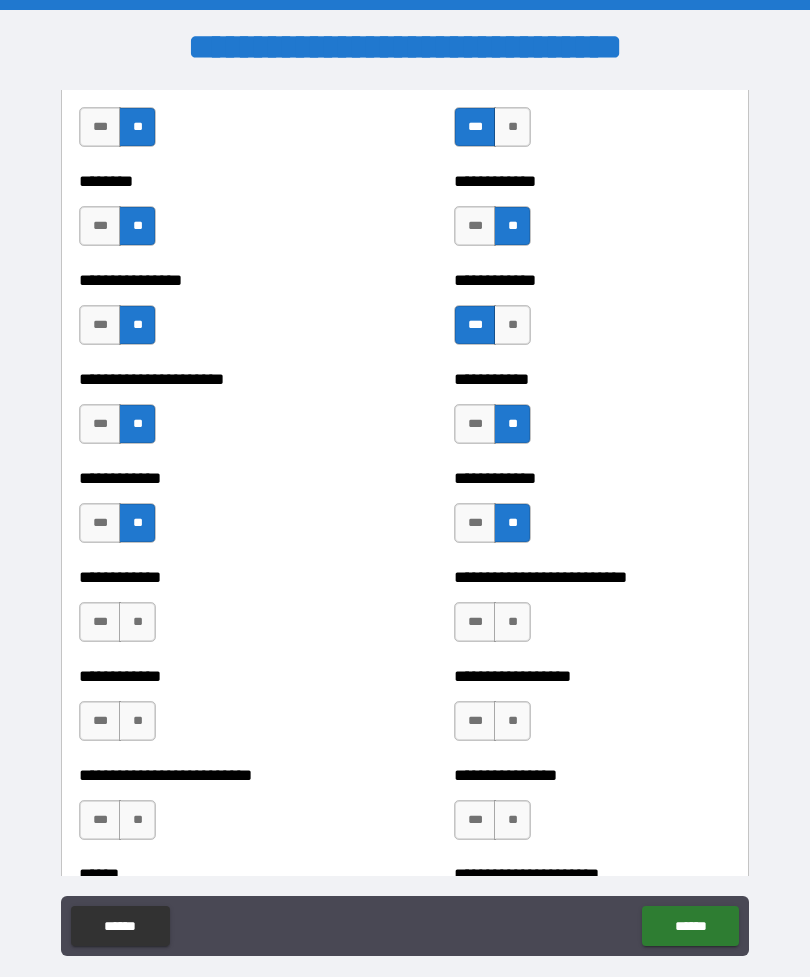 scroll, scrollTop: 4024, scrollLeft: 0, axis: vertical 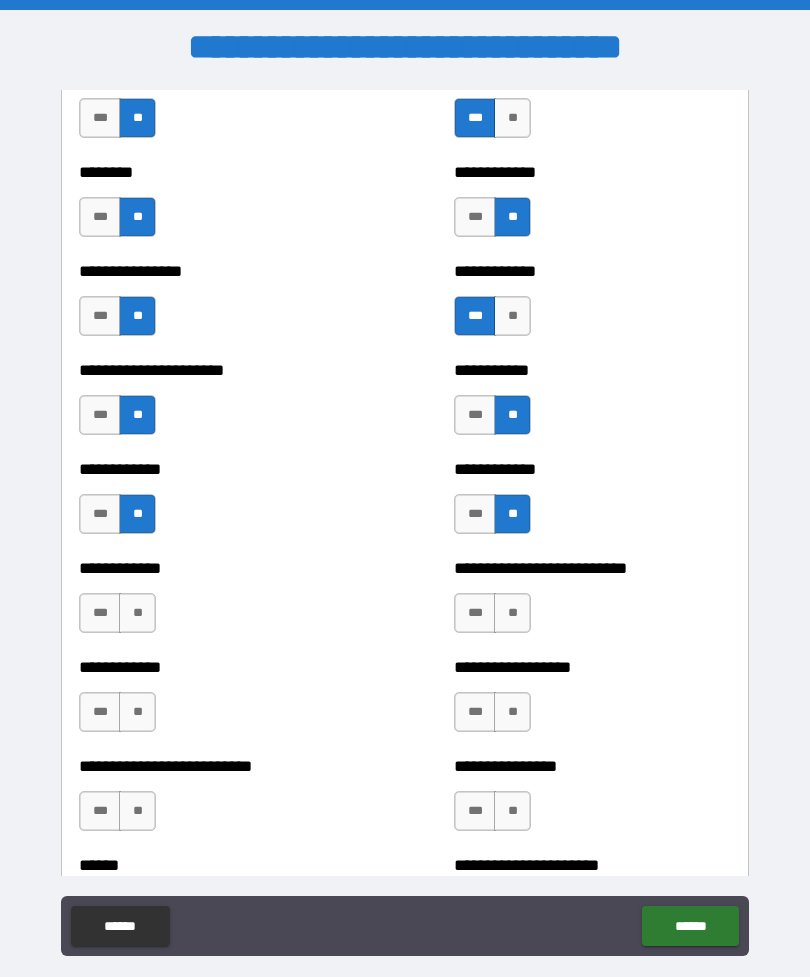 click on "**" at bounding box center [512, 613] 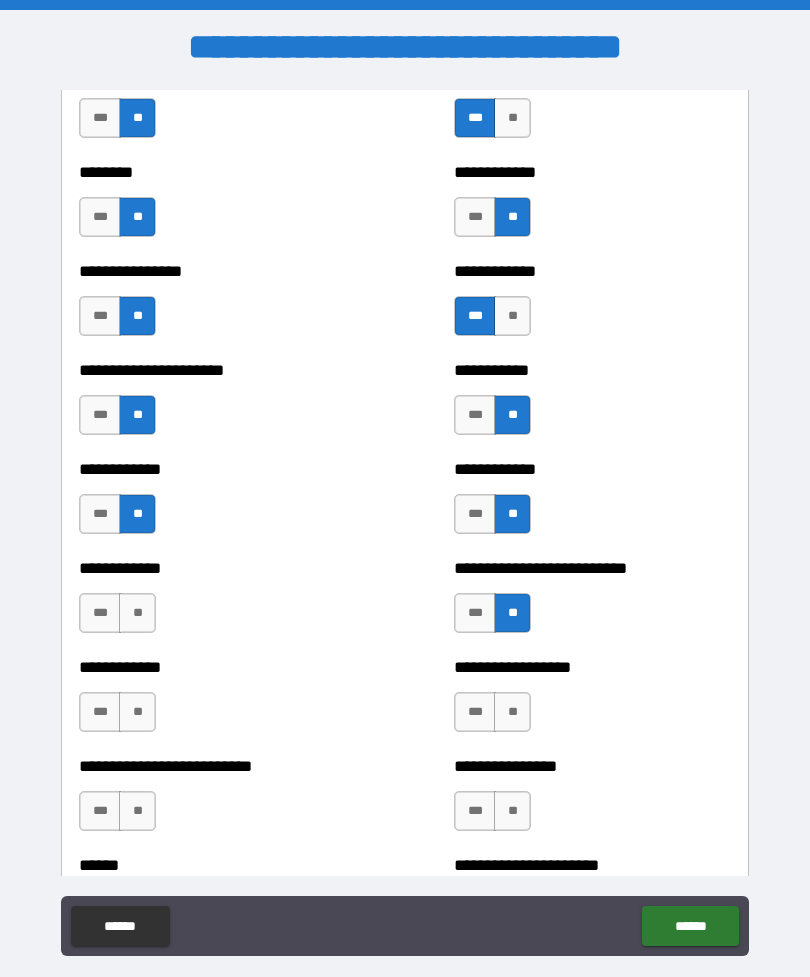 click on "**" at bounding box center [137, 613] 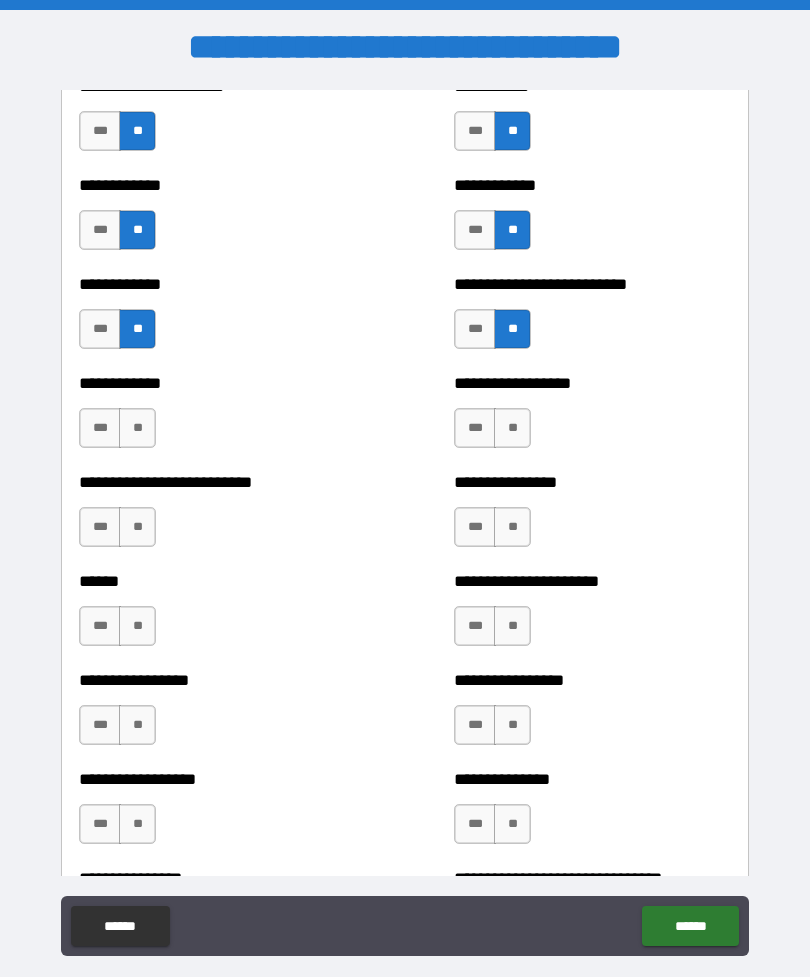 scroll, scrollTop: 4311, scrollLeft: 0, axis: vertical 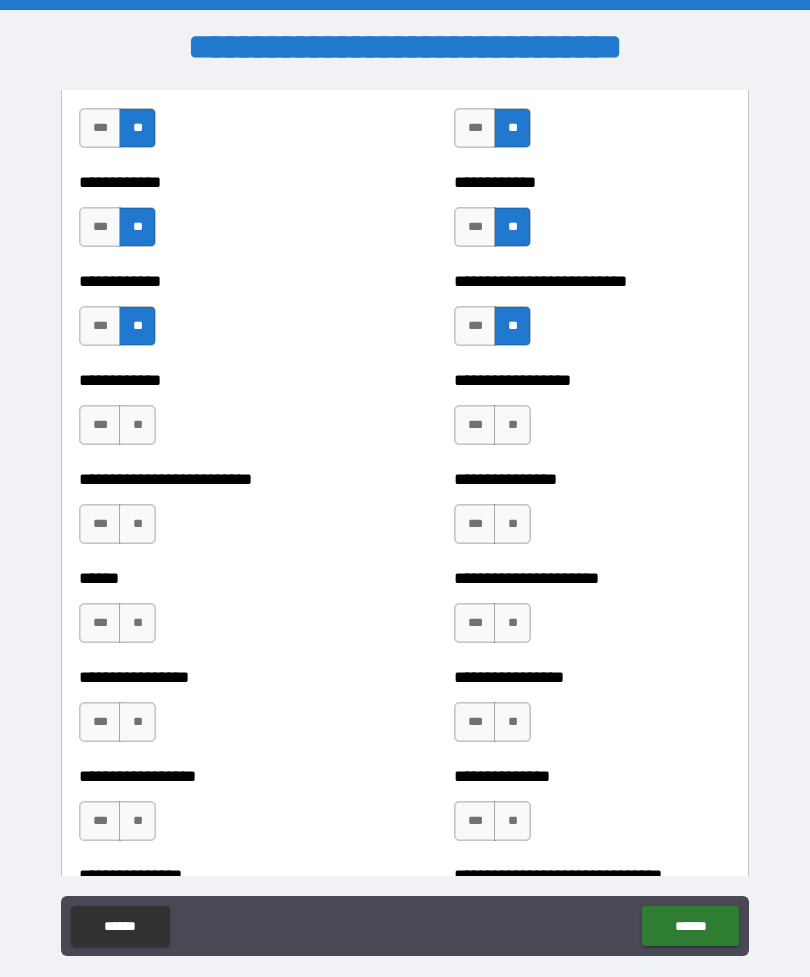 click on "**" at bounding box center [512, 425] 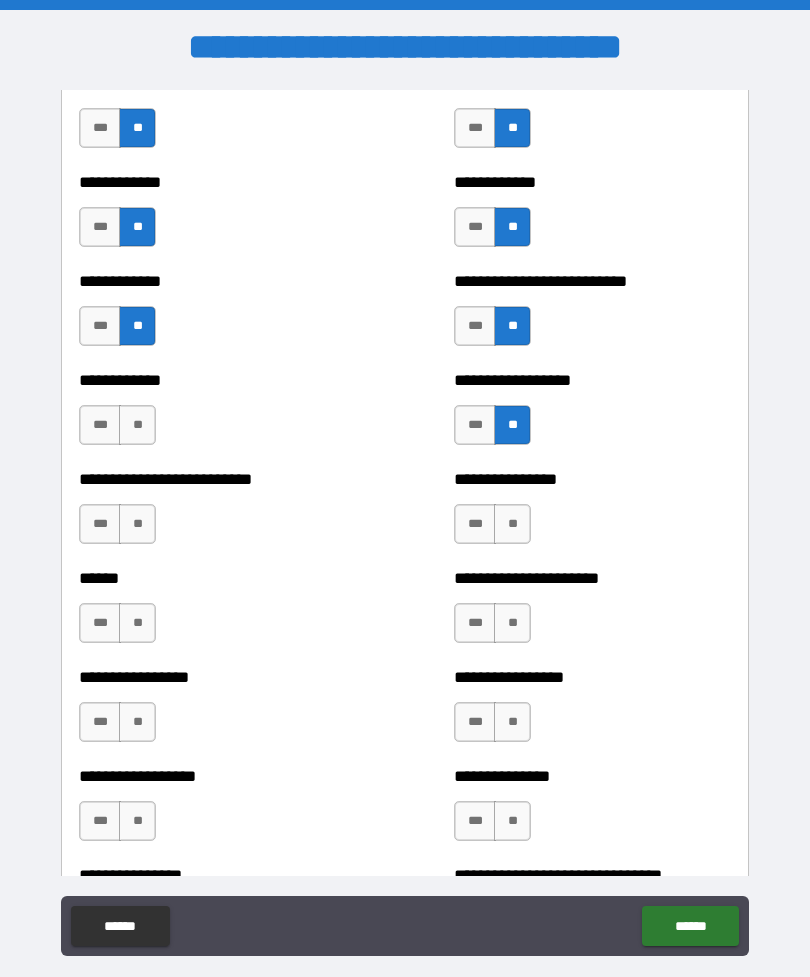 click on "**" at bounding box center [137, 425] 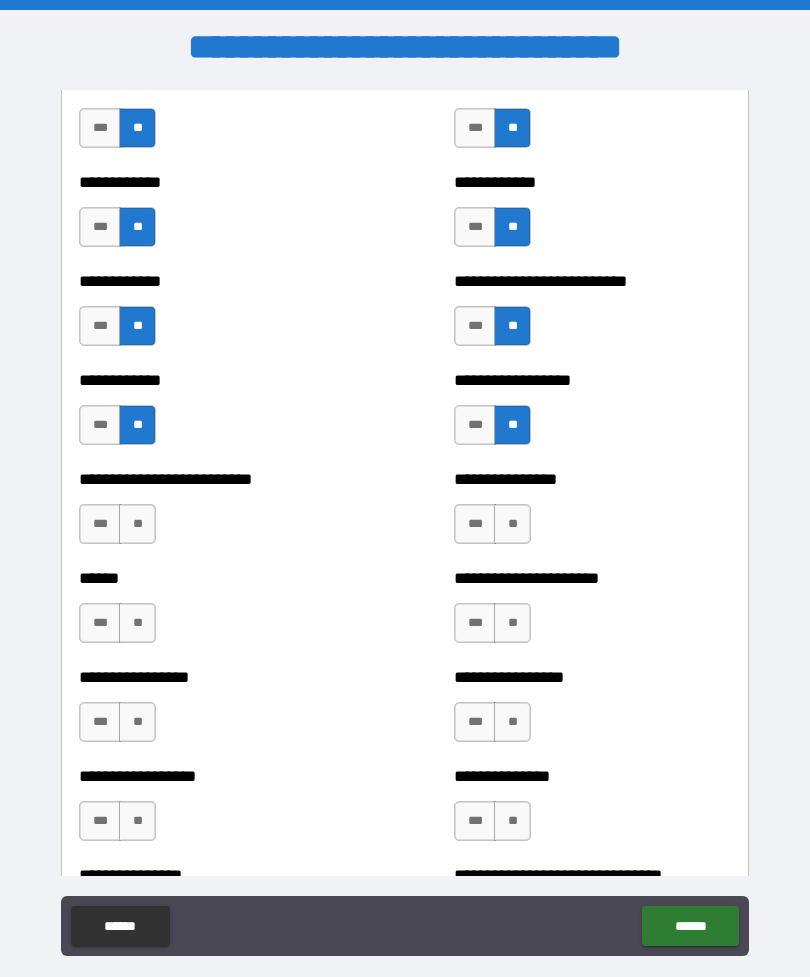 click on "**" at bounding box center [137, 524] 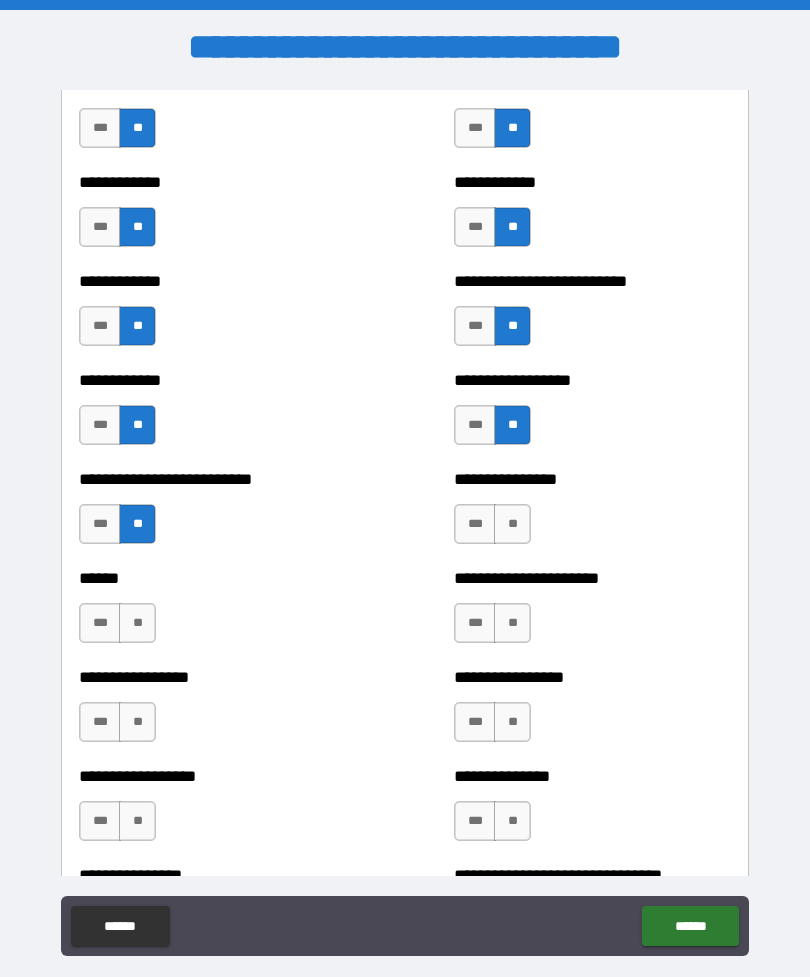 click on "**" at bounding box center [512, 524] 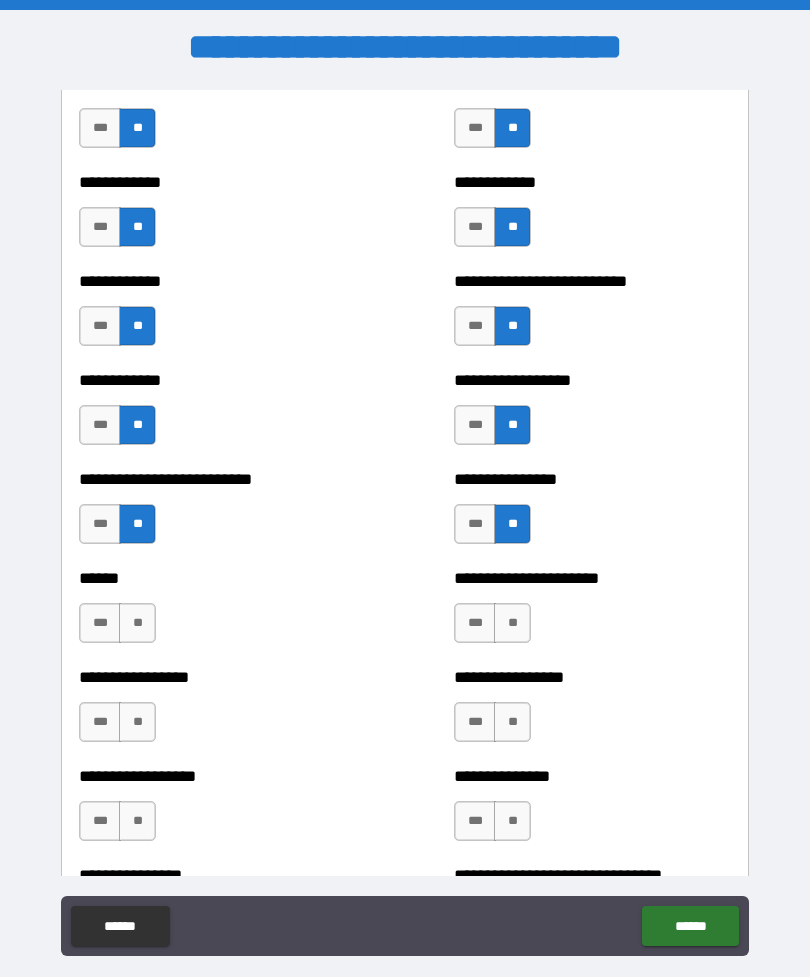 click on "**" at bounding box center (137, 623) 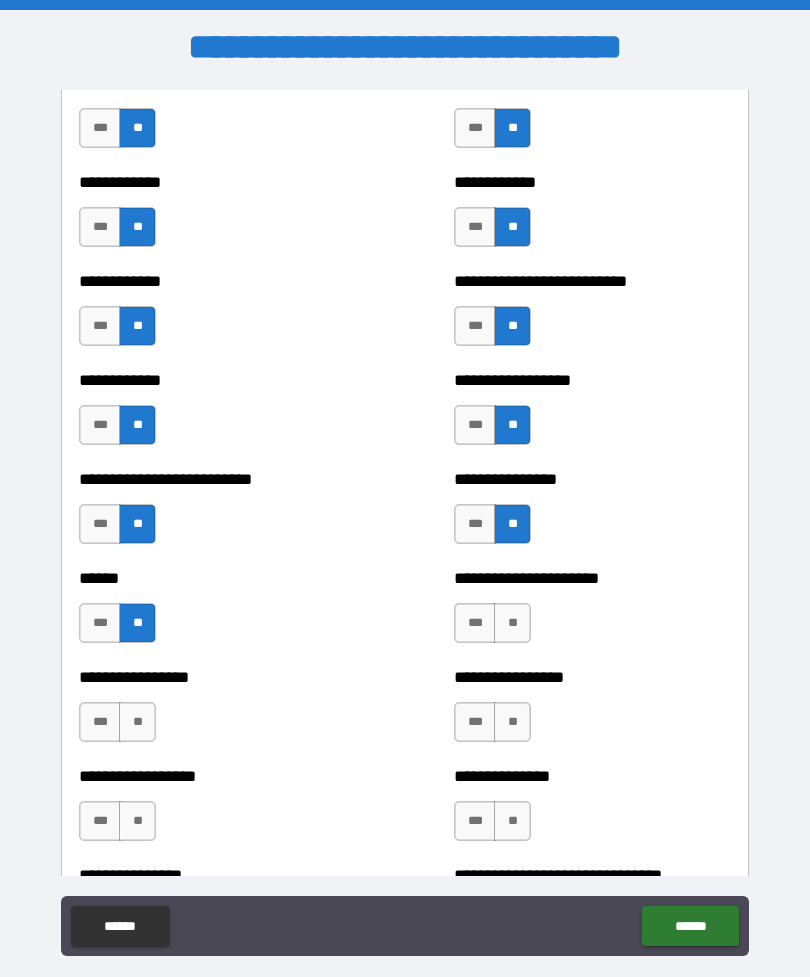 click on "**" at bounding box center (512, 623) 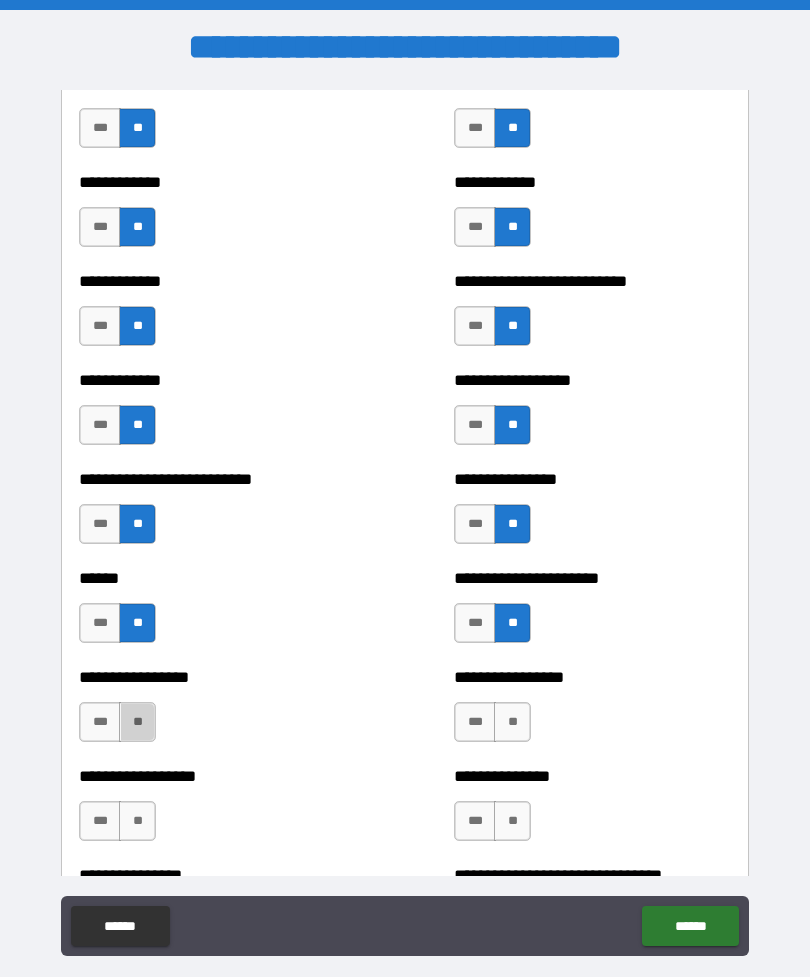click on "**" at bounding box center (137, 722) 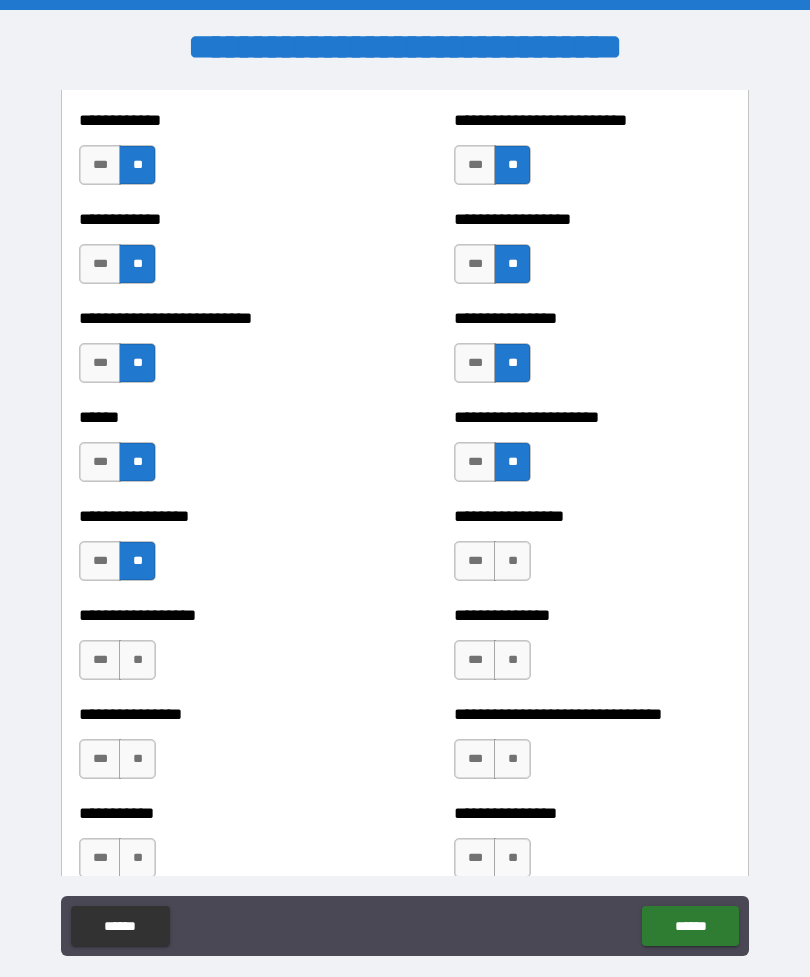 scroll, scrollTop: 4473, scrollLeft: 0, axis: vertical 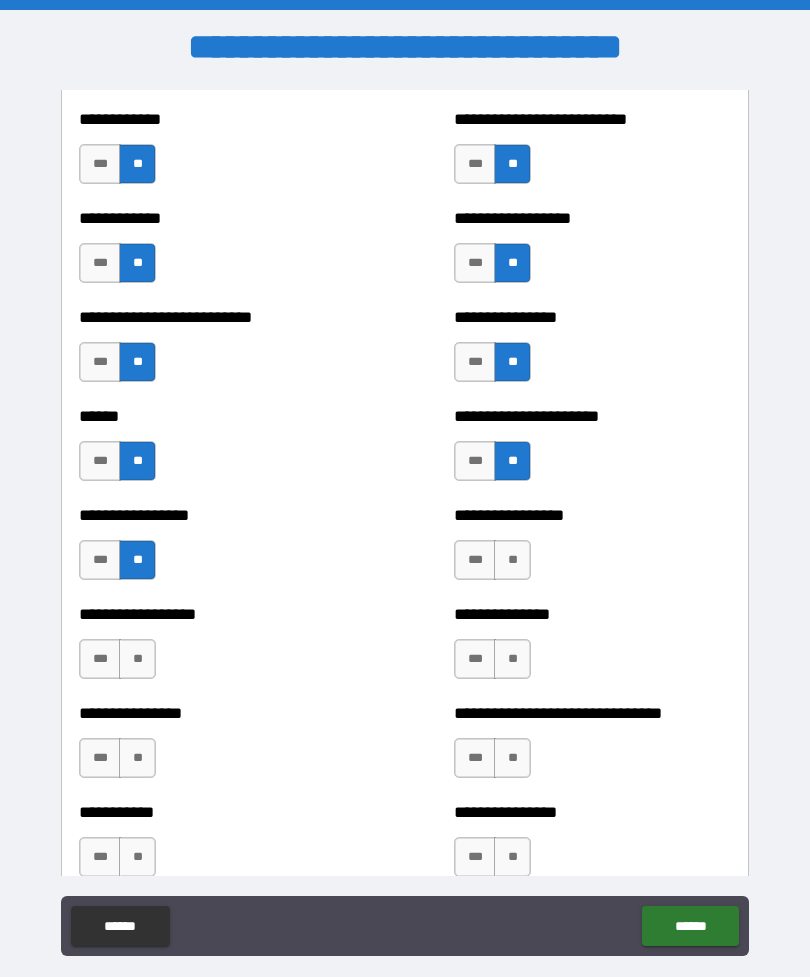 click on "**" at bounding box center [512, 560] 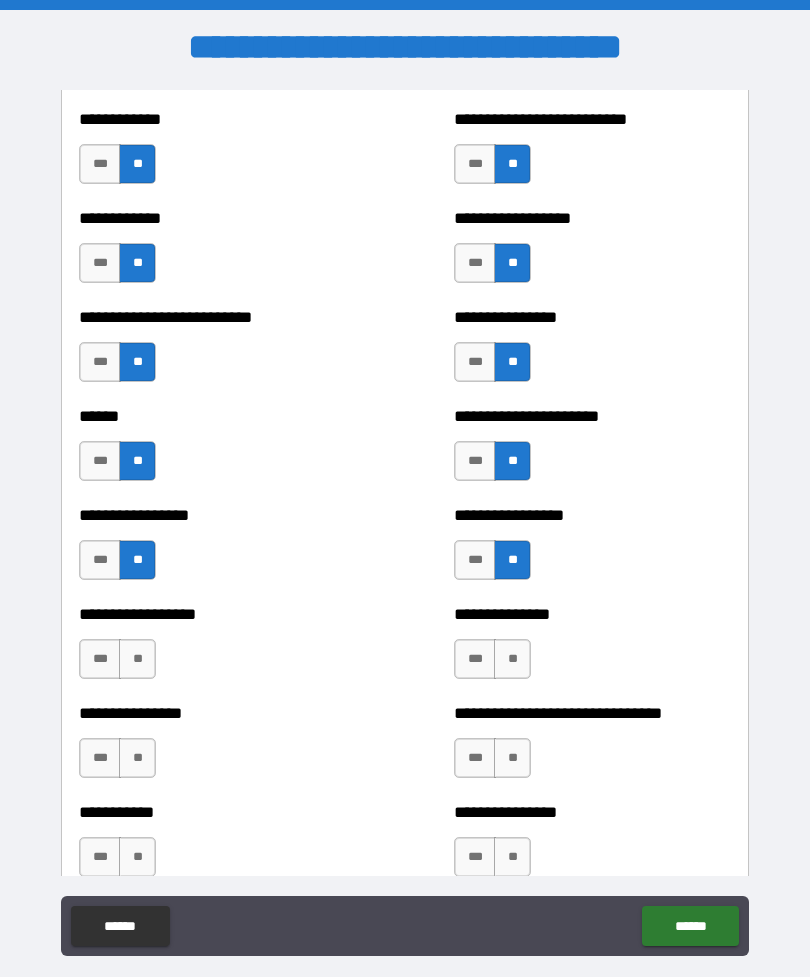click on "**" at bounding box center (512, 659) 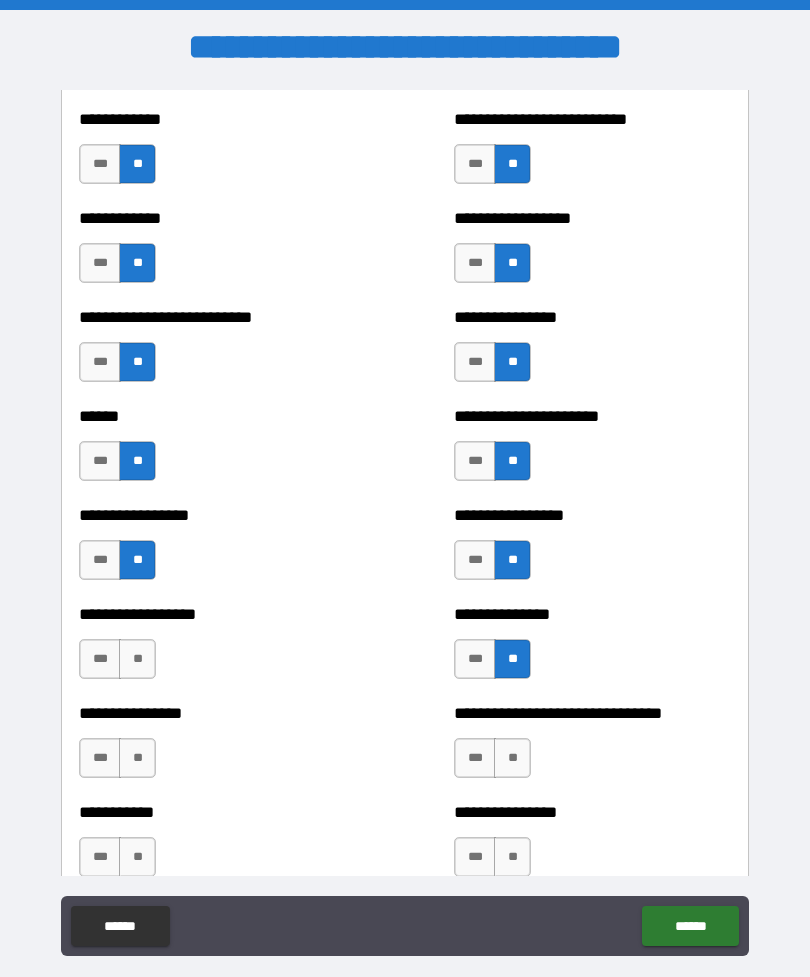 click on "**" at bounding box center [137, 659] 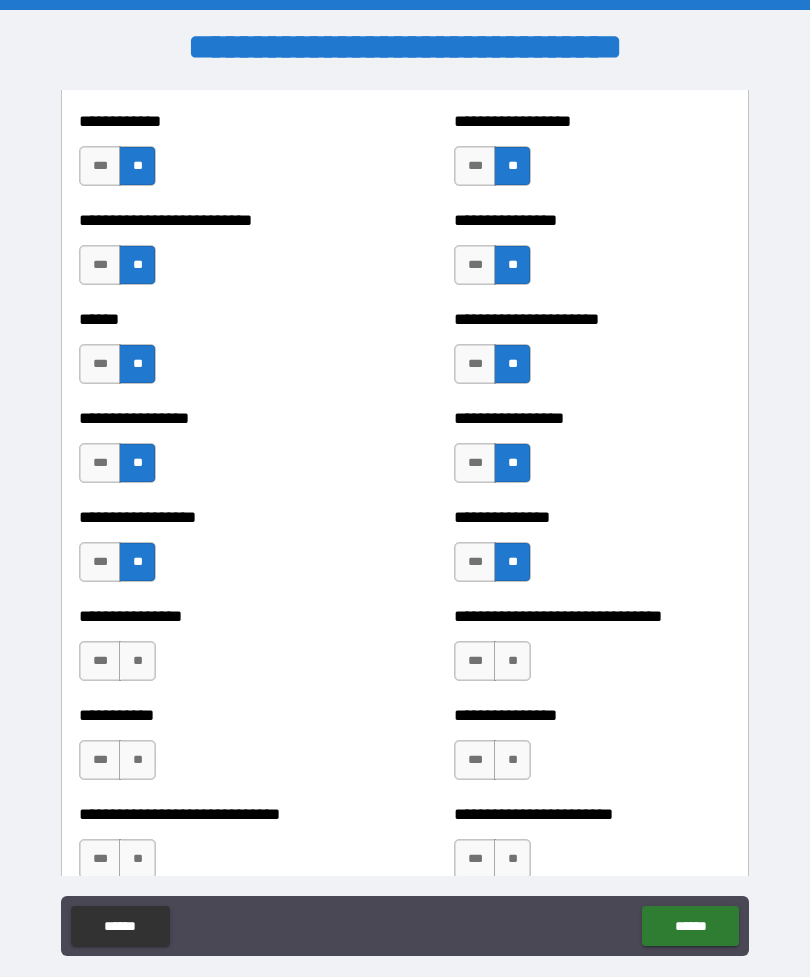 scroll, scrollTop: 4579, scrollLeft: 0, axis: vertical 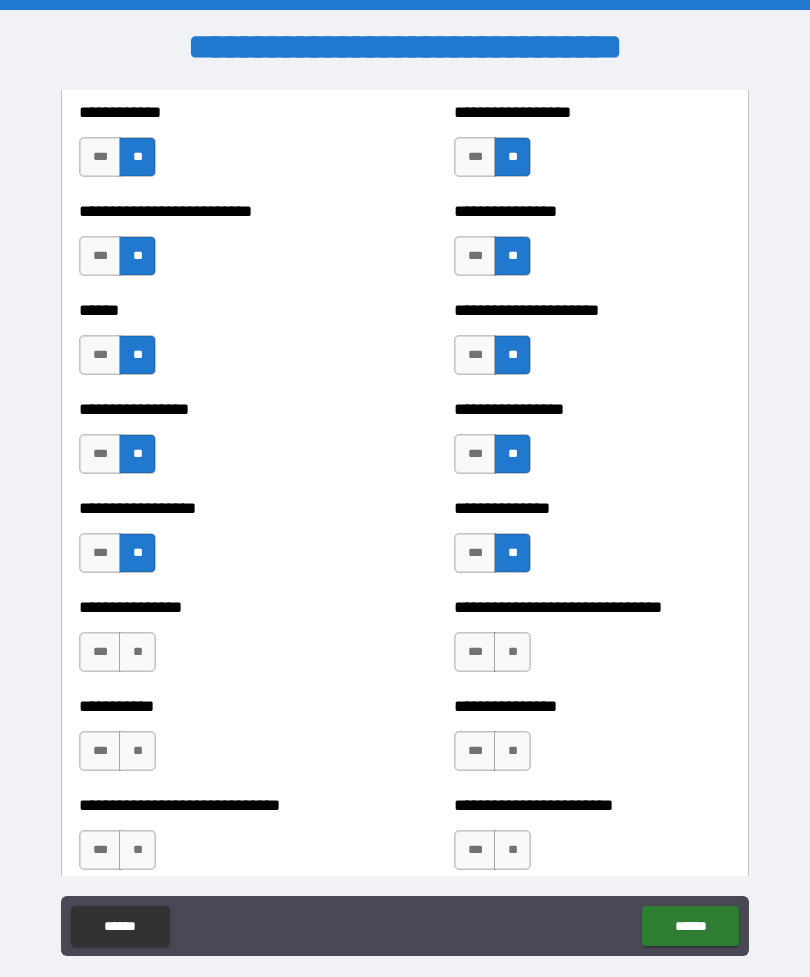 click on "**" at bounding box center (137, 652) 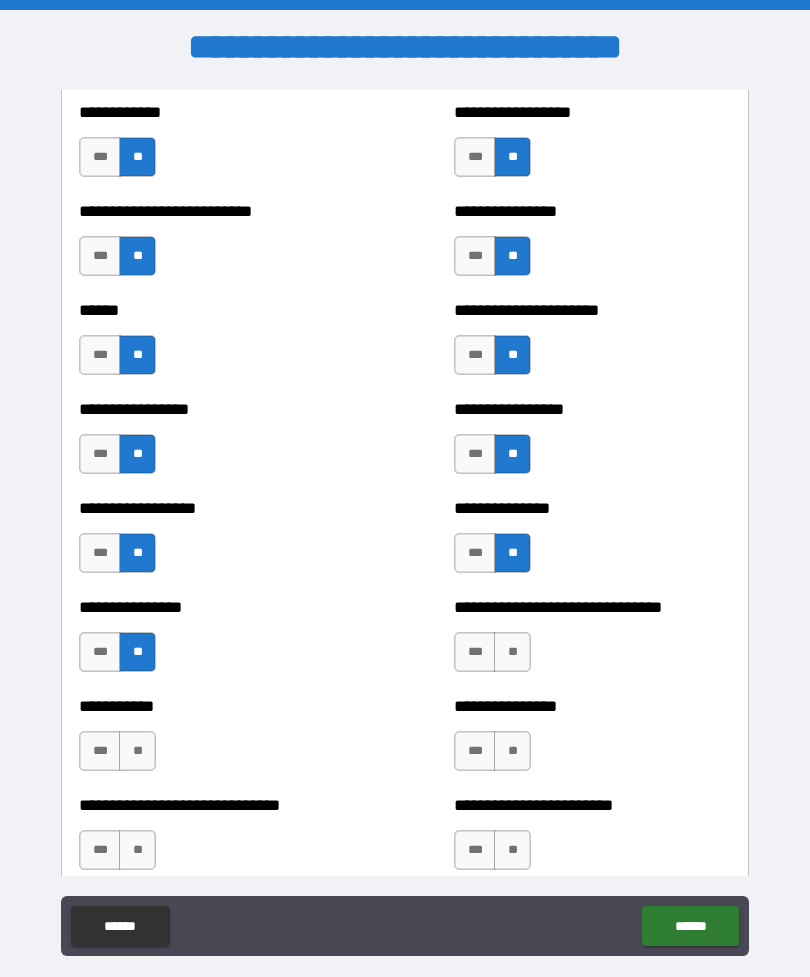 click on "**" at bounding box center [512, 652] 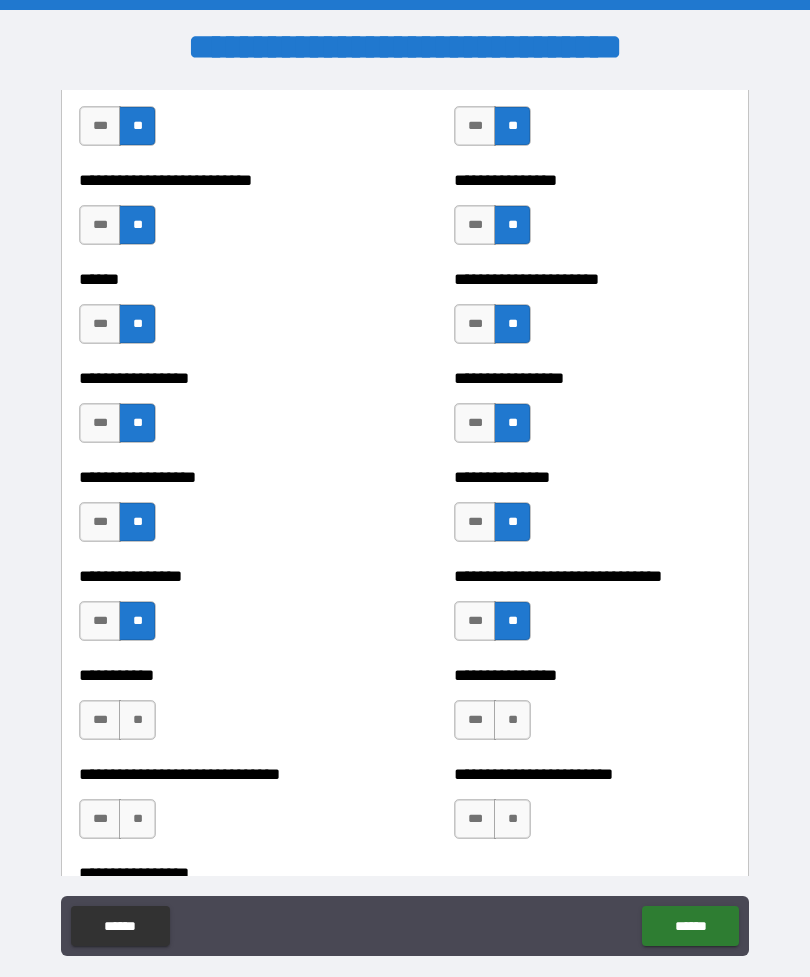 scroll, scrollTop: 4656, scrollLeft: 0, axis: vertical 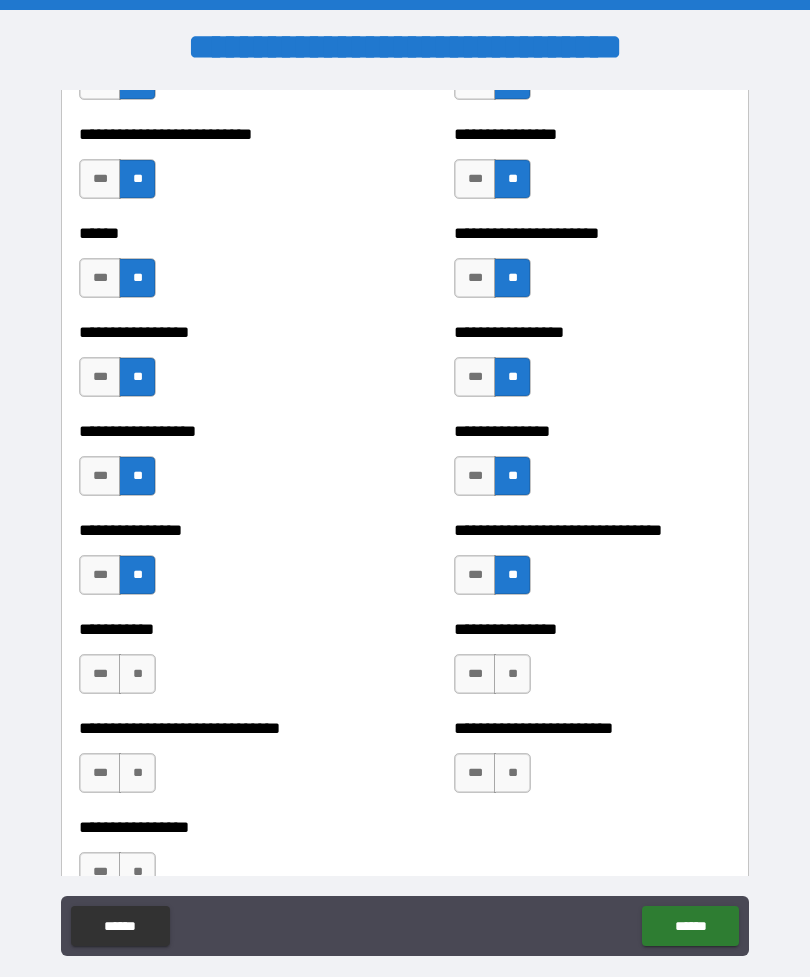 click on "**" at bounding box center (137, 674) 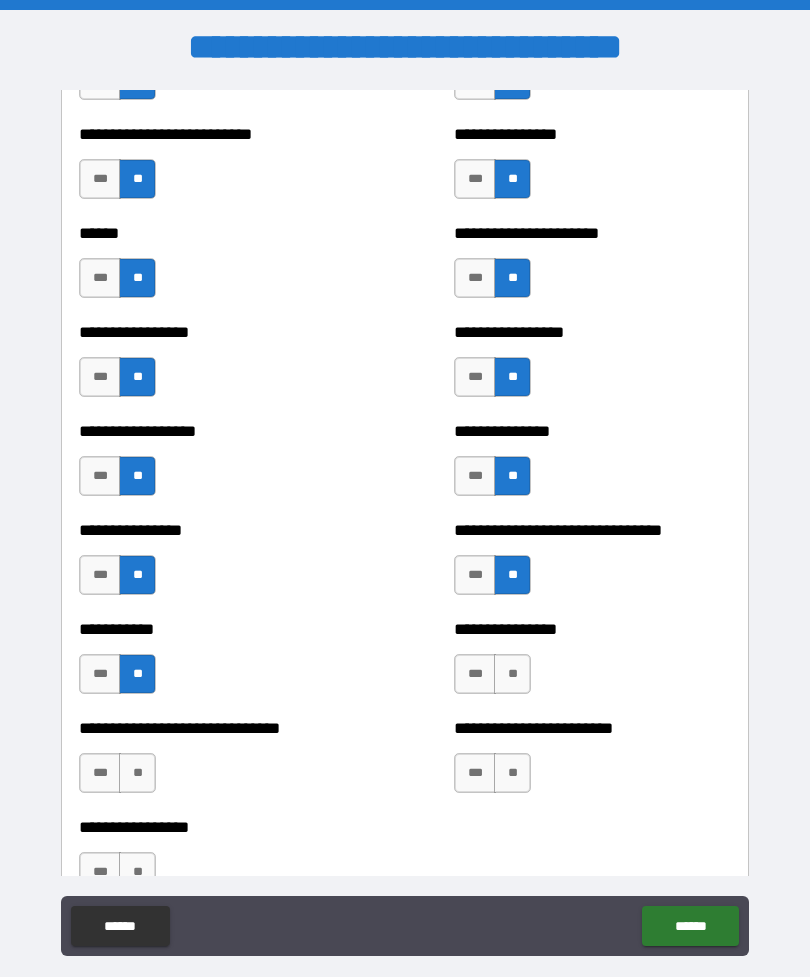 click on "**" at bounding box center (512, 674) 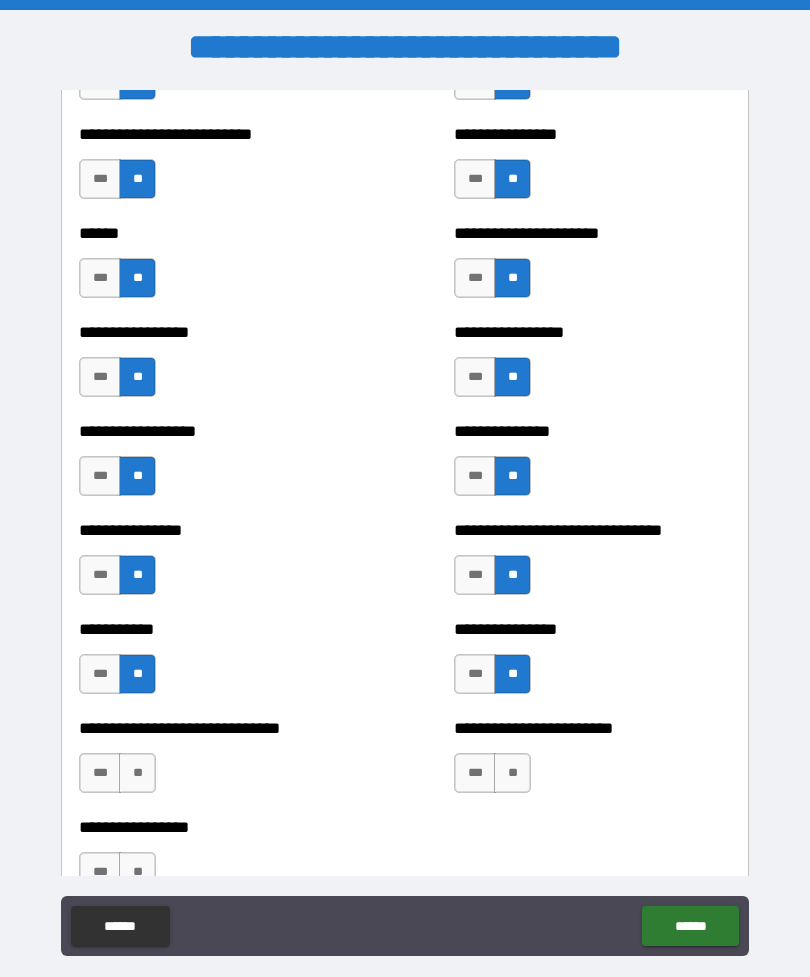 scroll, scrollTop: 4748, scrollLeft: 0, axis: vertical 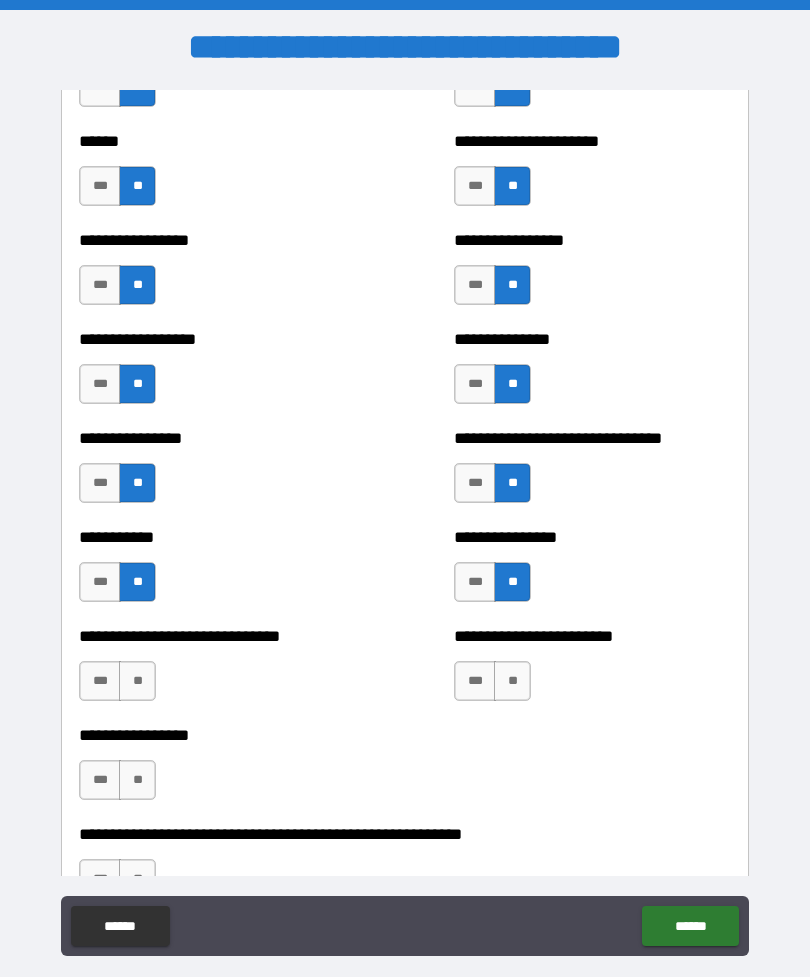 click on "**" at bounding box center [137, 681] 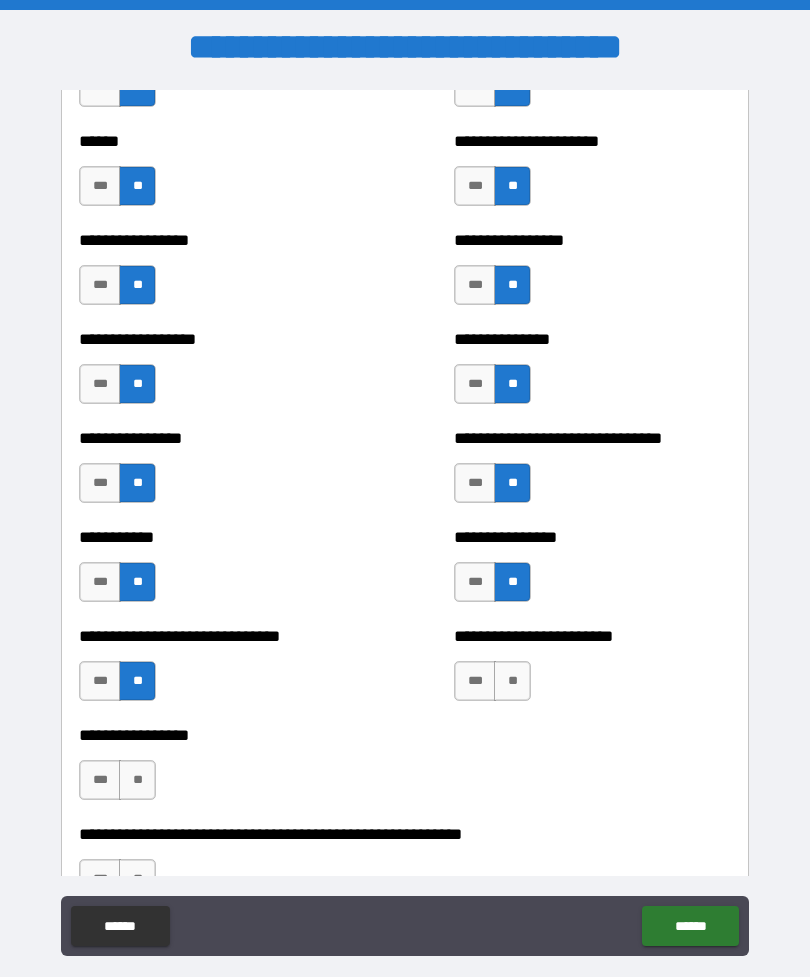 click on "**" at bounding box center (512, 681) 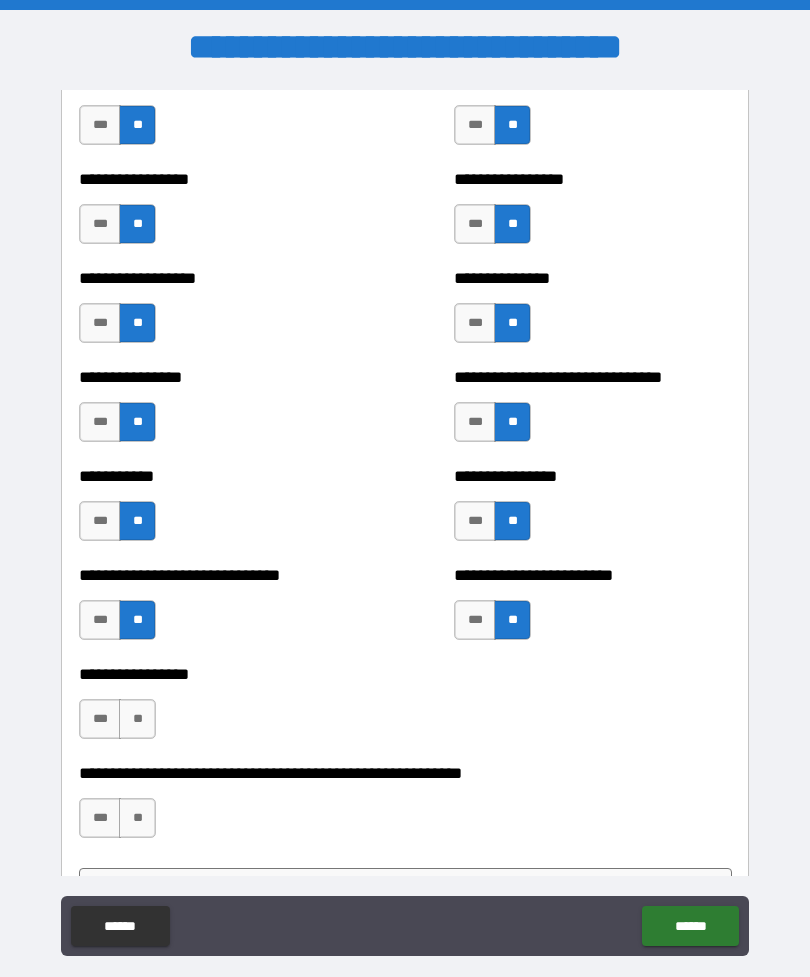 scroll, scrollTop: 4811, scrollLeft: 0, axis: vertical 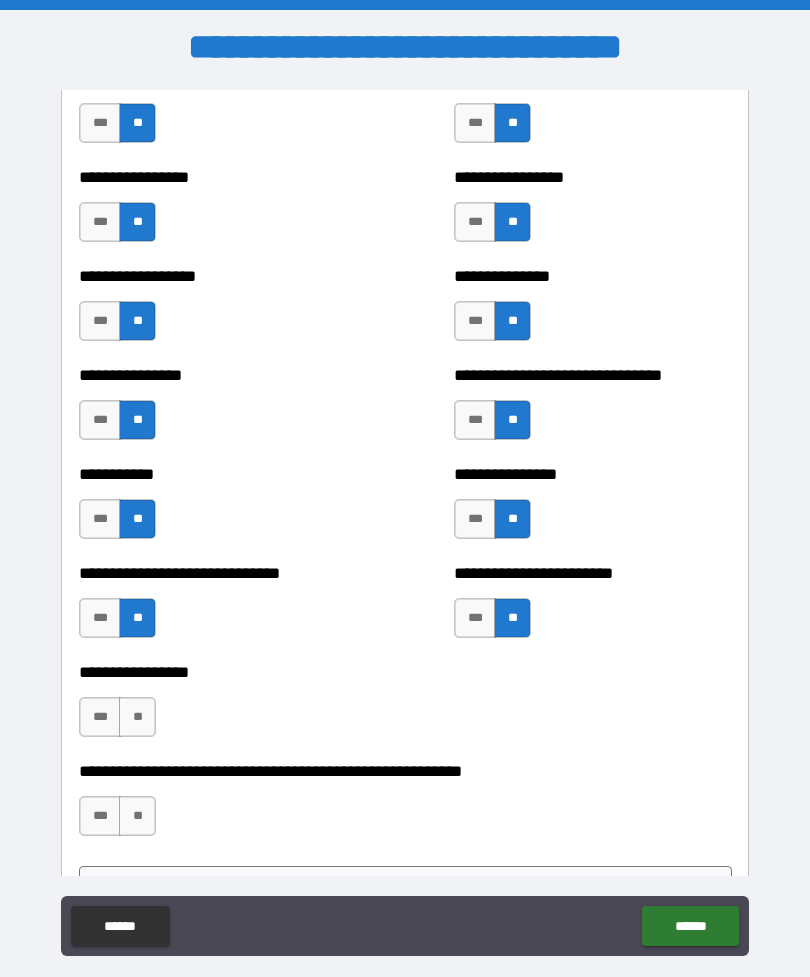 click on "**" at bounding box center [137, 717] 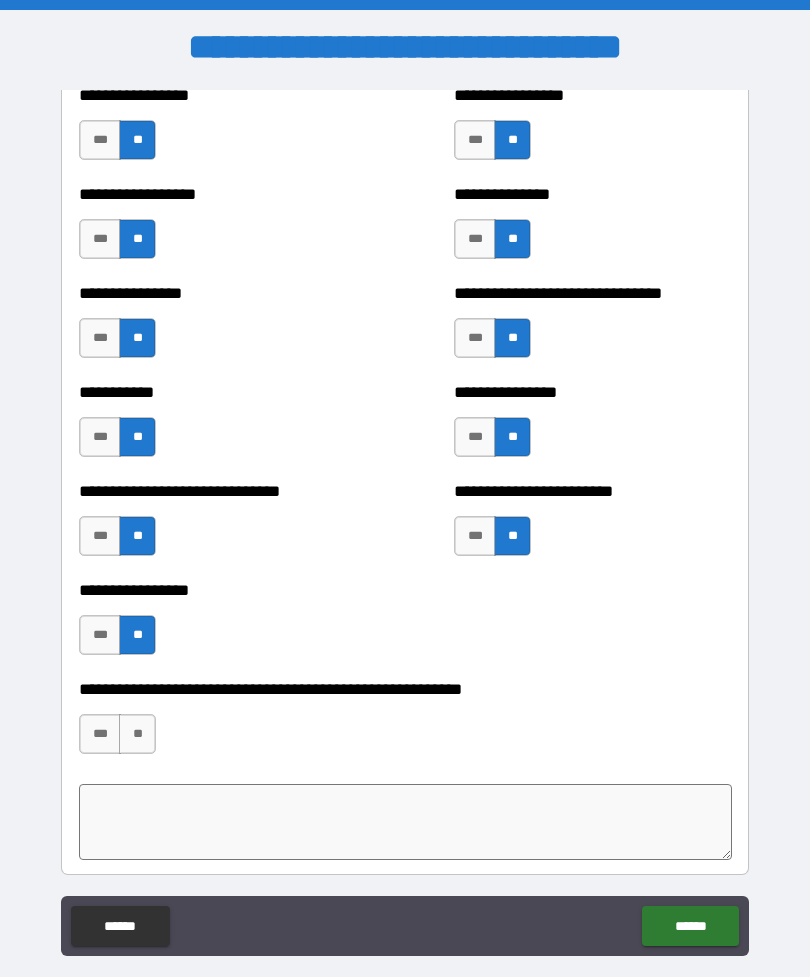 scroll, scrollTop: 4910, scrollLeft: 0, axis: vertical 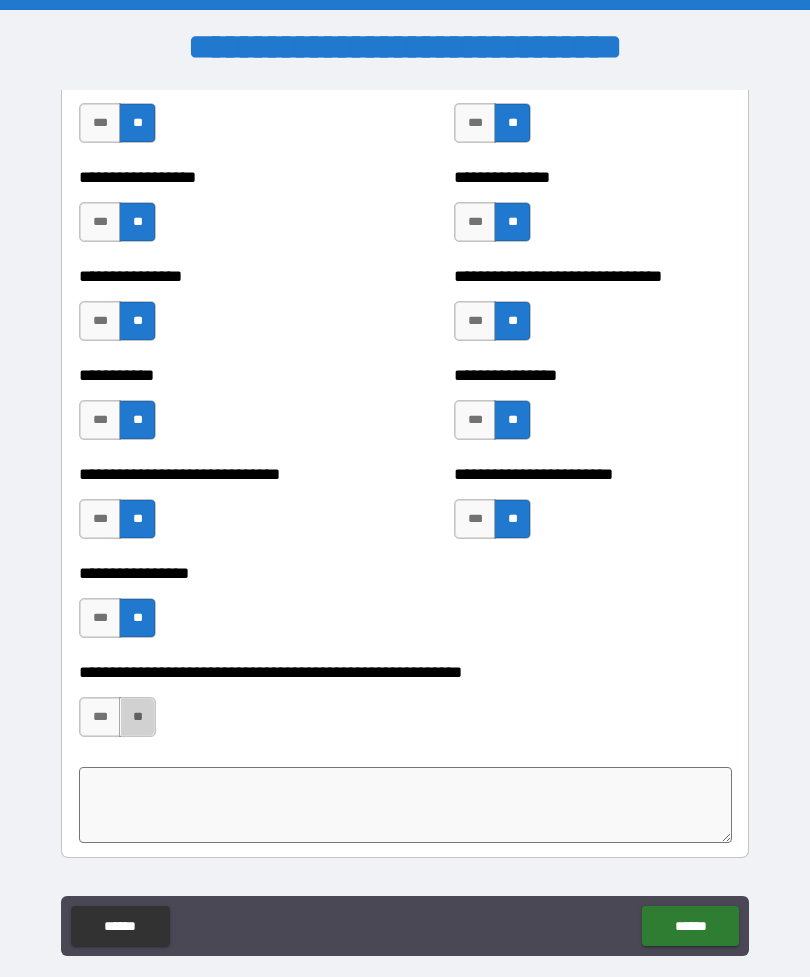 click on "**" at bounding box center [137, 717] 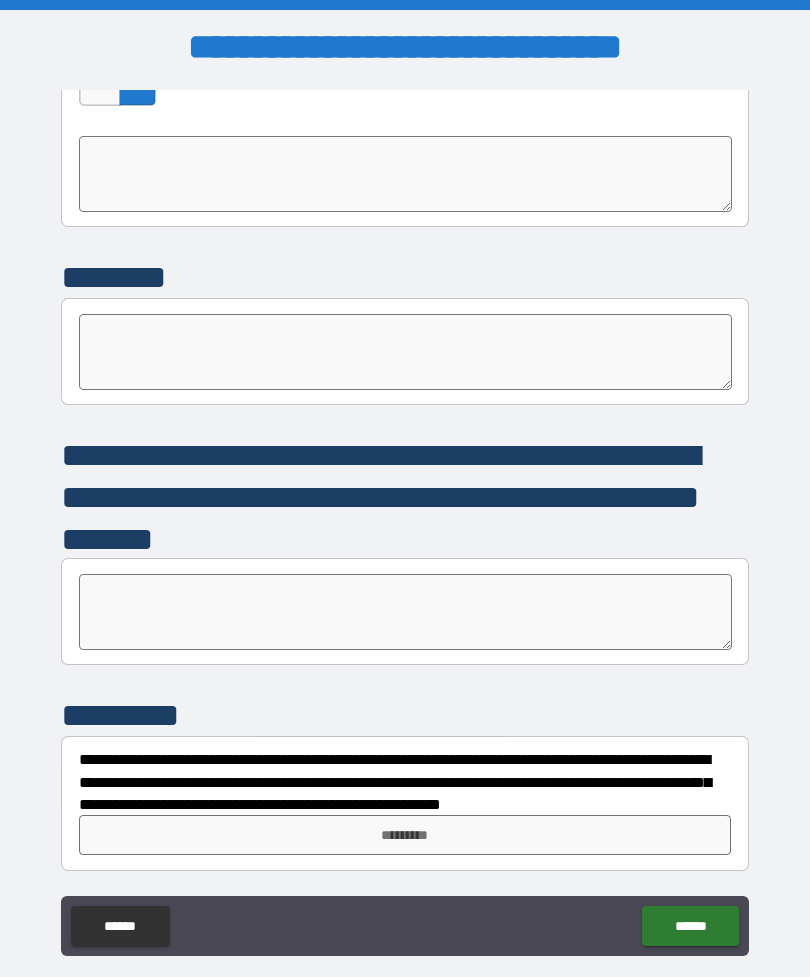 scroll, scrollTop: 5541, scrollLeft: 0, axis: vertical 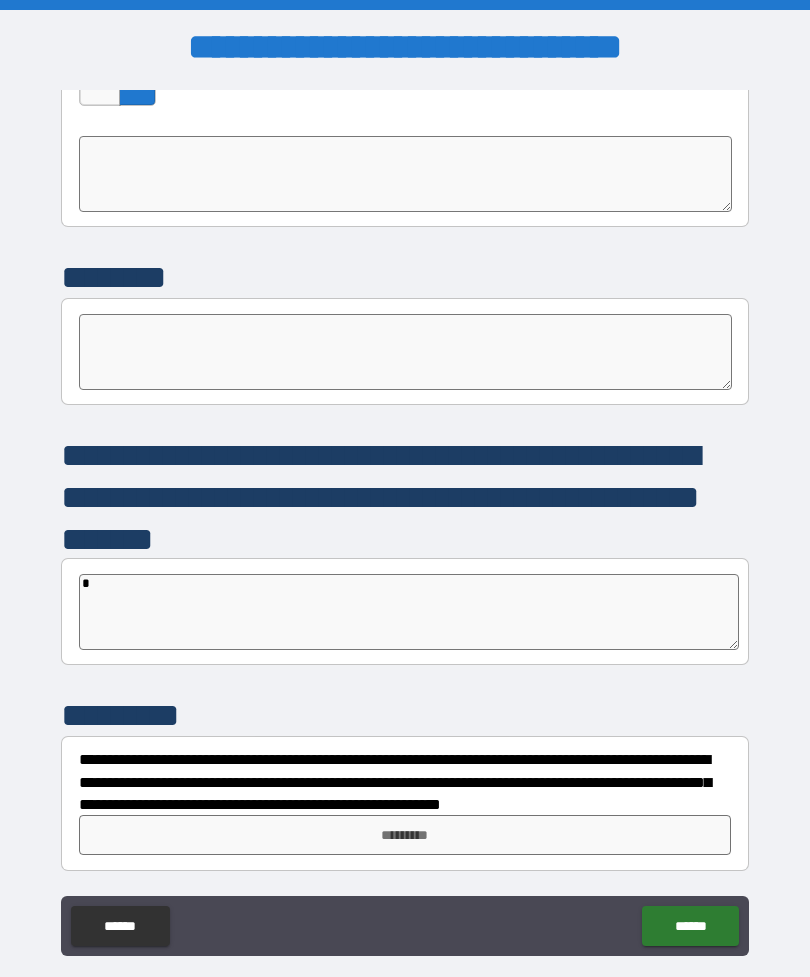 type on "*" 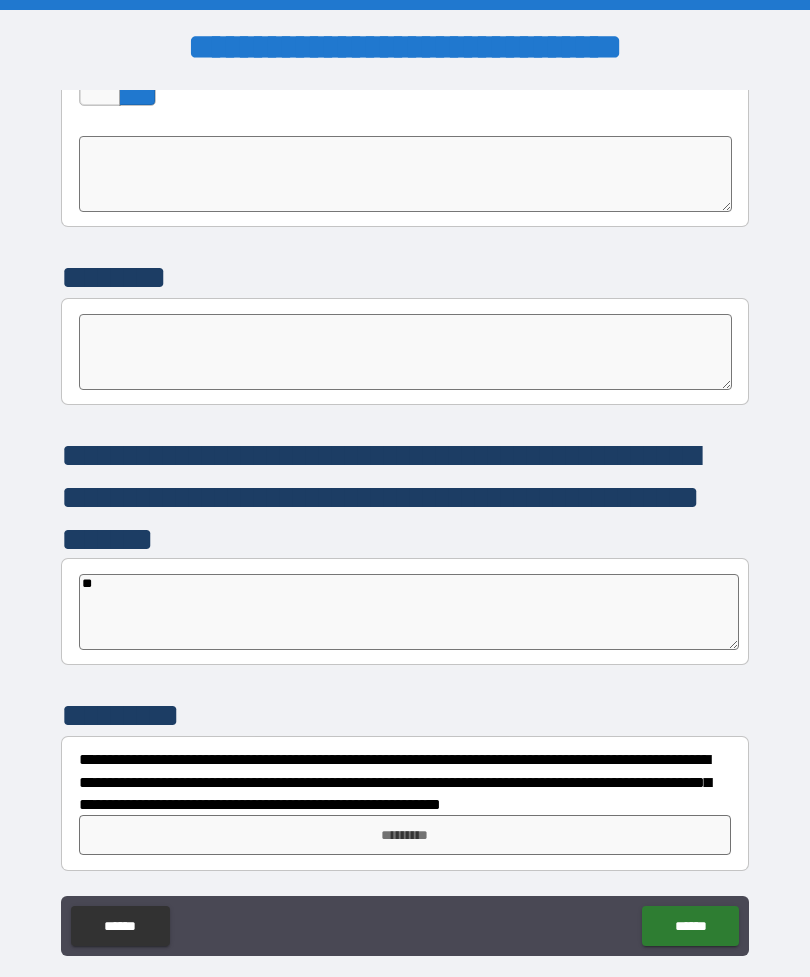type on "*" 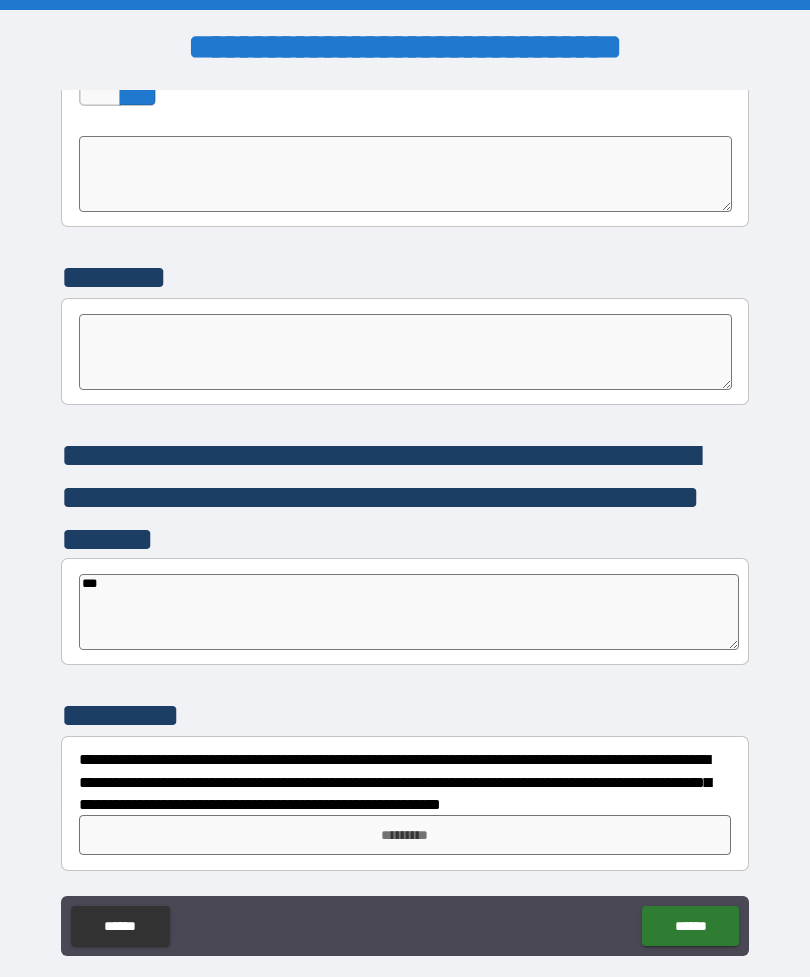 type on "****" 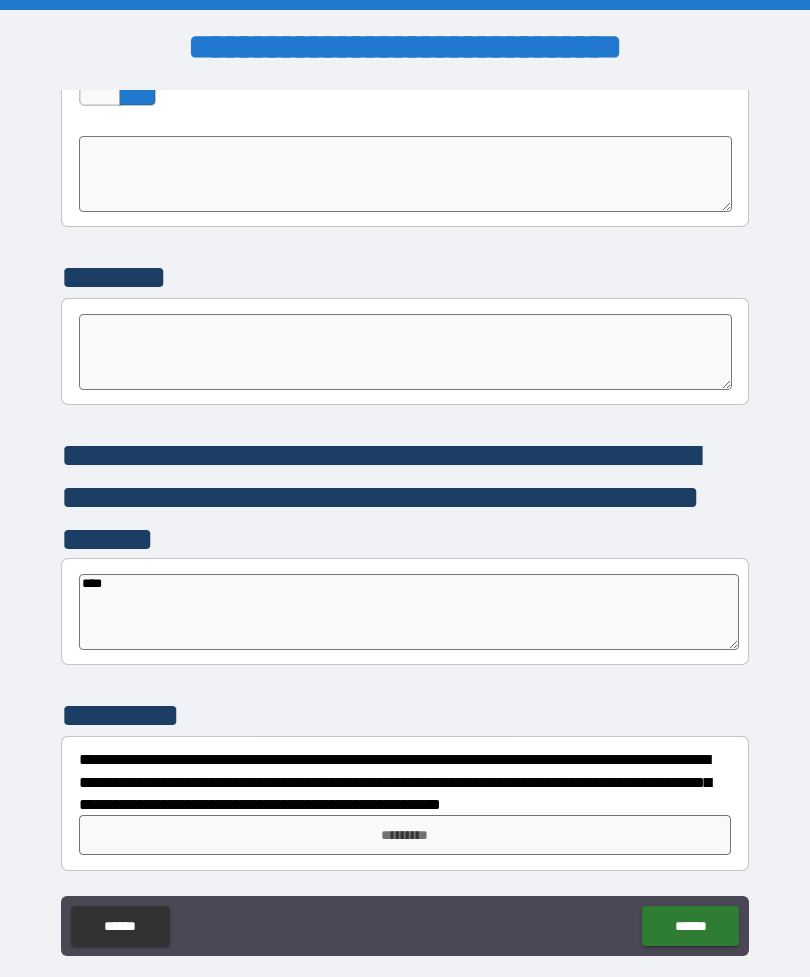 type on "*" 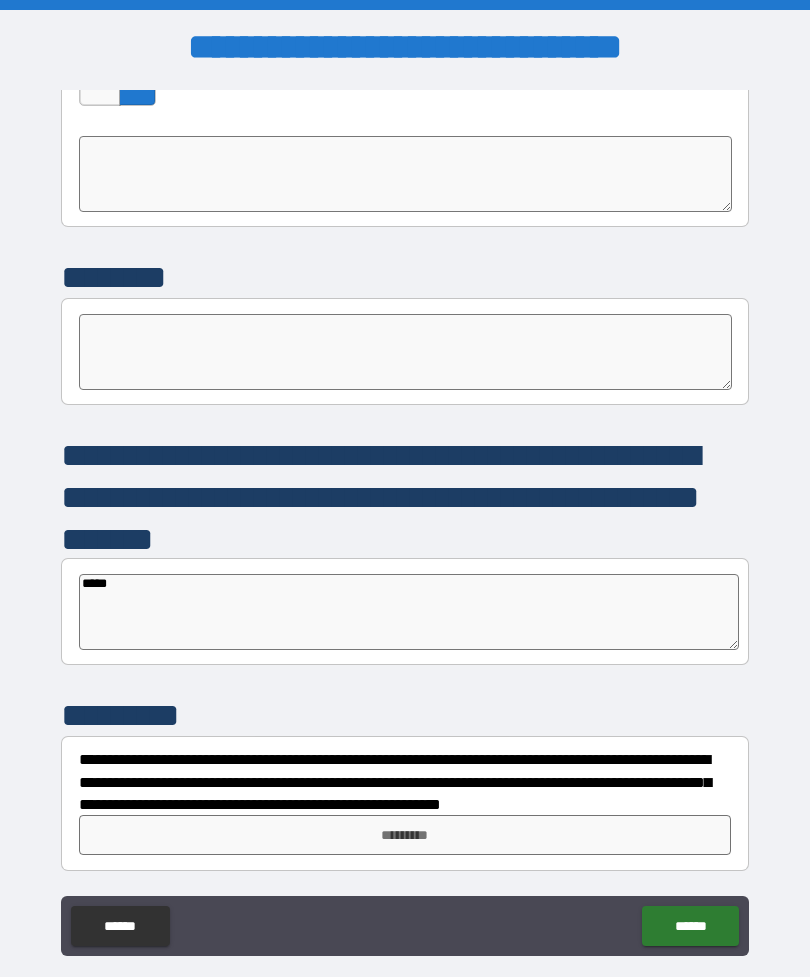 type on "*" 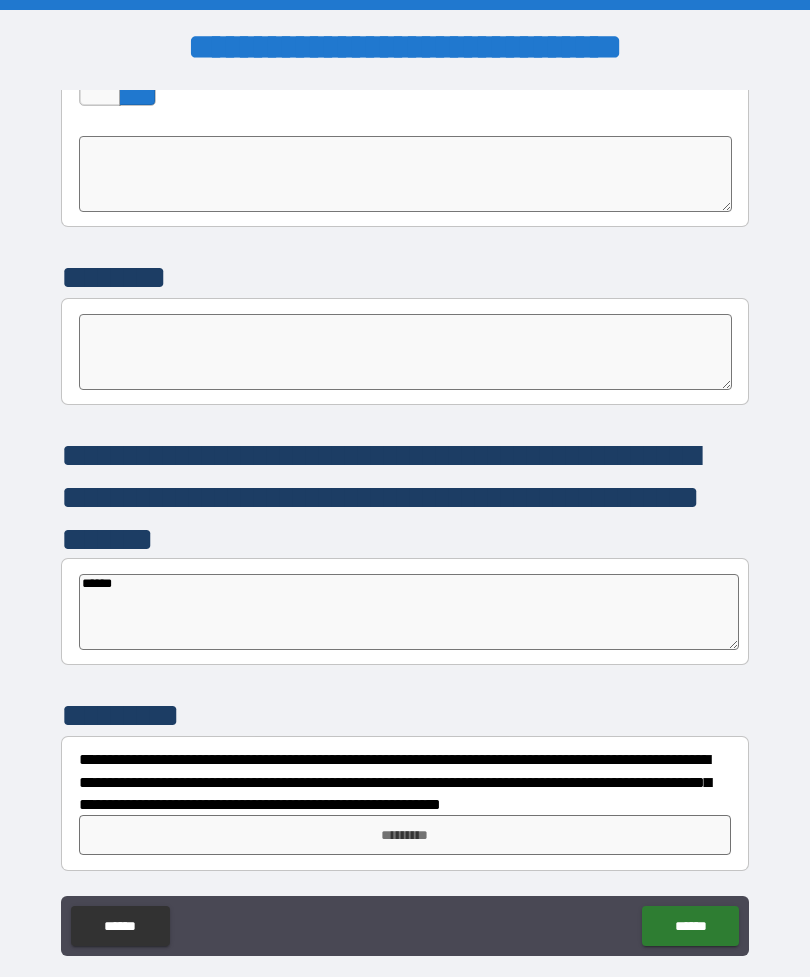 type on "*" 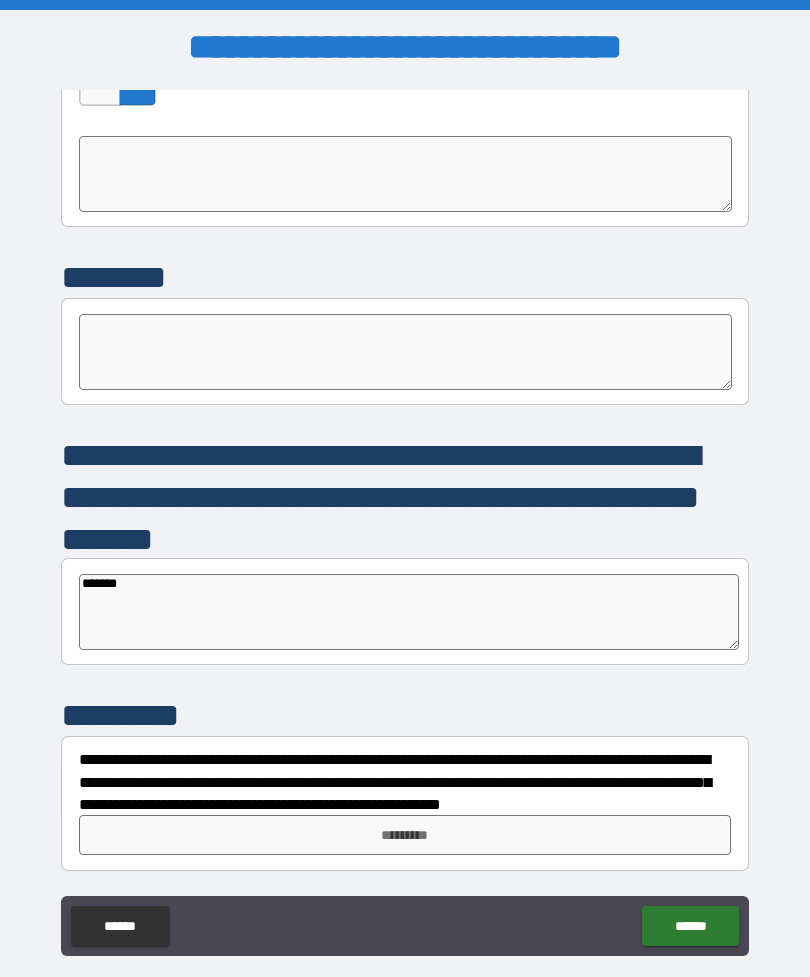 type on "*" 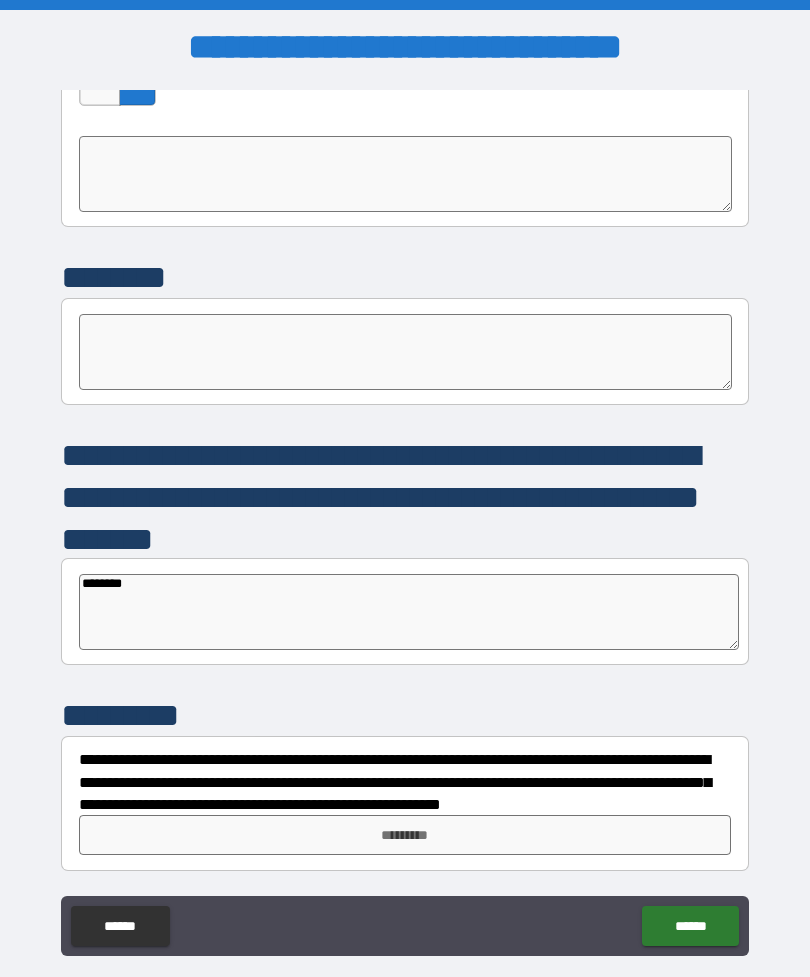 type on "*" 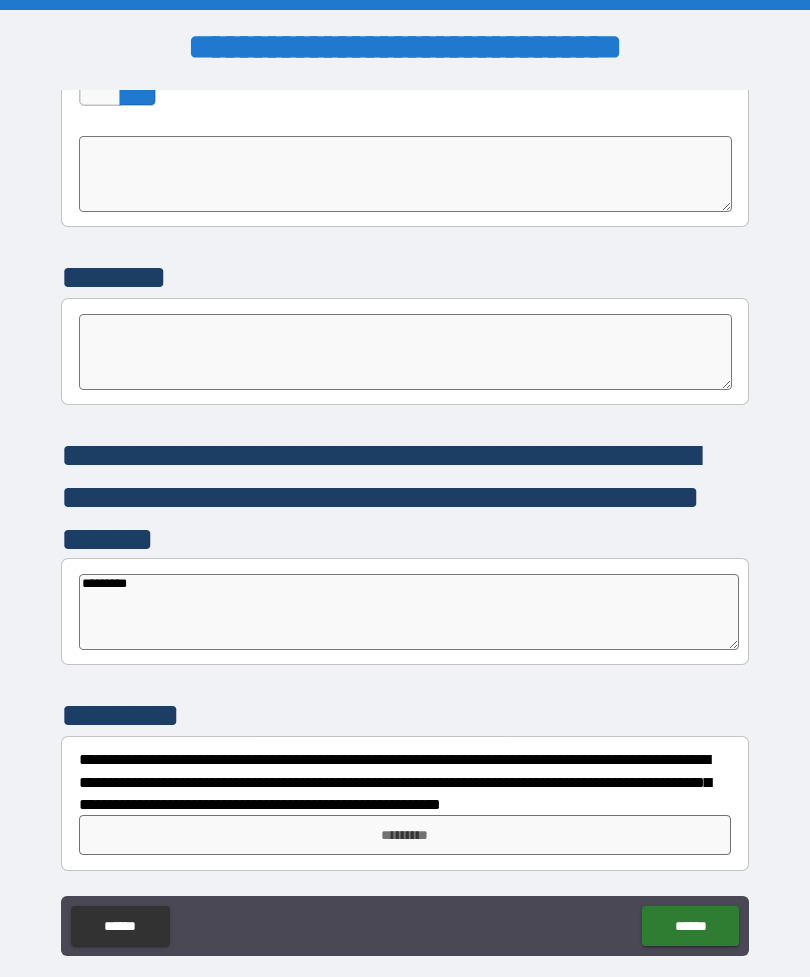 type on "*" 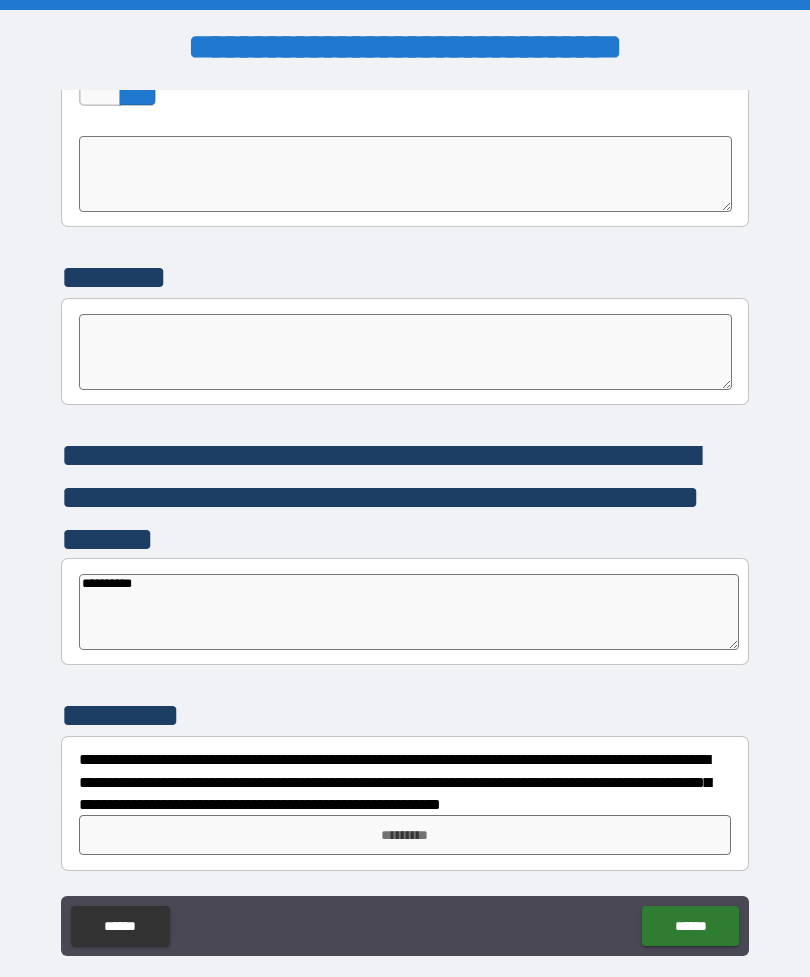 type on "*" 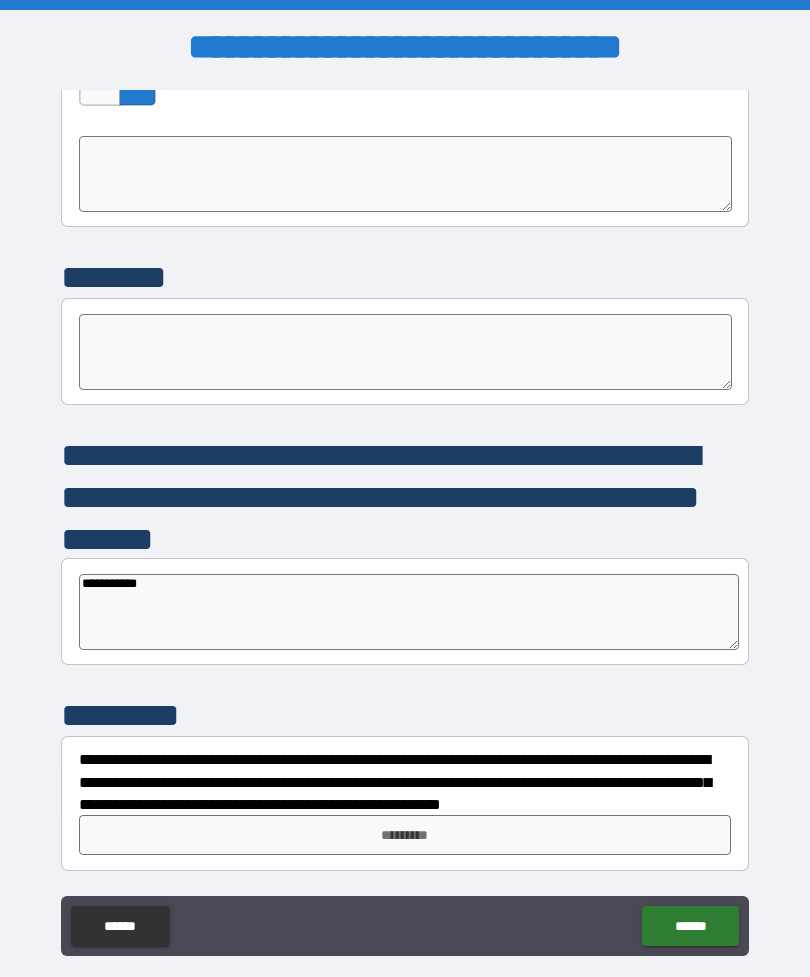 type on "*" 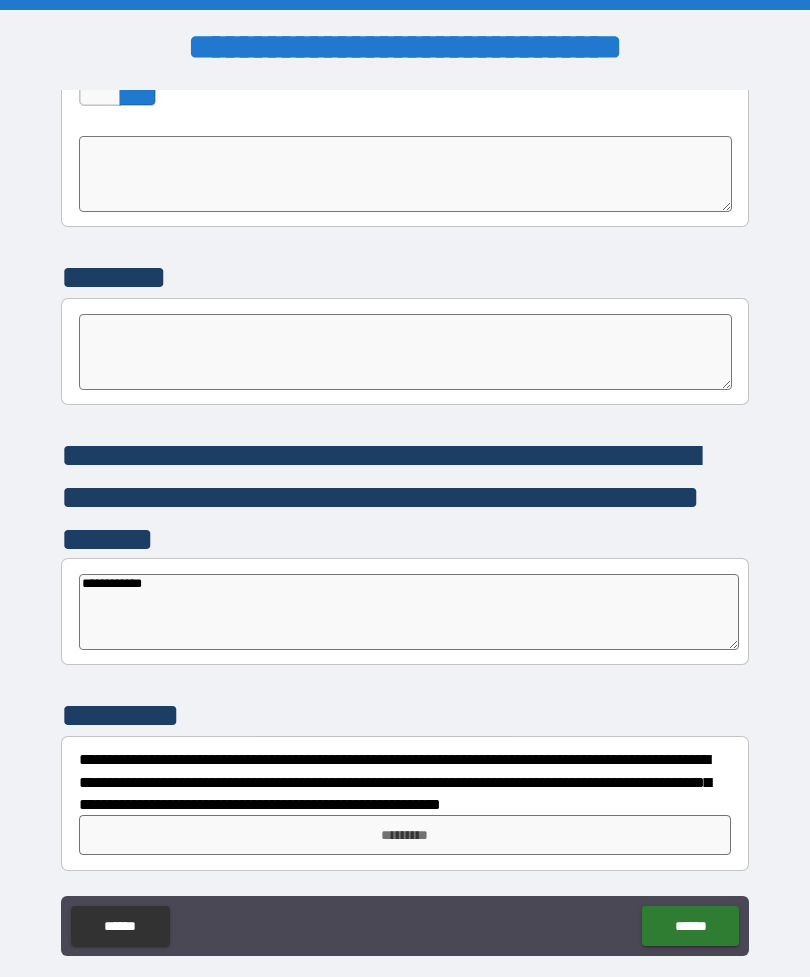 type on "*" 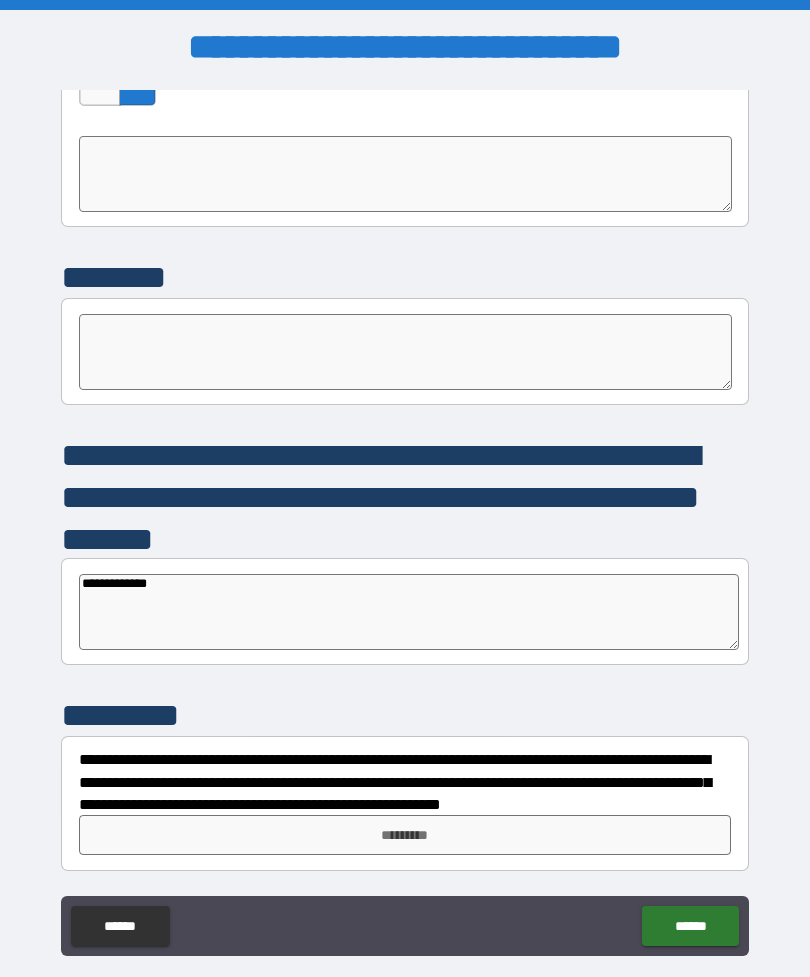 type on "*" 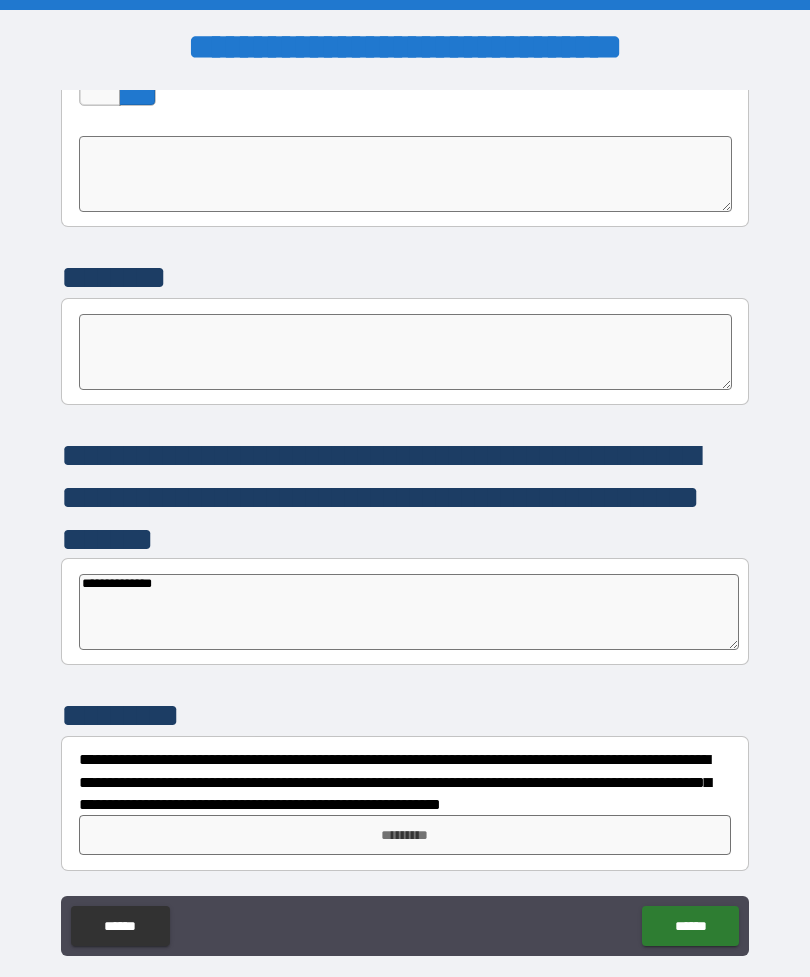 type on "*" 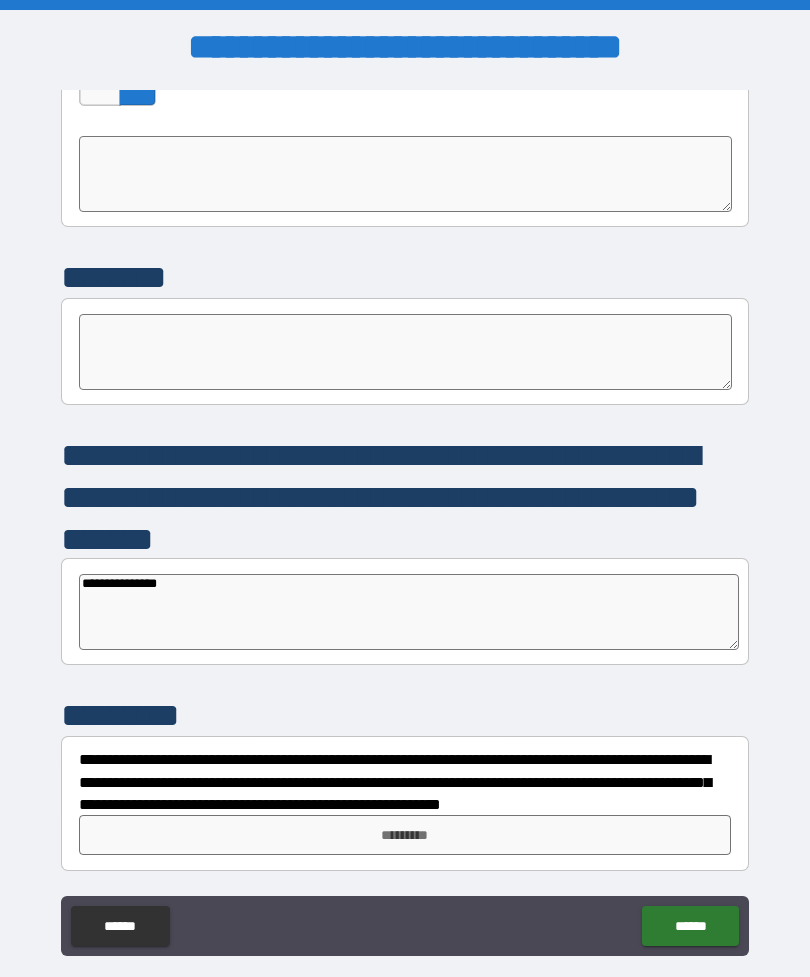 type on "*" 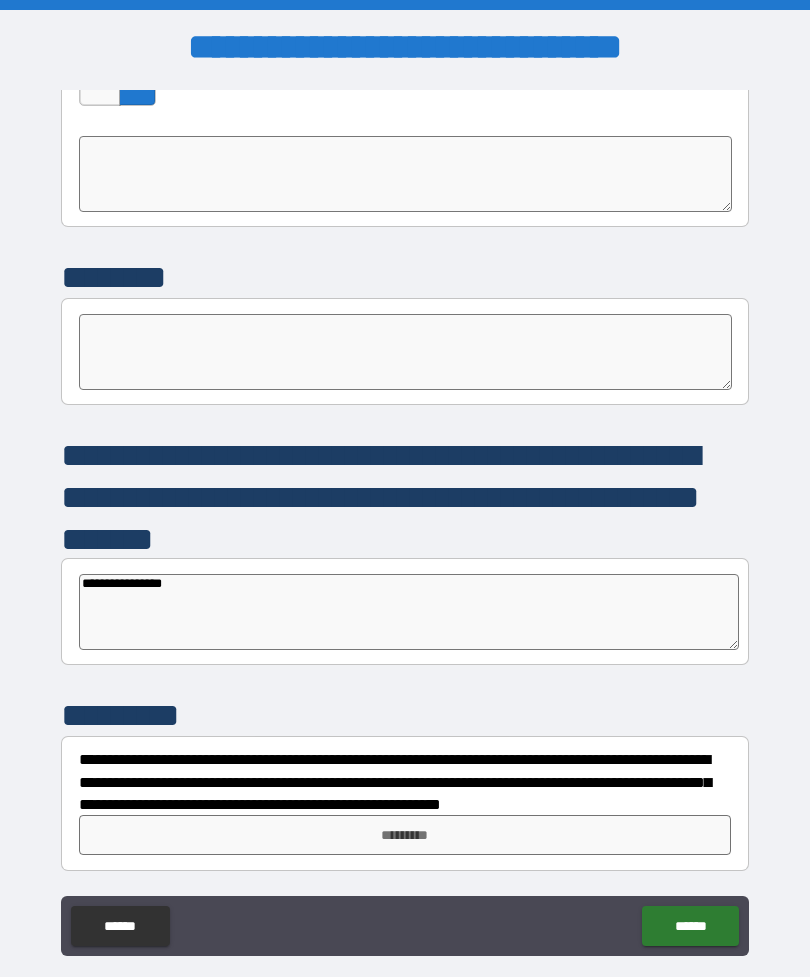 type on "*" 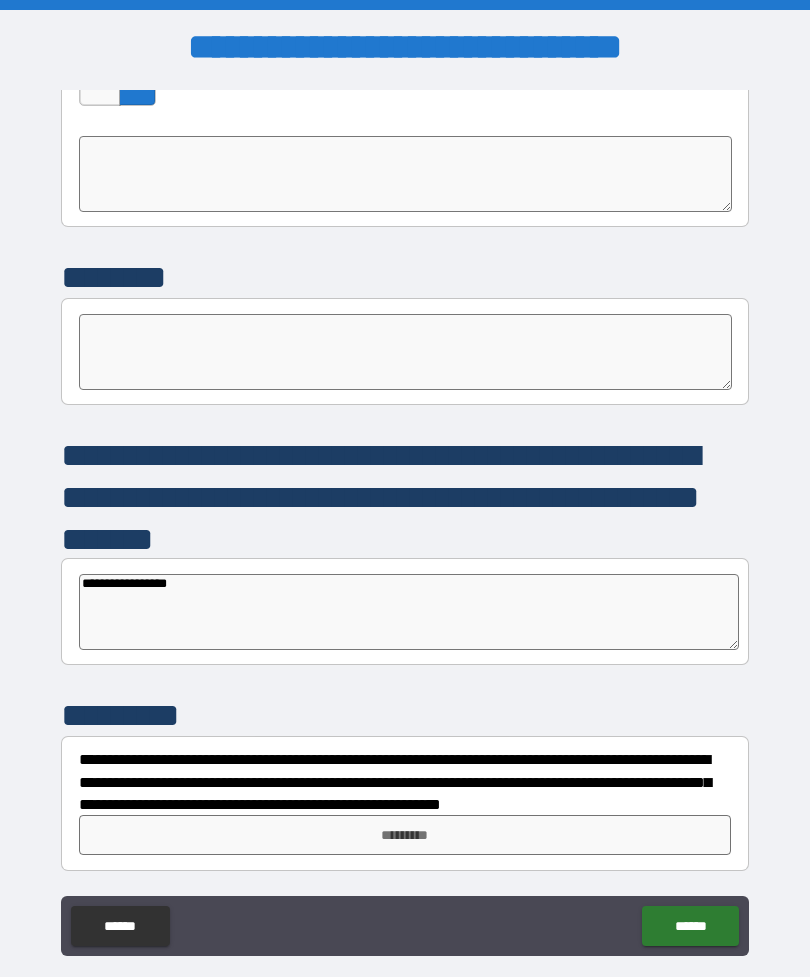 type on "*" 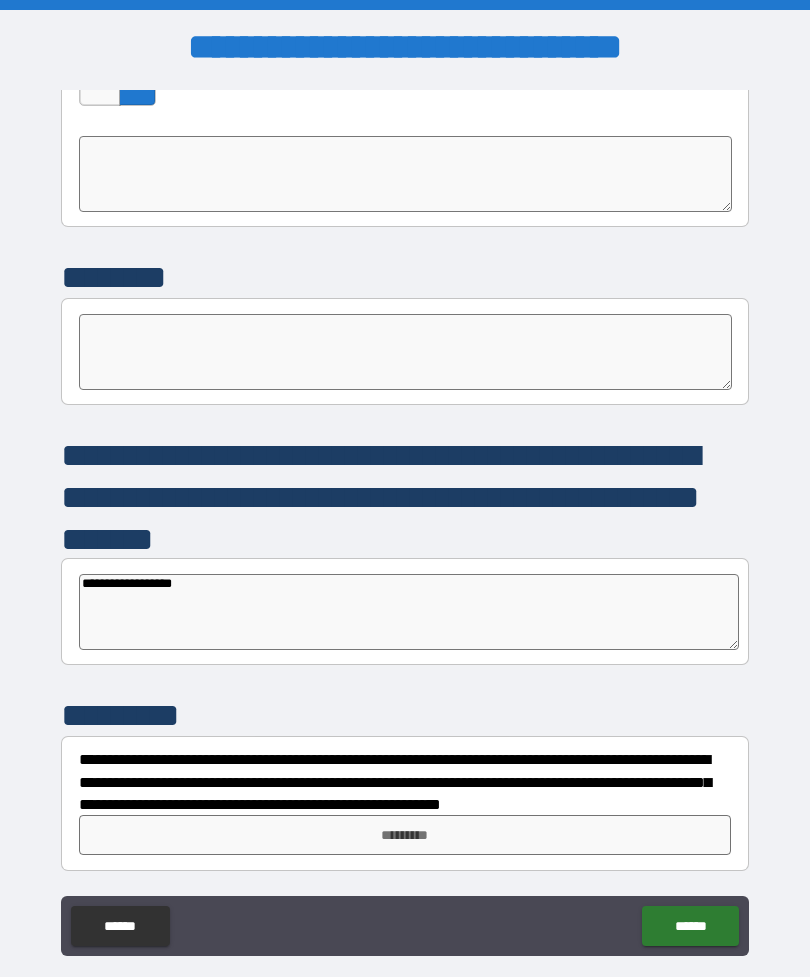 type on "*" 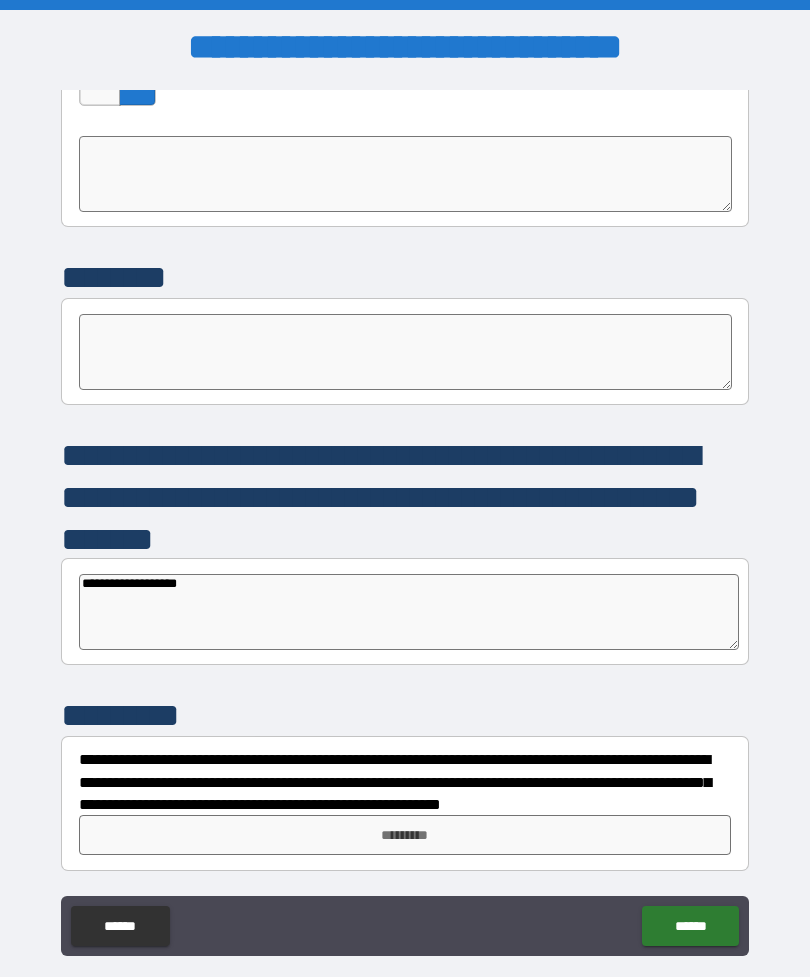 type on "*" 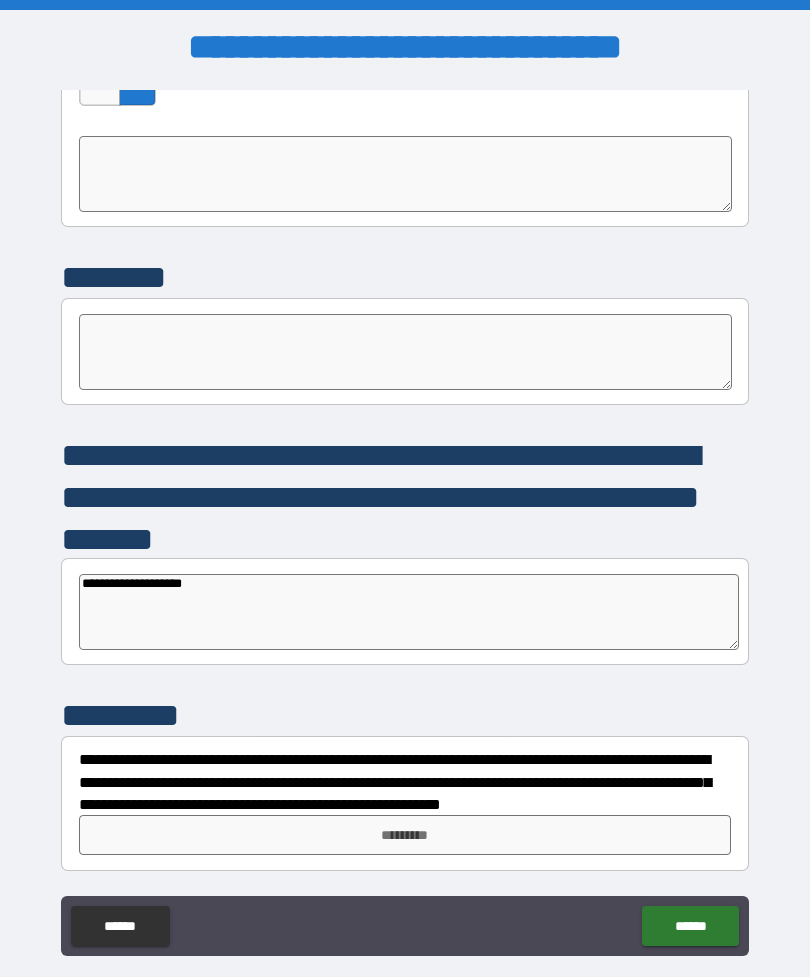 type on "*" 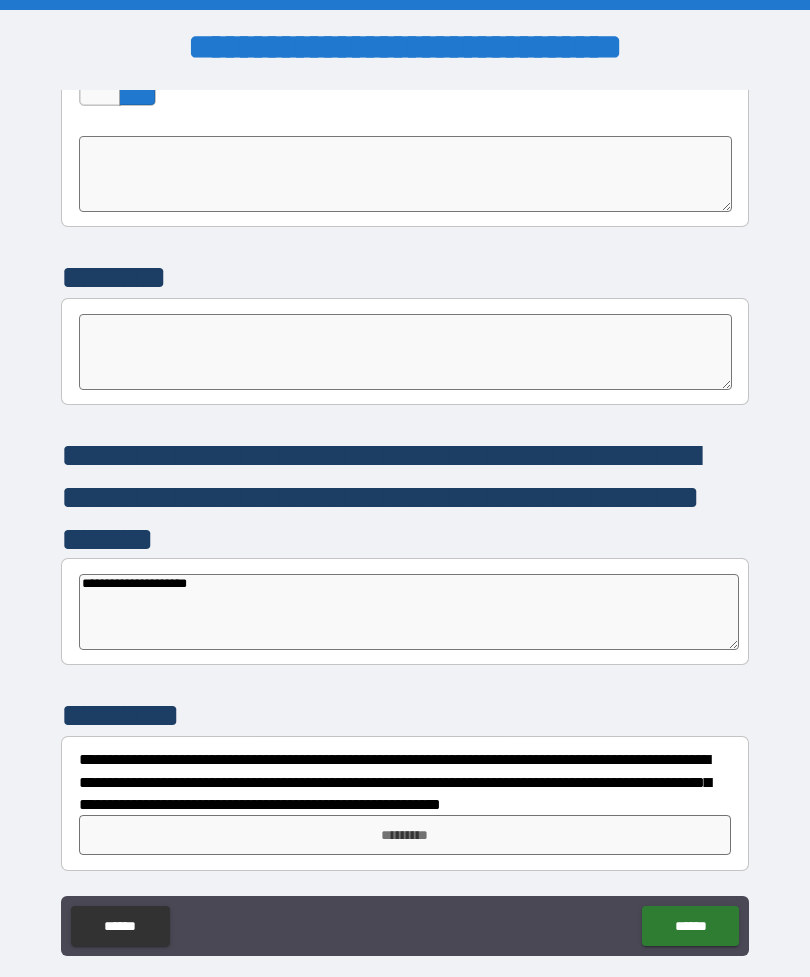 type on "*" 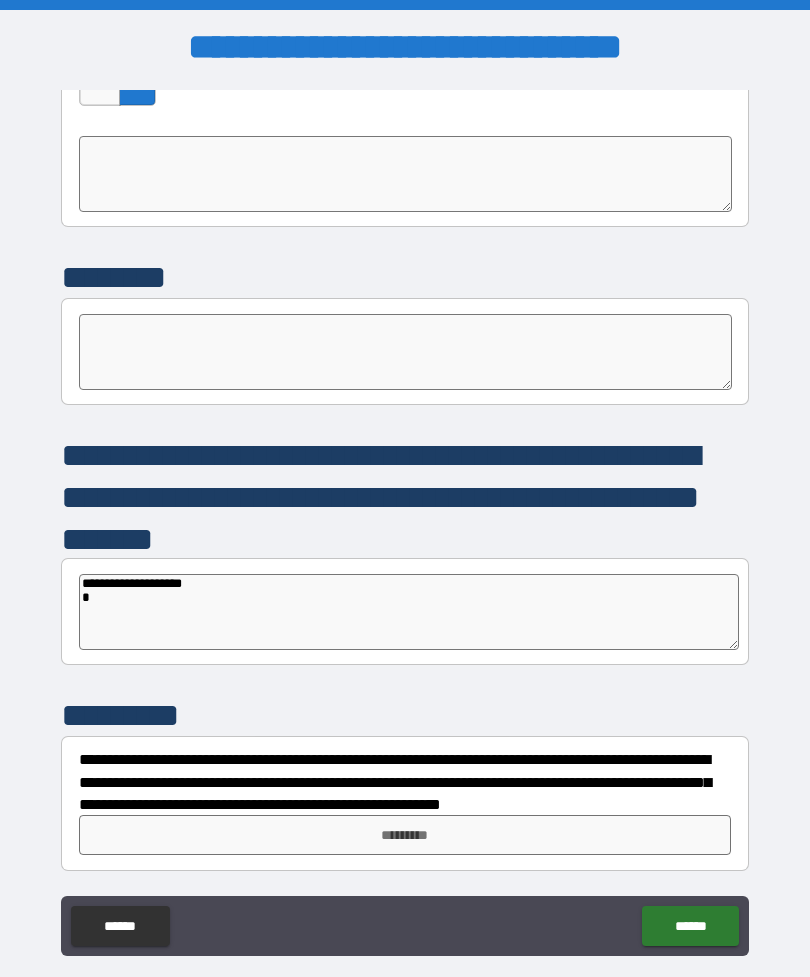 type on "*" 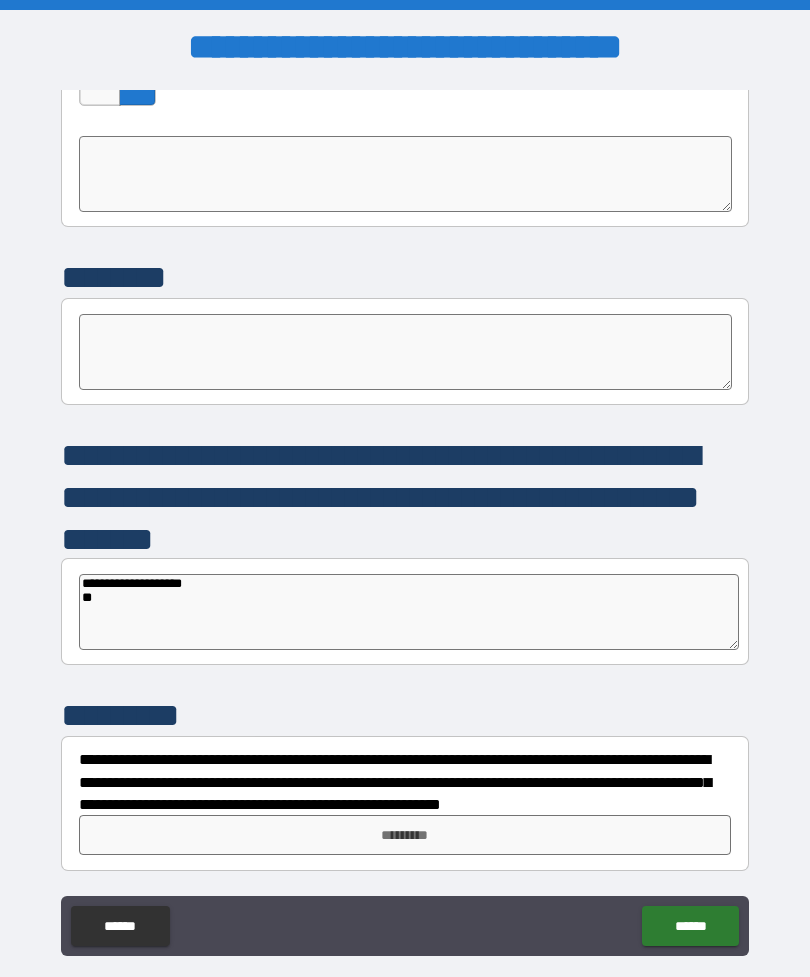 type on "*" 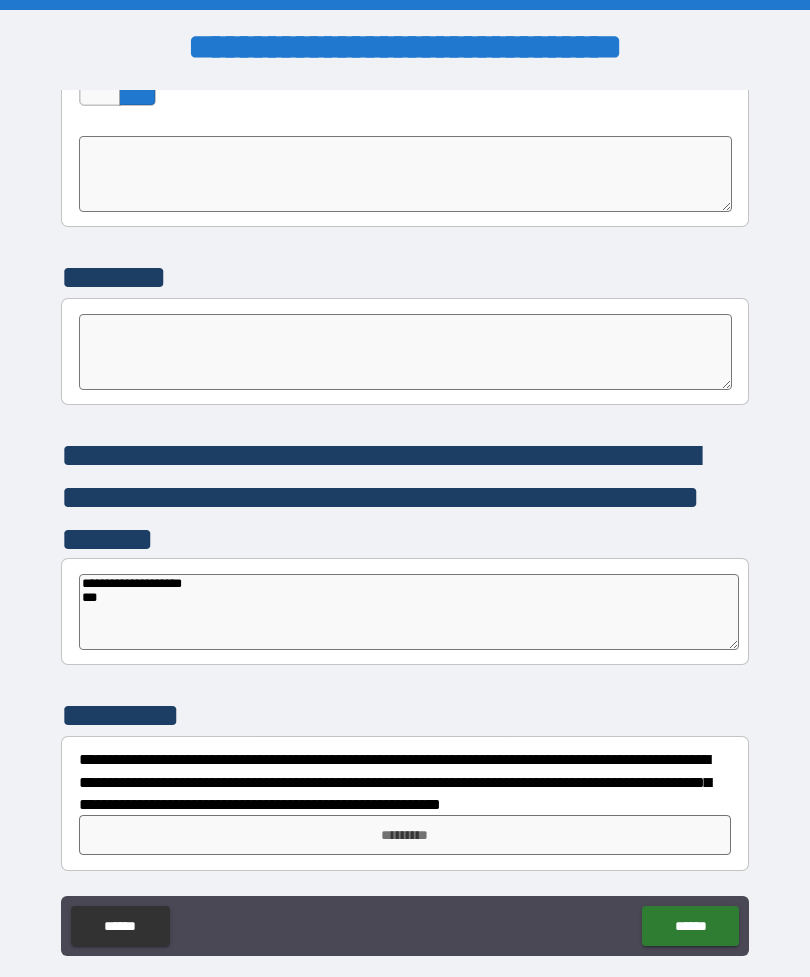 type on "*" 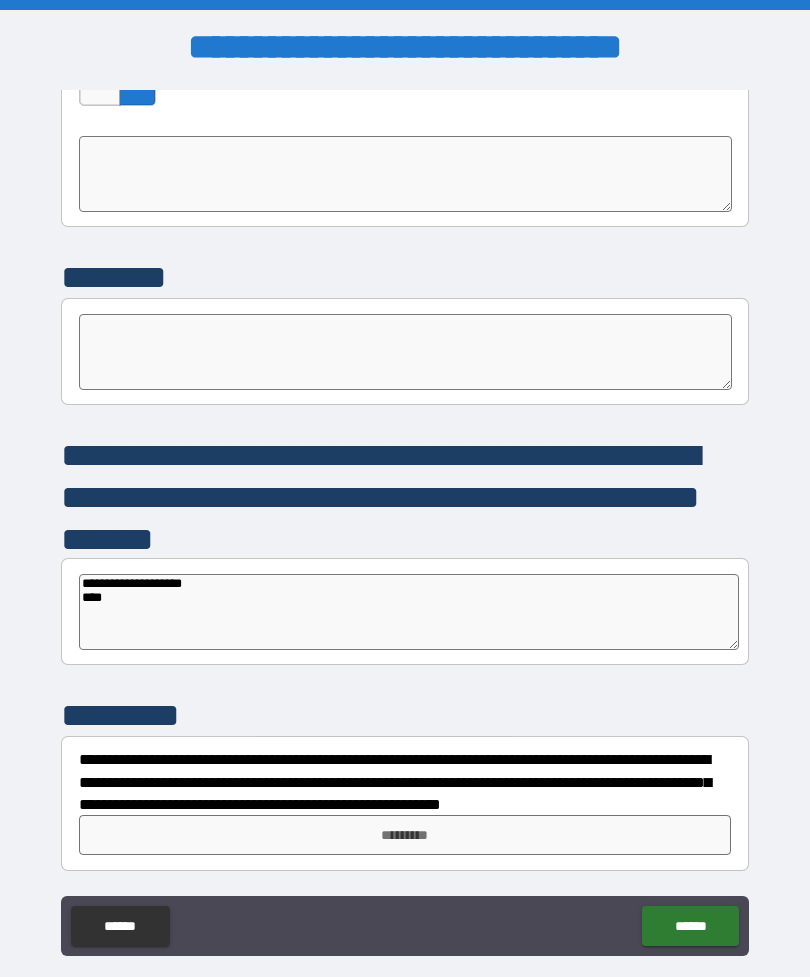type on "*" 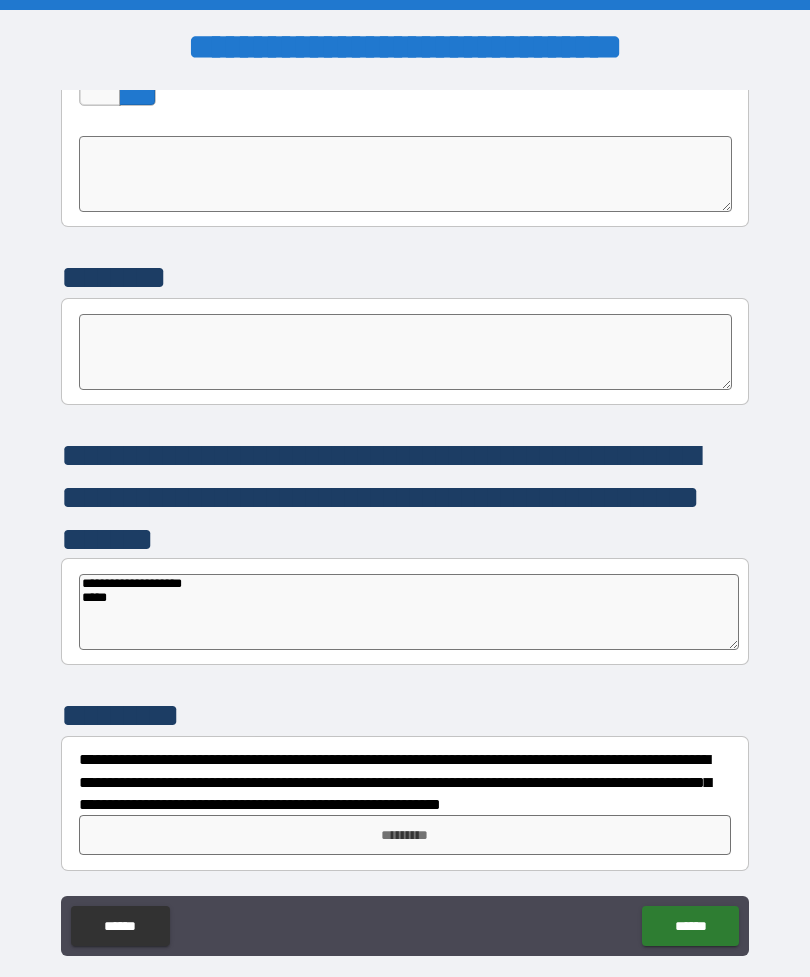 type on "*" 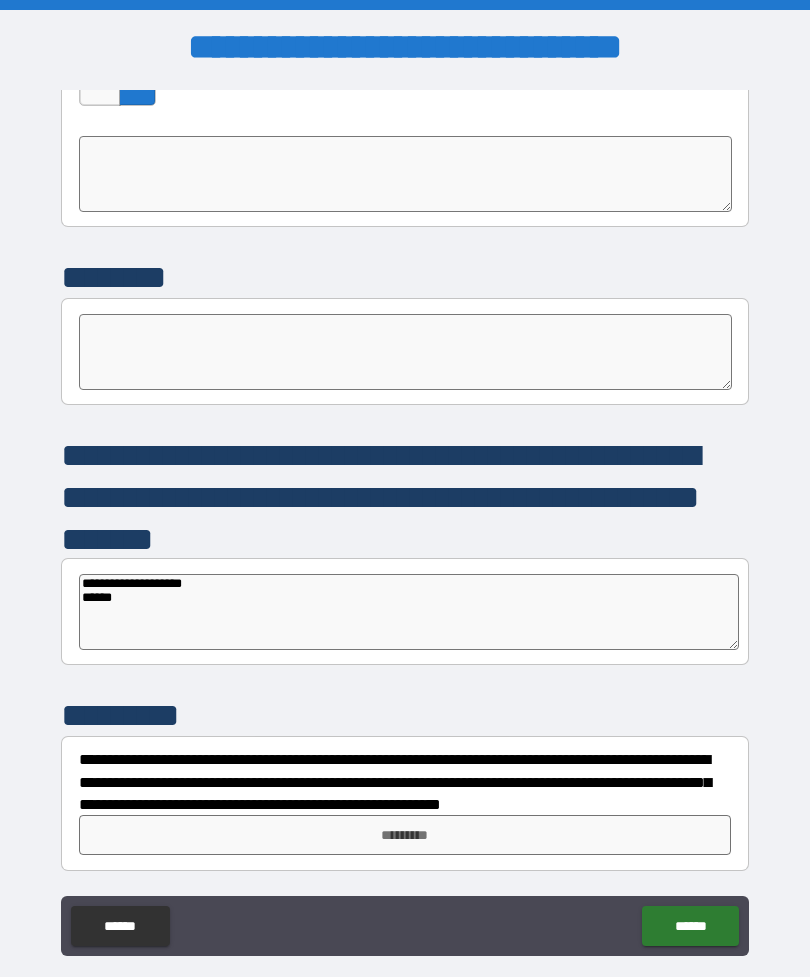 type on "*" 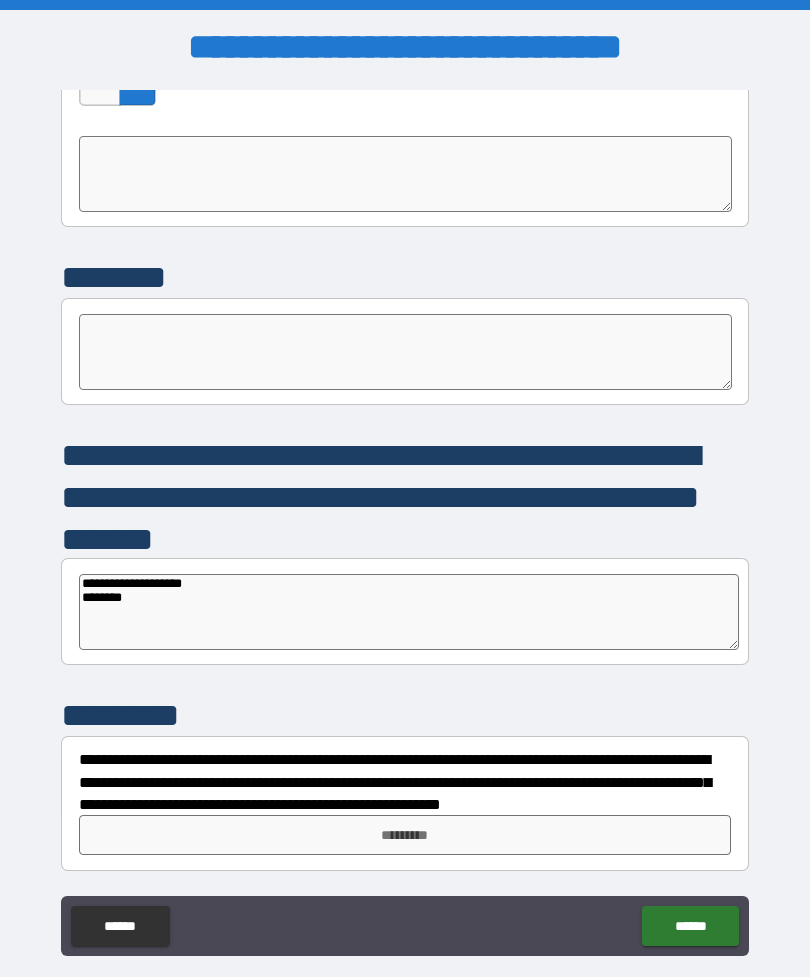type on "**********" 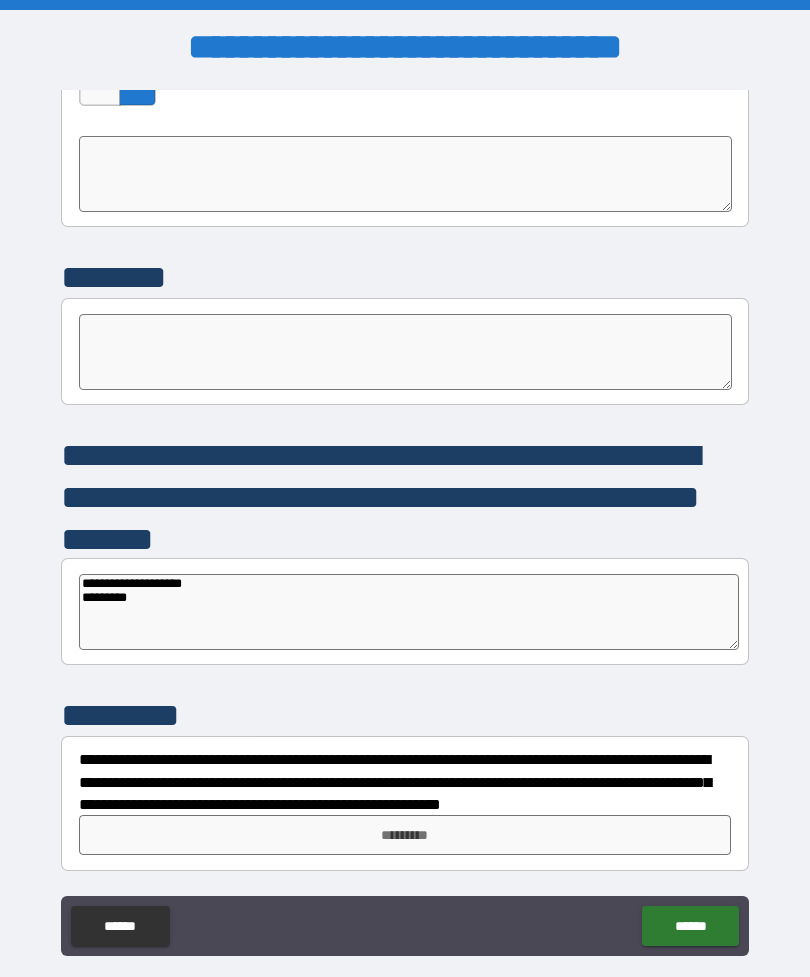 type on "*" 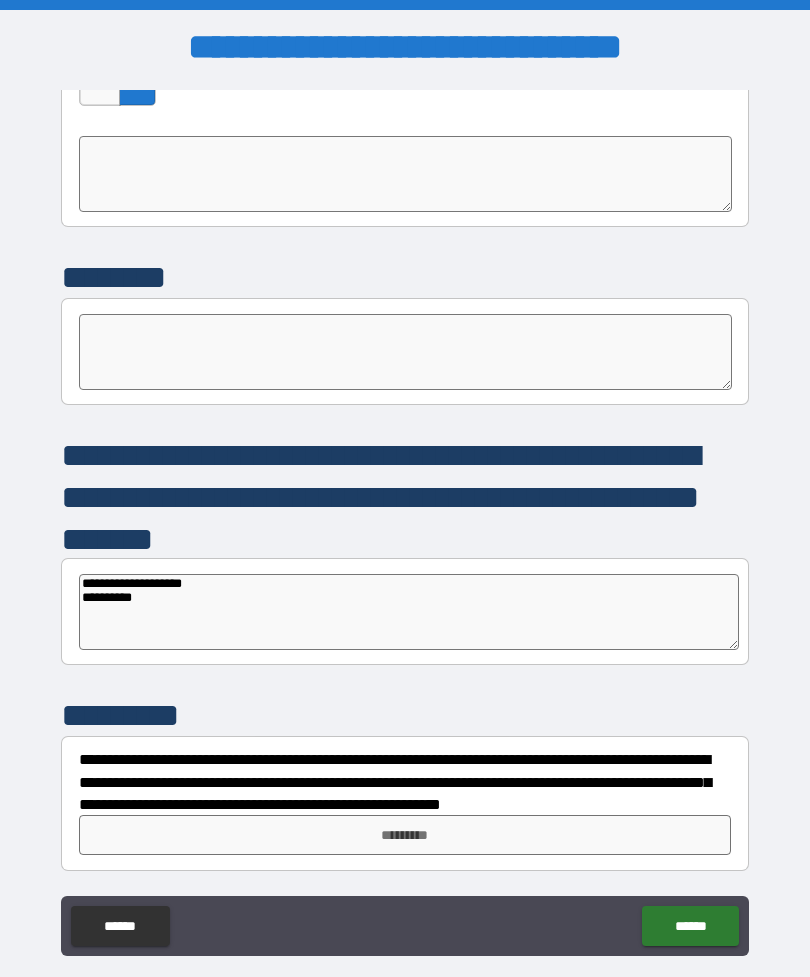 type on "*" 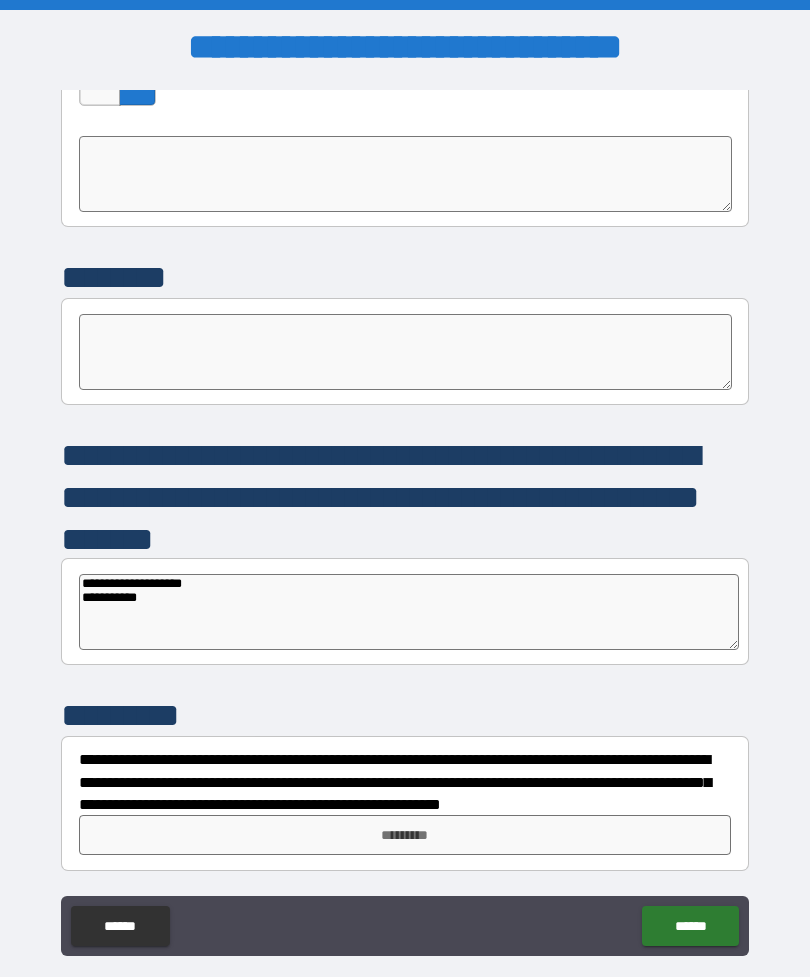 type on "*" 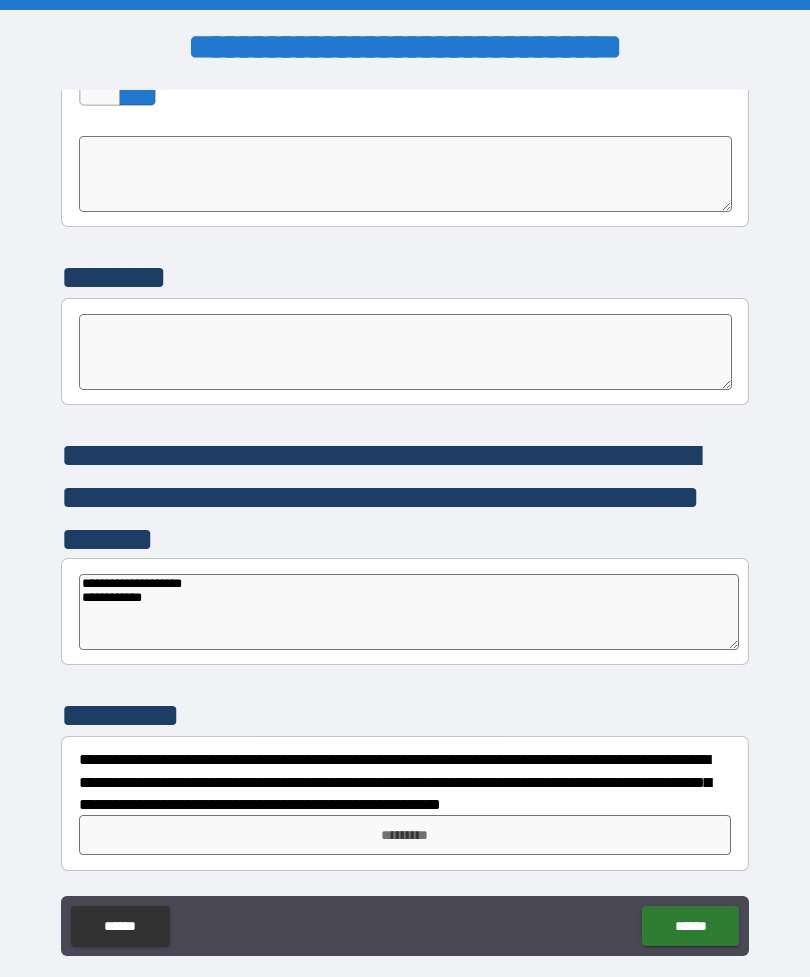 type on "*" 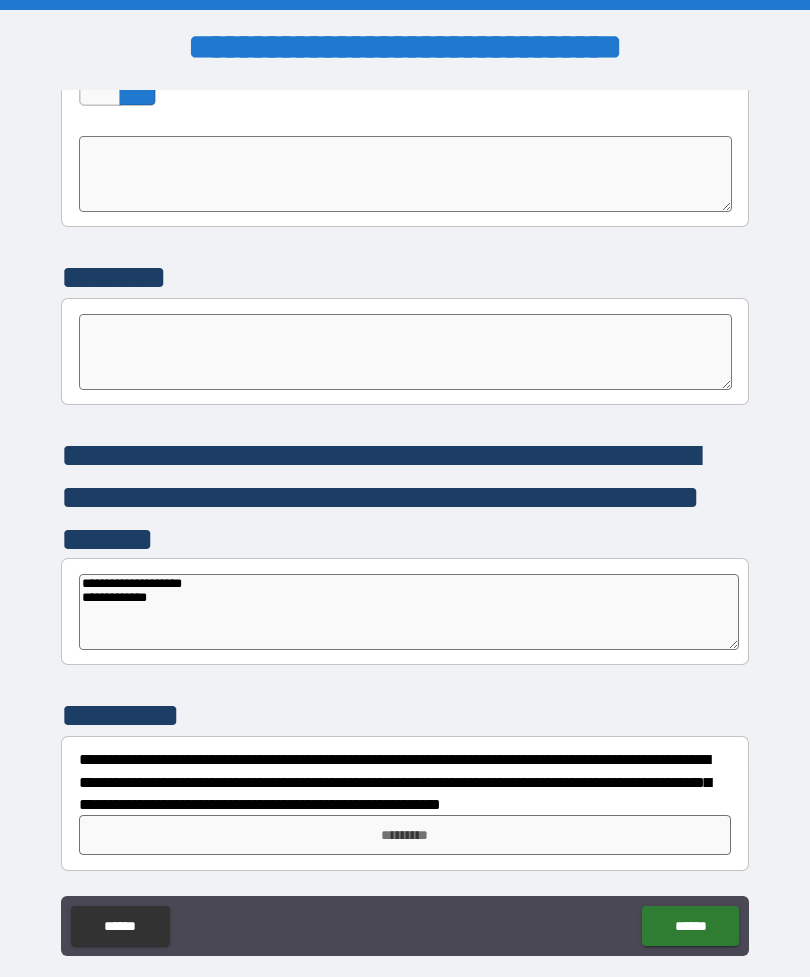 type on "*" 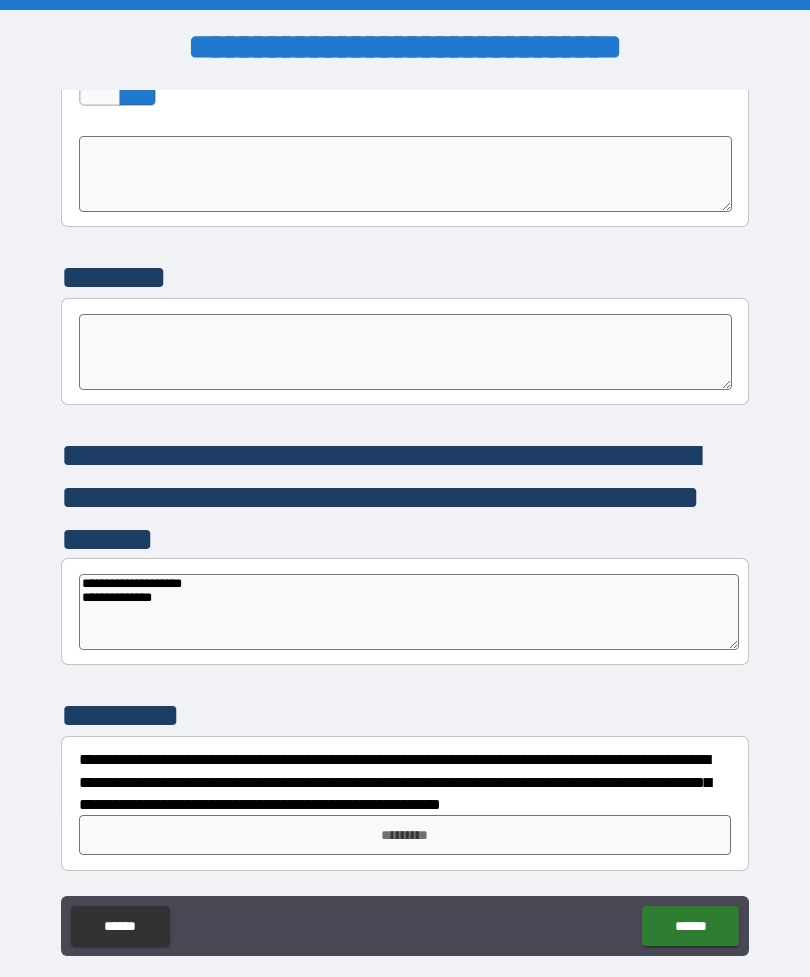 type on "*" 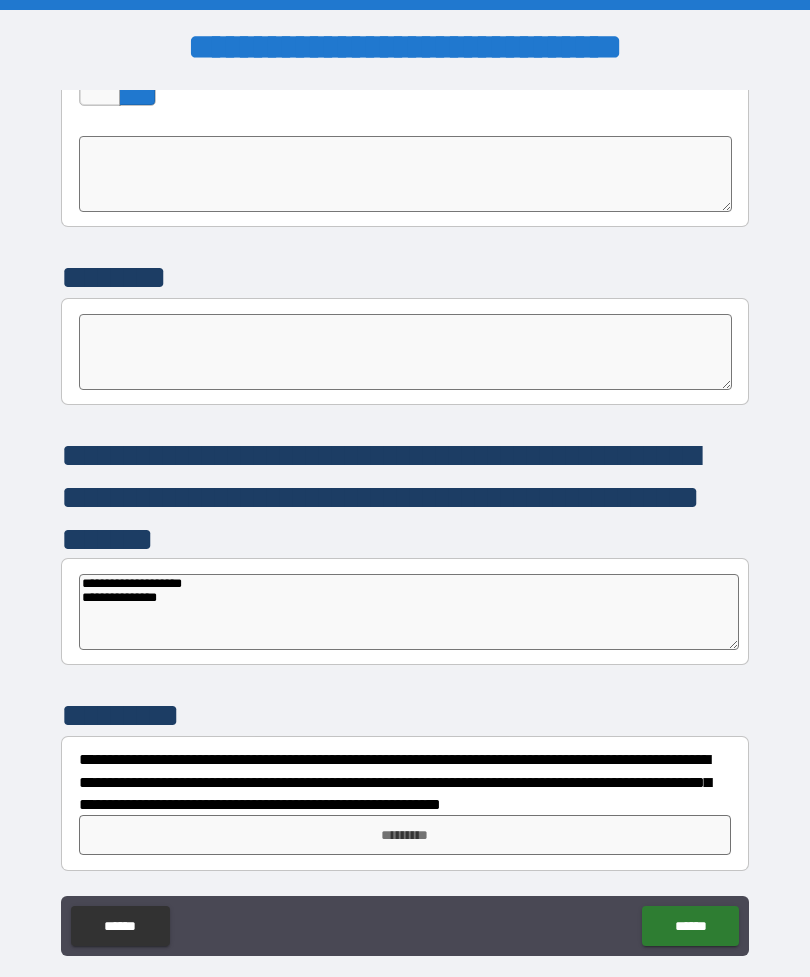 type on "*" 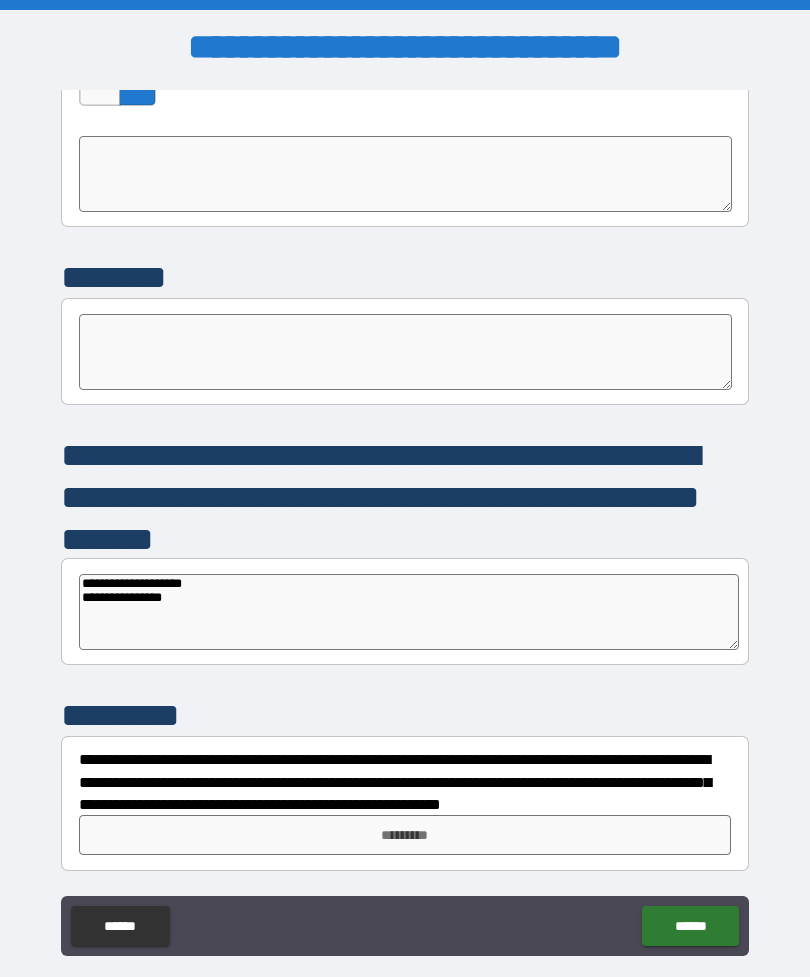 type on "*" 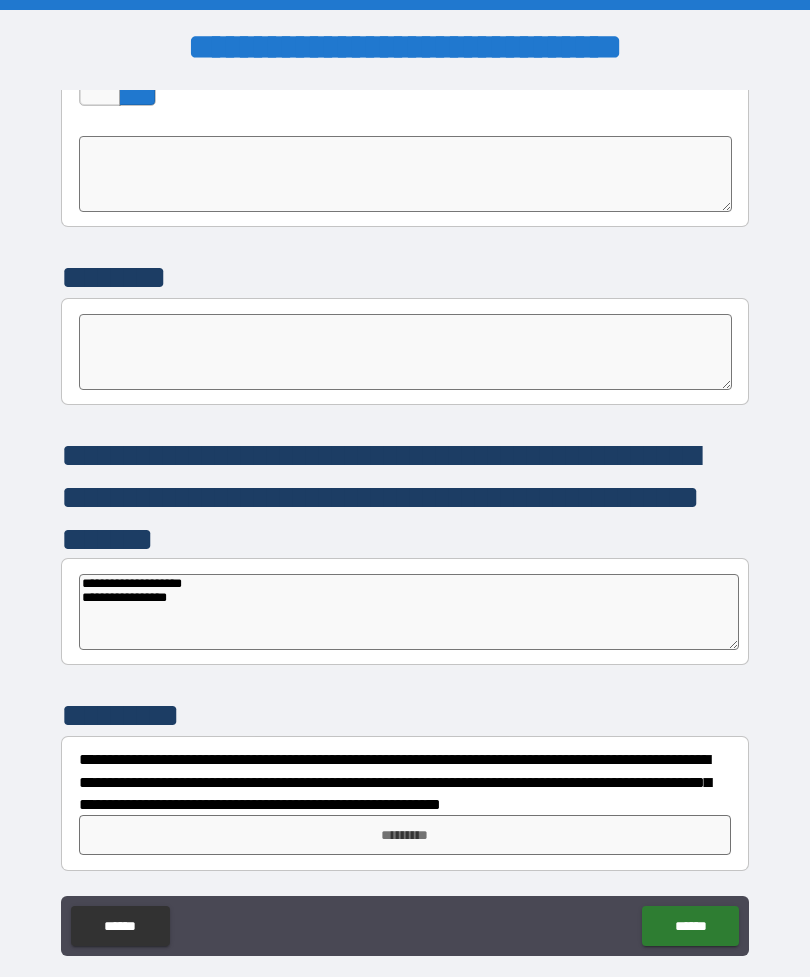 type on "*" 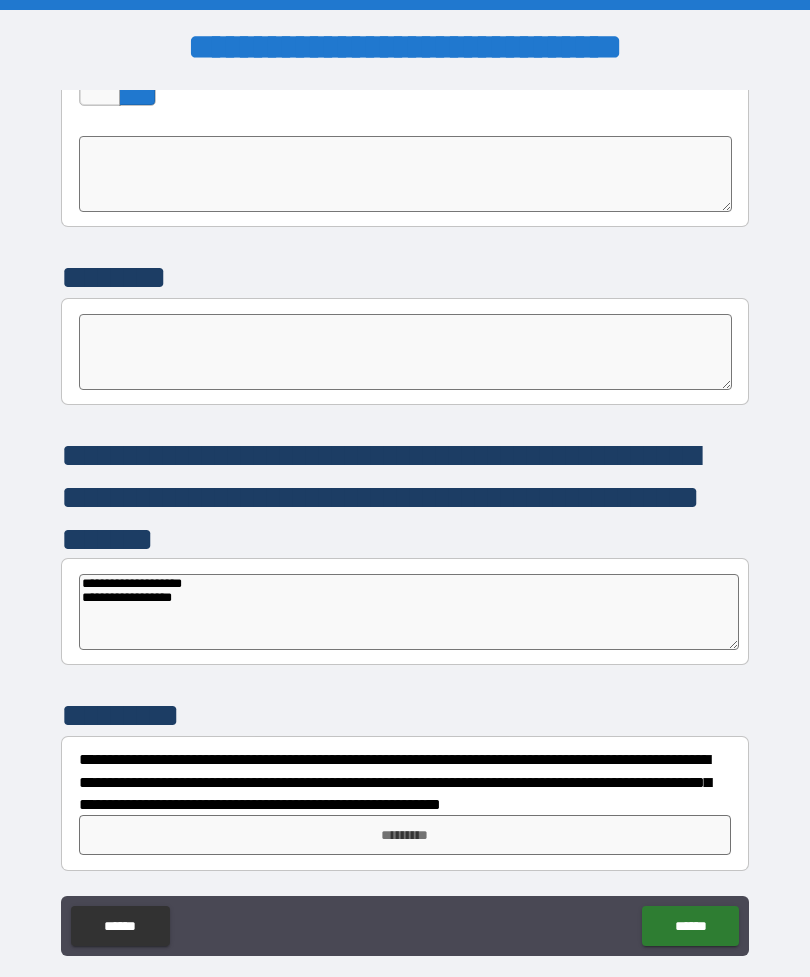 type on "*" 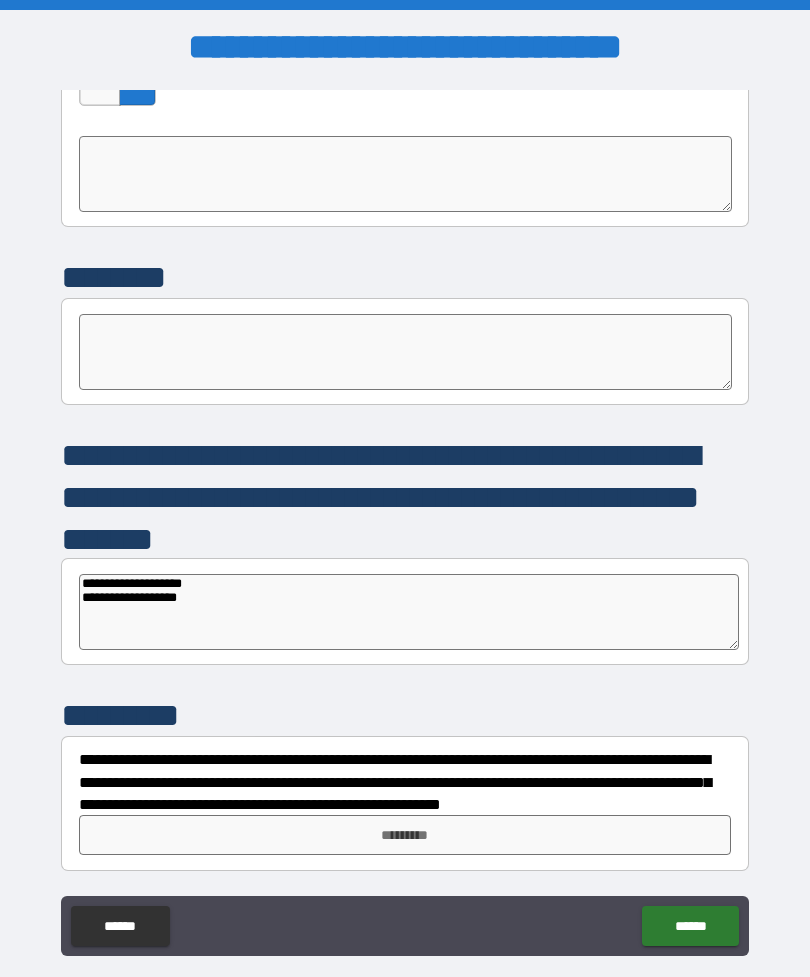 type on "*" 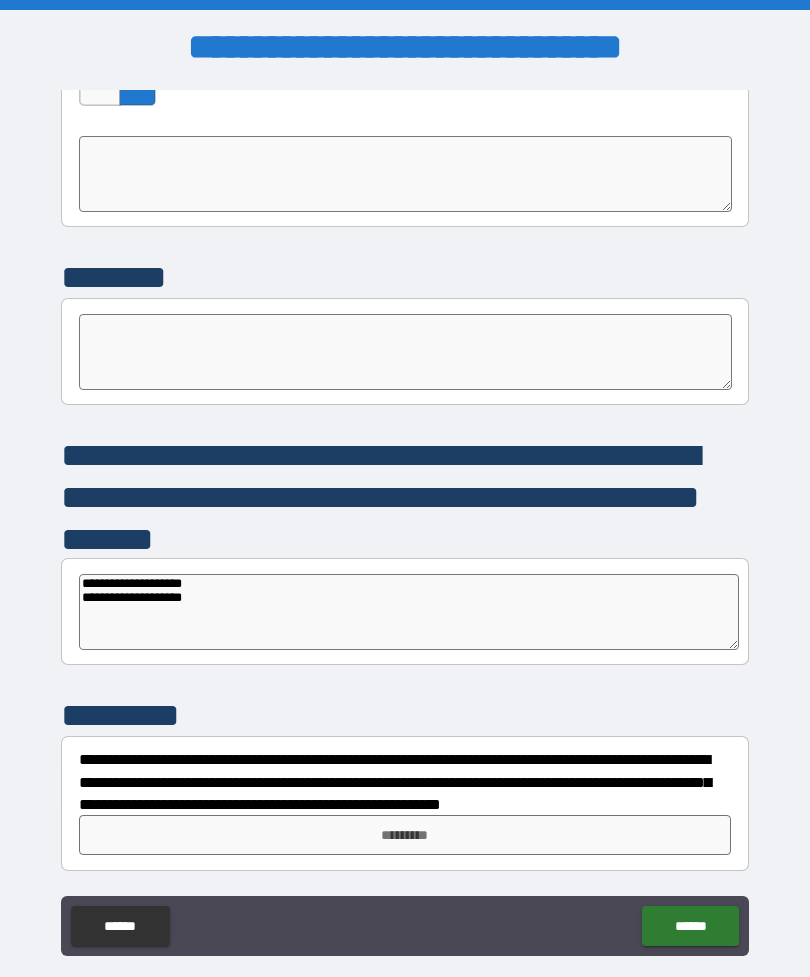 type on "*" 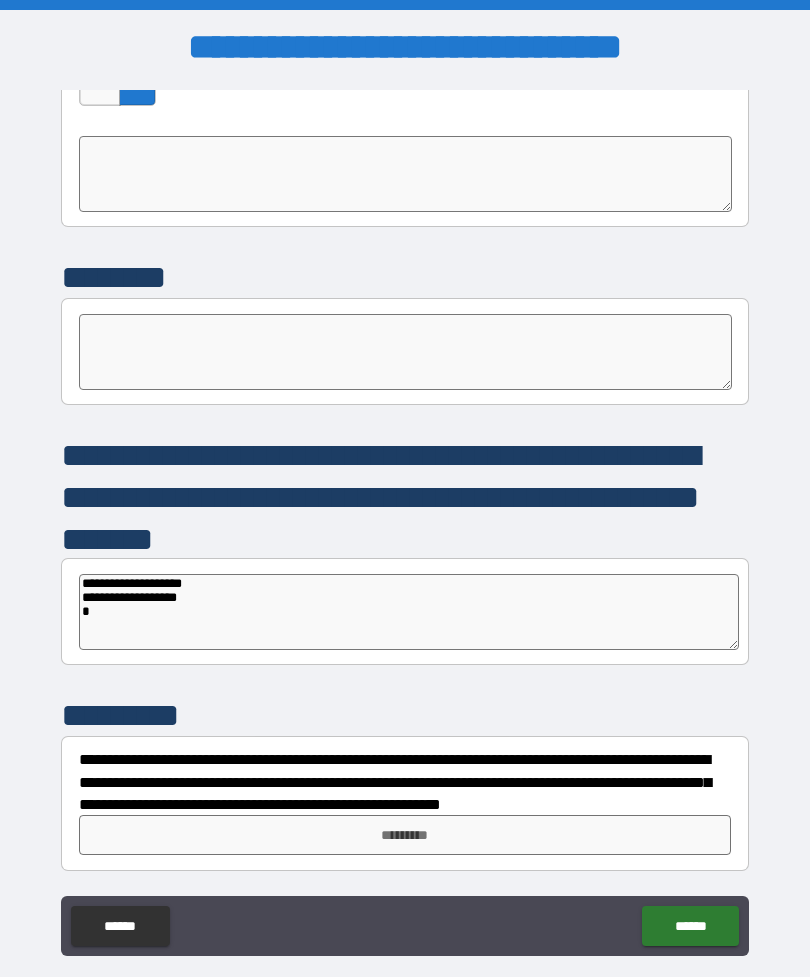 type on "*" 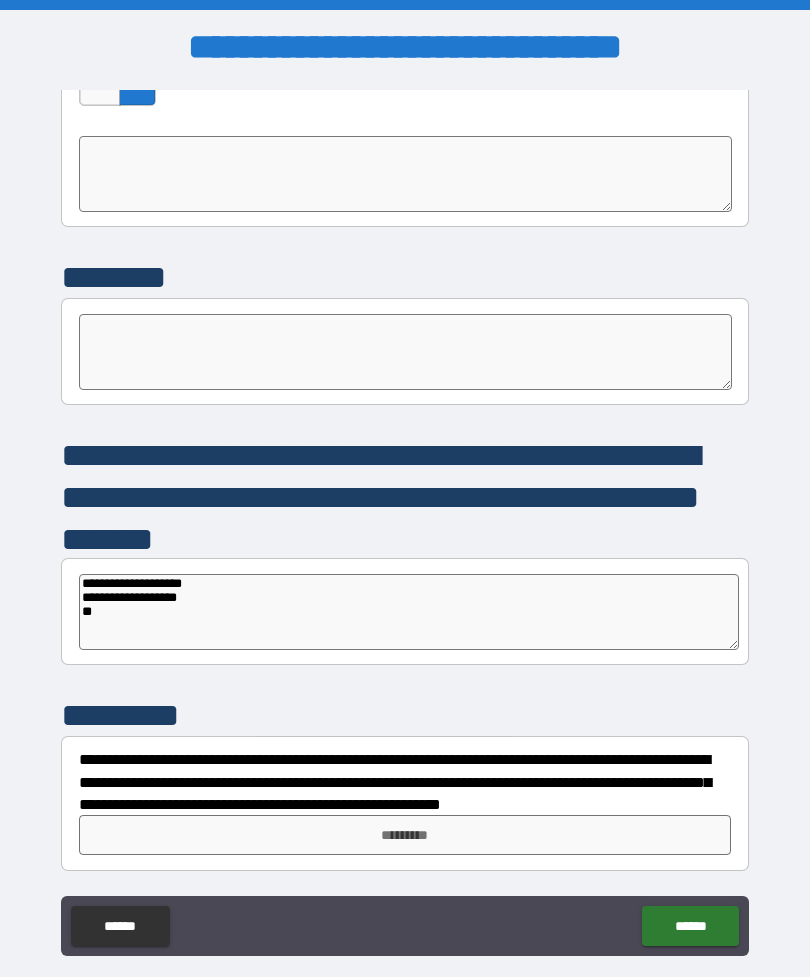 type on "*" 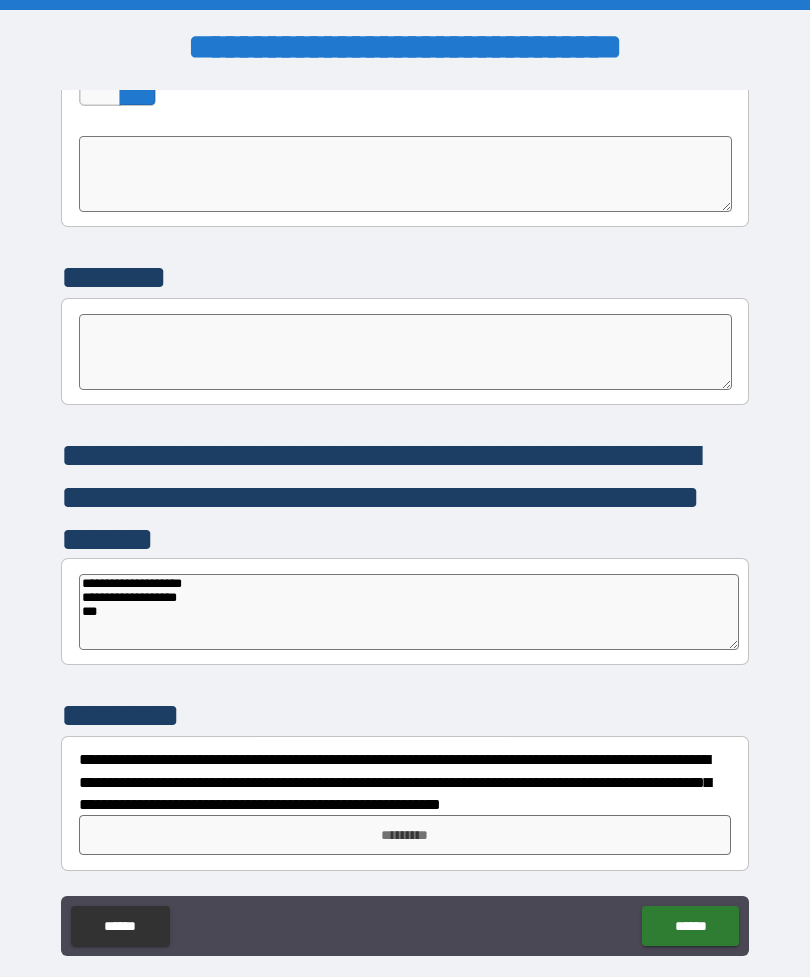 type on "*" 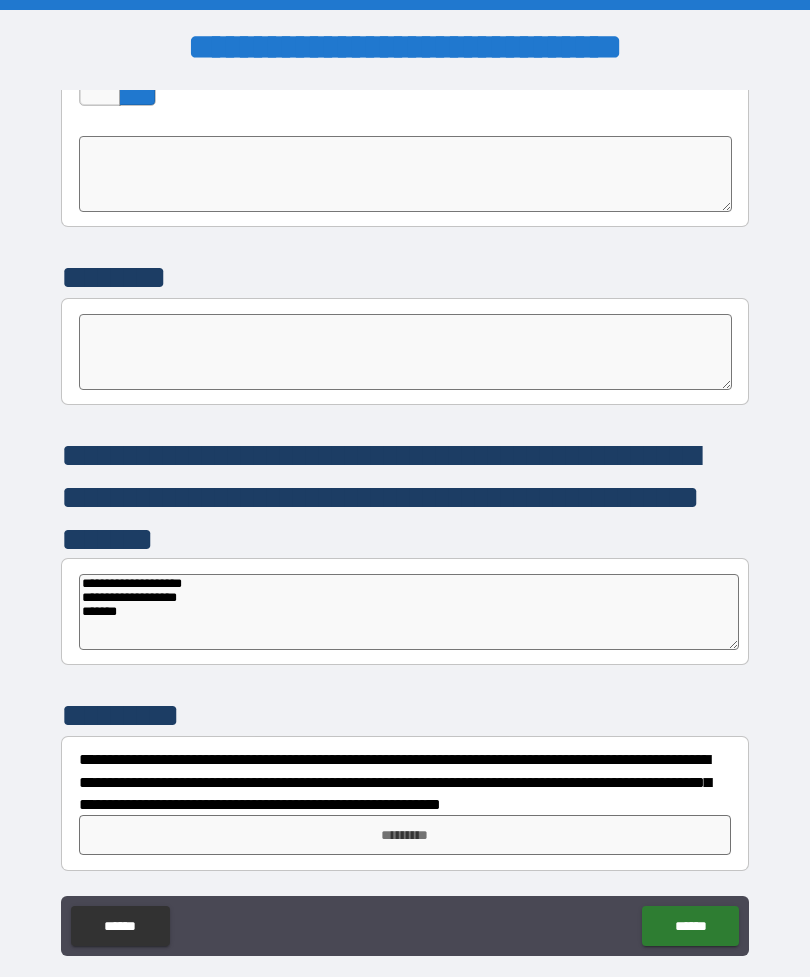 type on "**********" 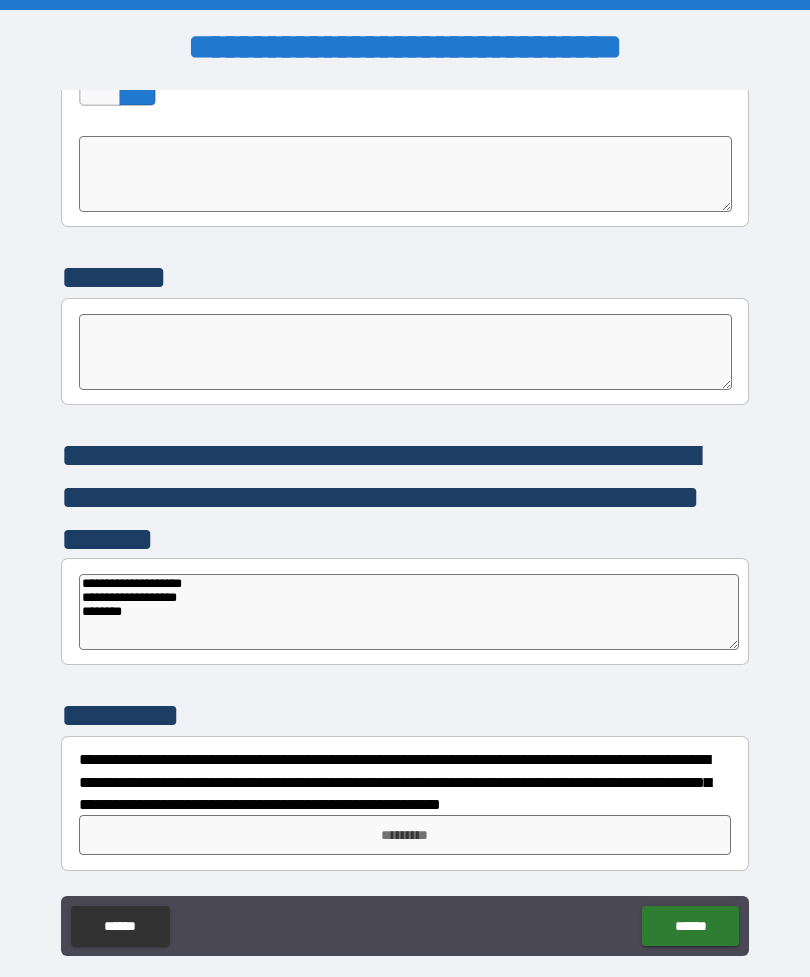 type on "*" 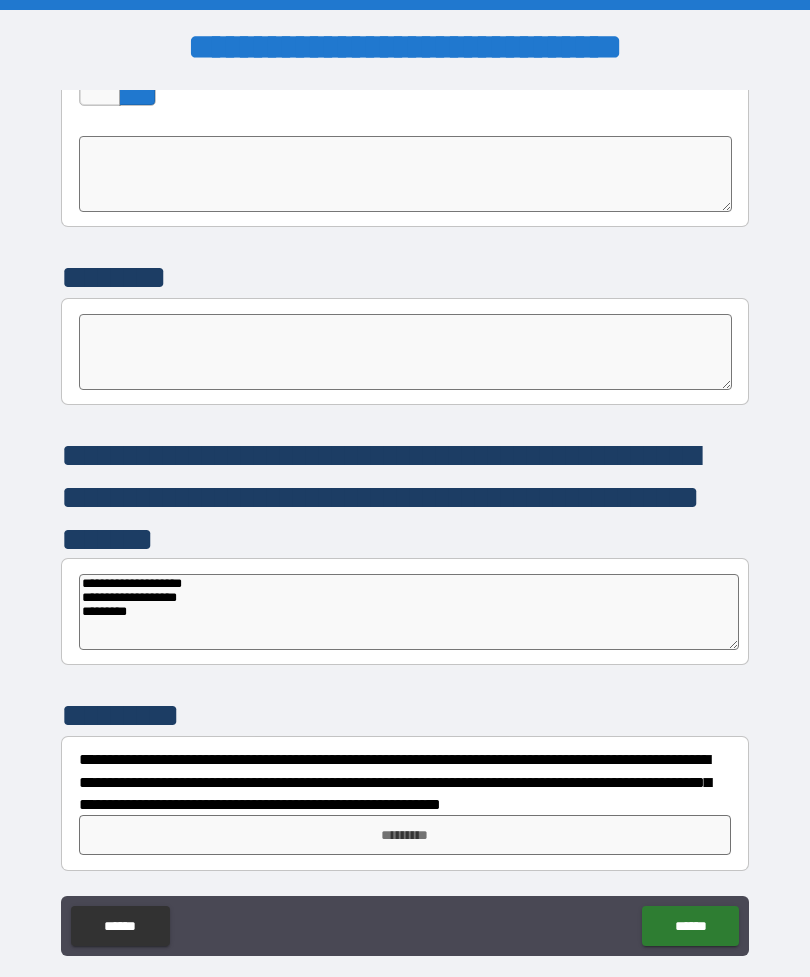 type on "*" 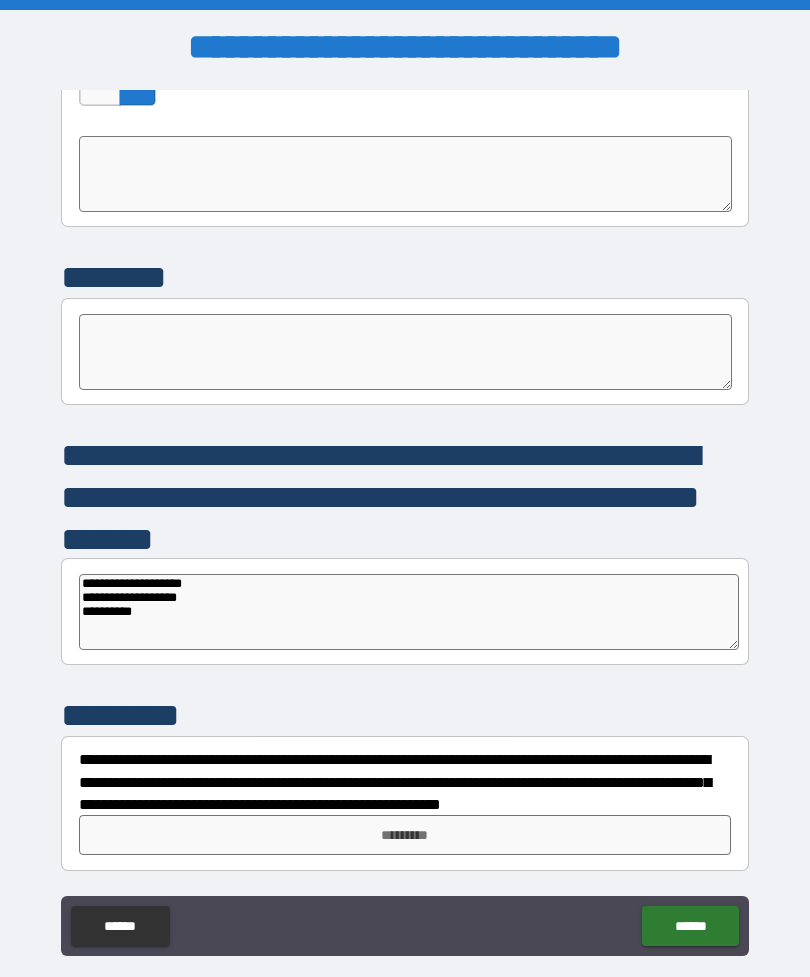 type on "*" 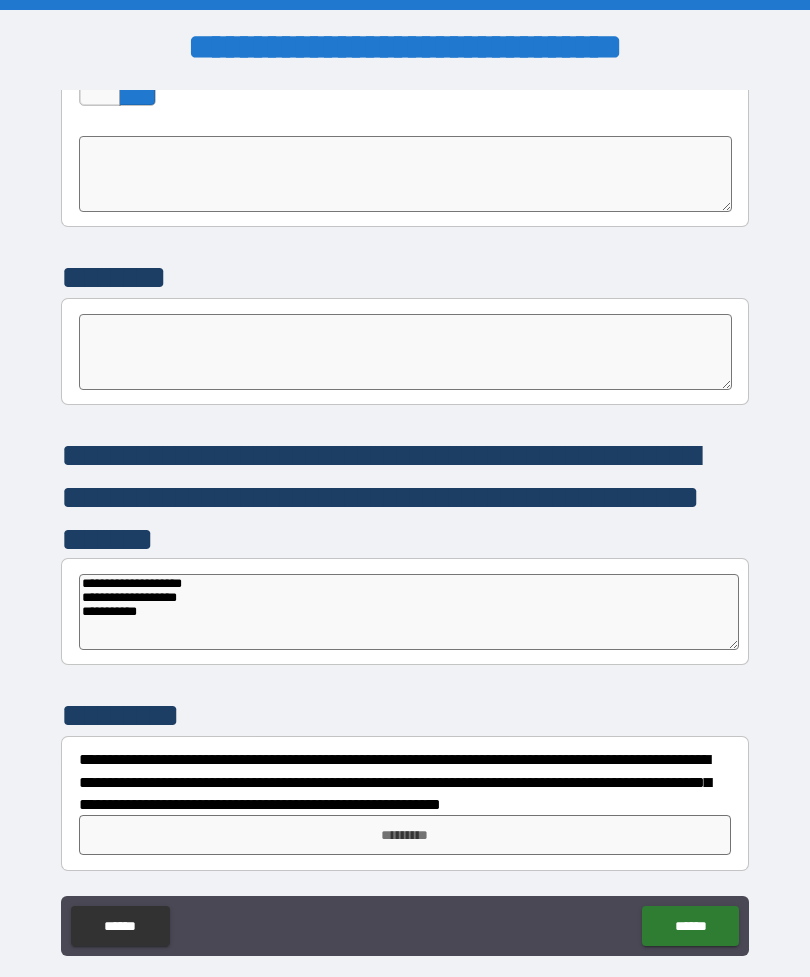 type on "*" 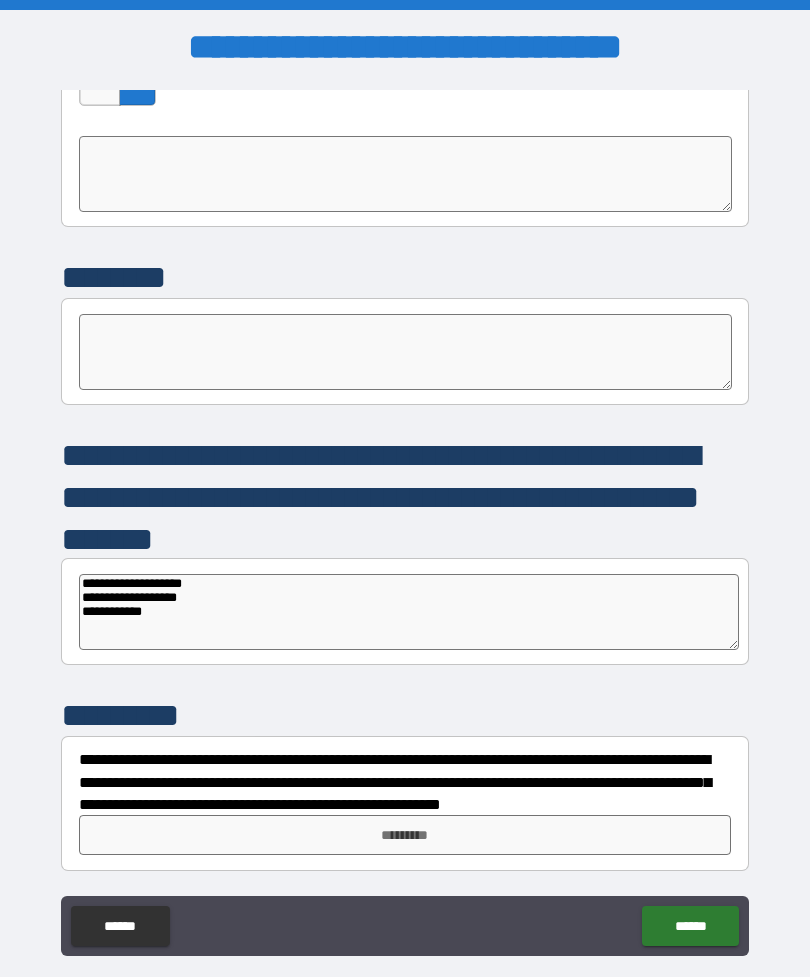 type on "*" 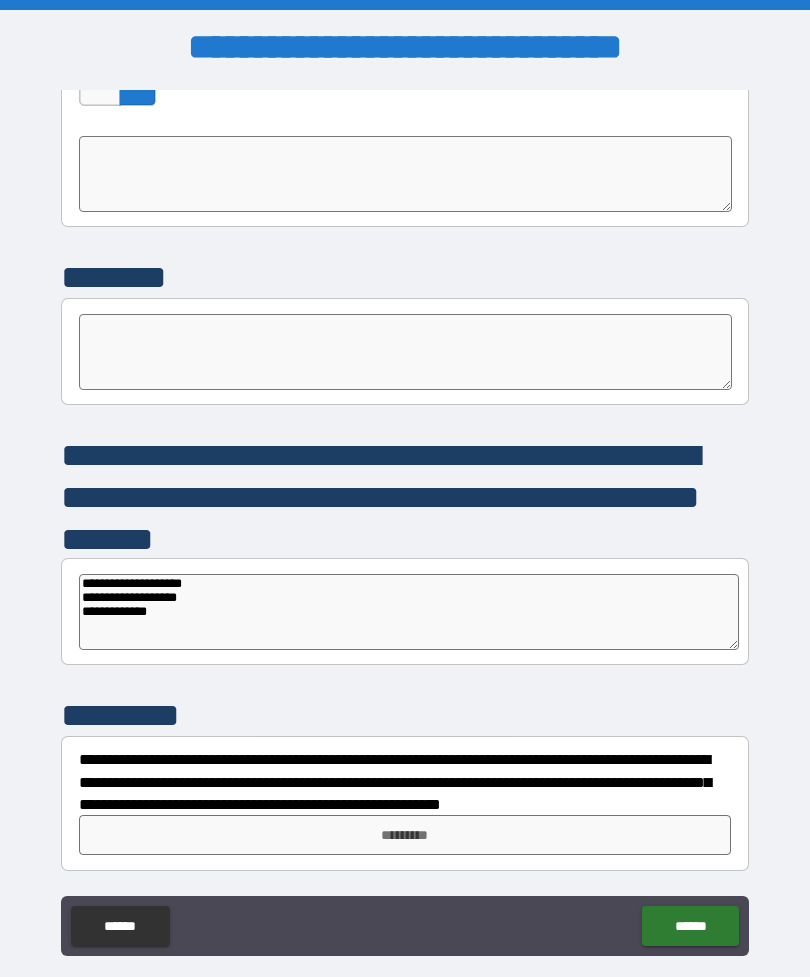 type on "*" 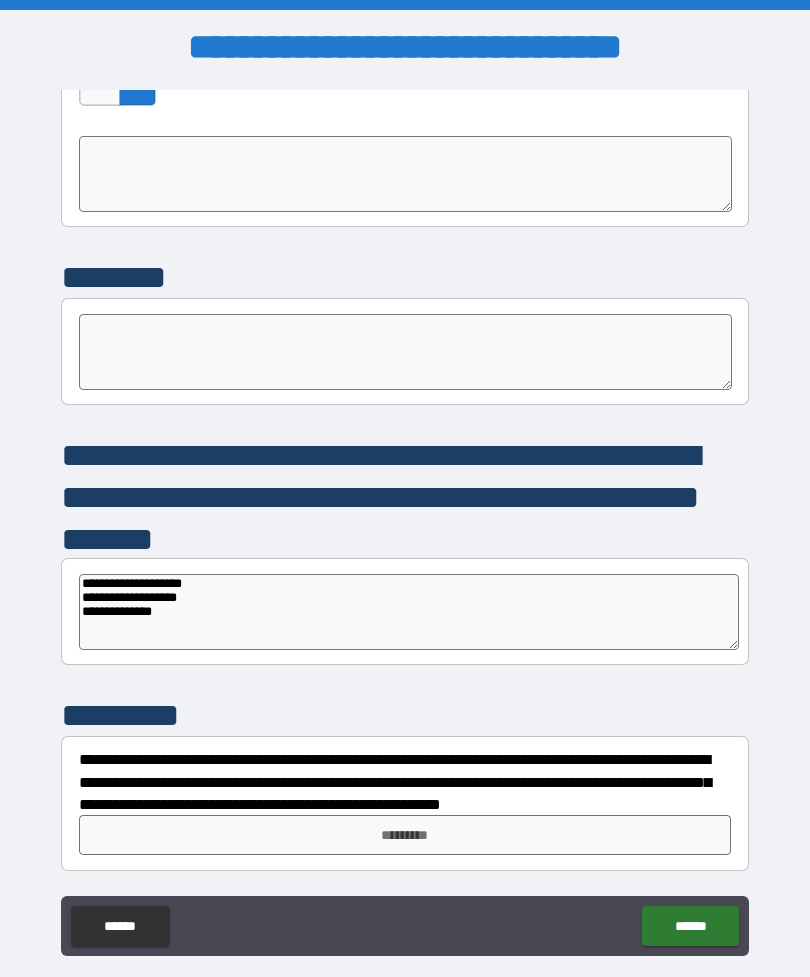 type on "*" 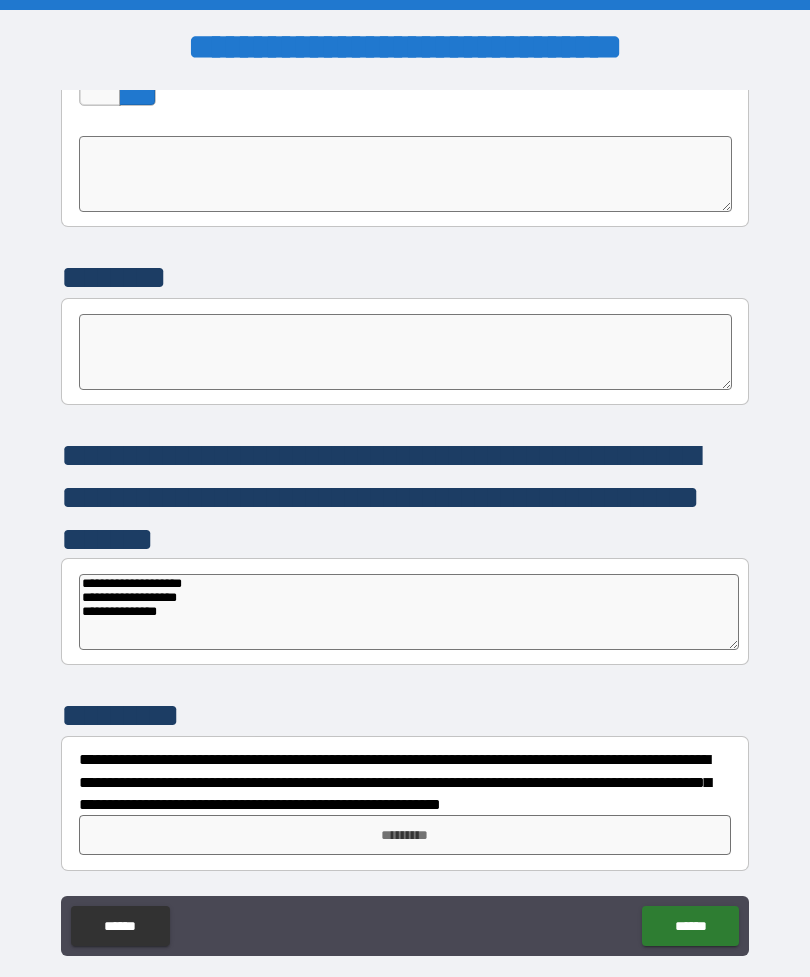 type on "*" 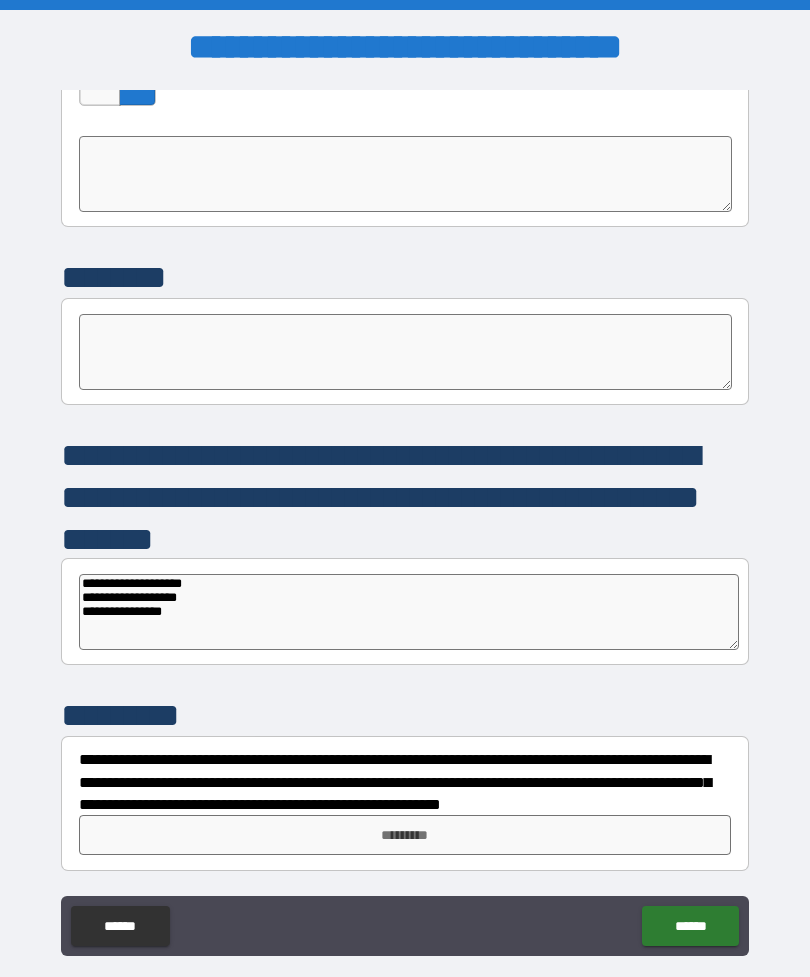 type on "*" 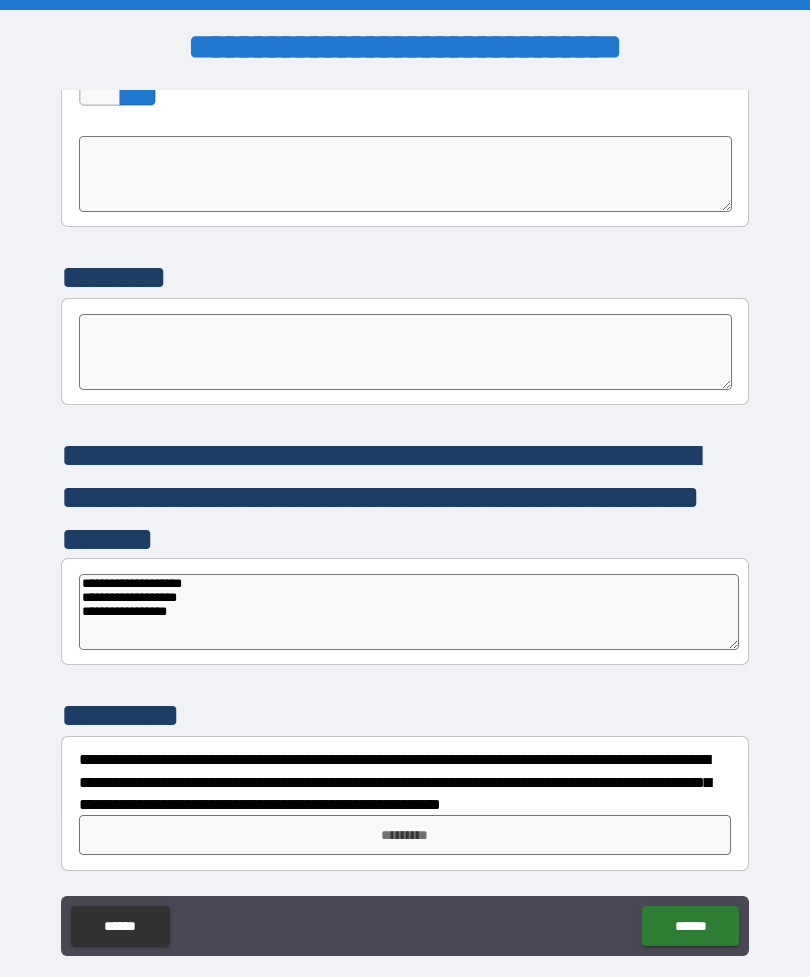 type on "*" 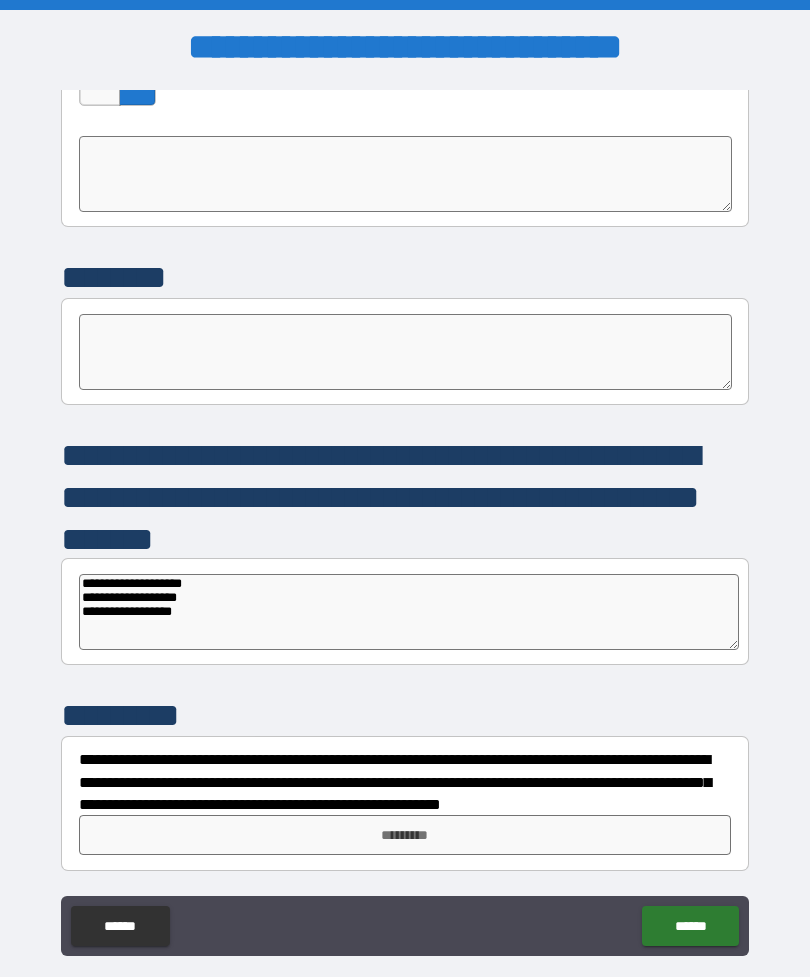 type on "*" 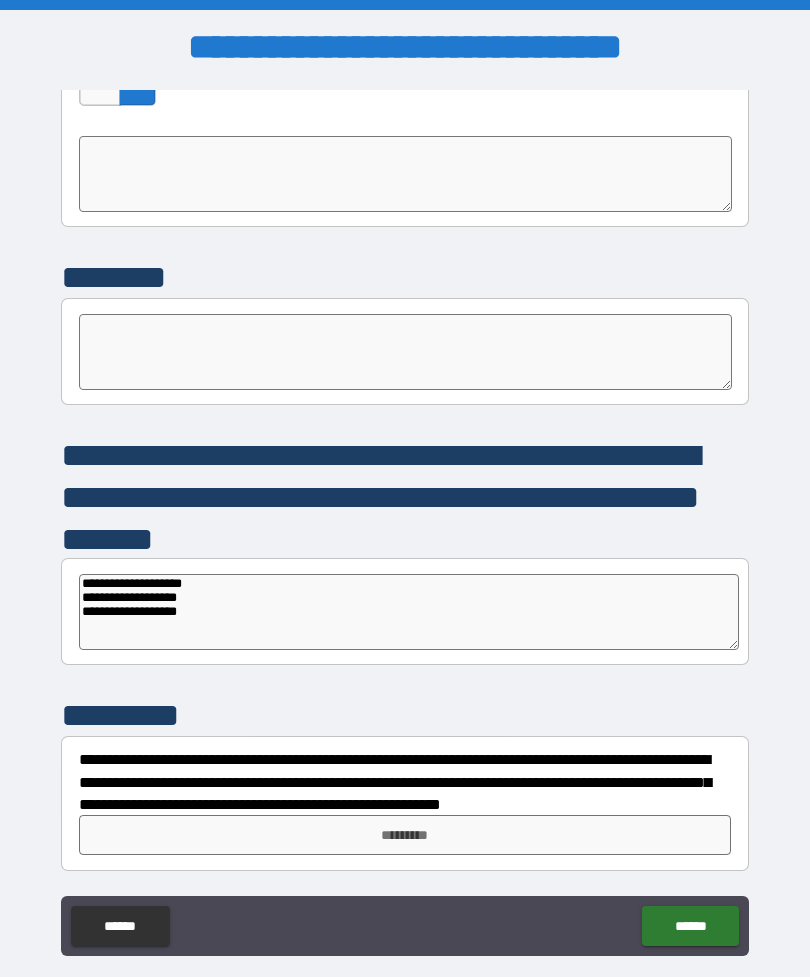 type on "*" 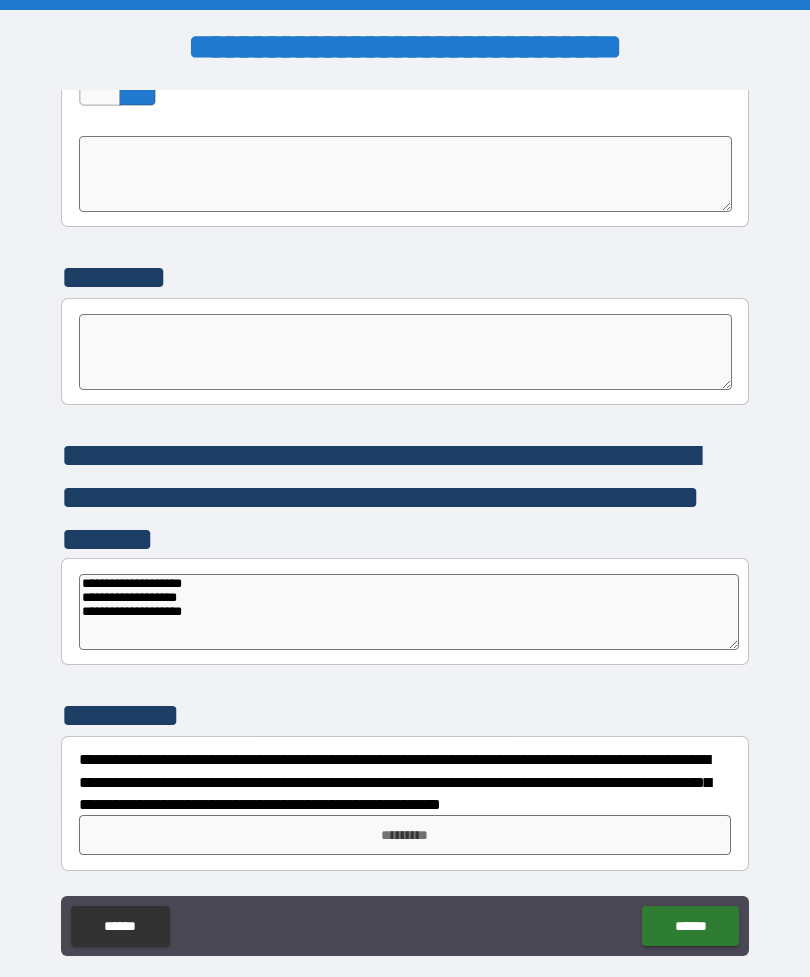 type on "*" 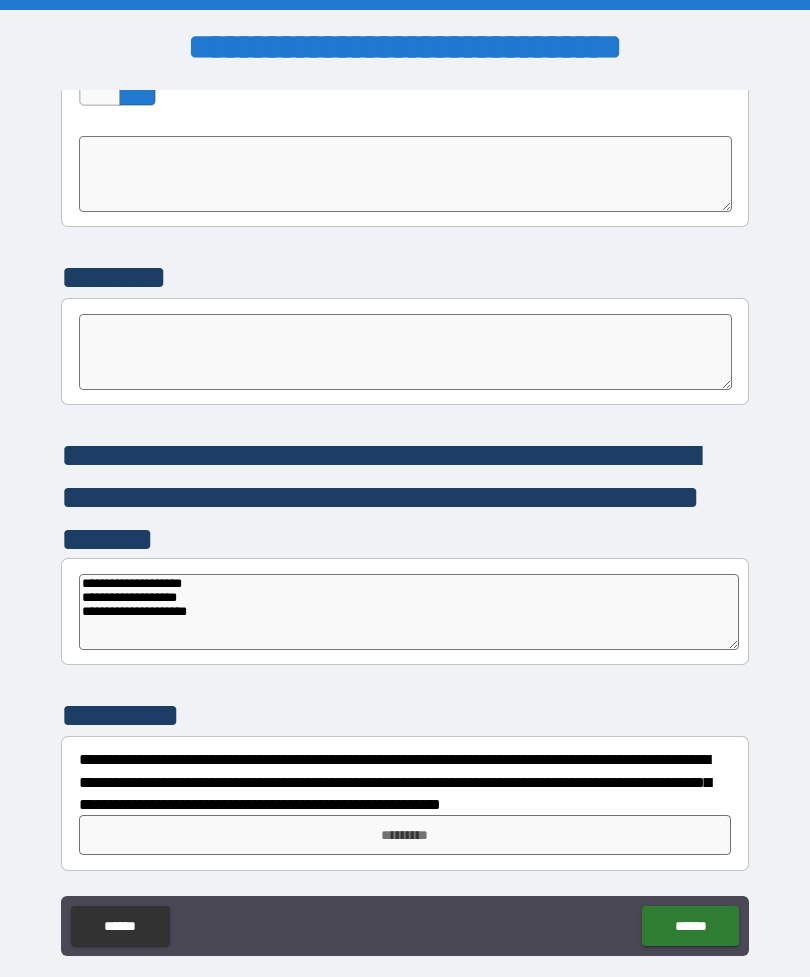type on "*" 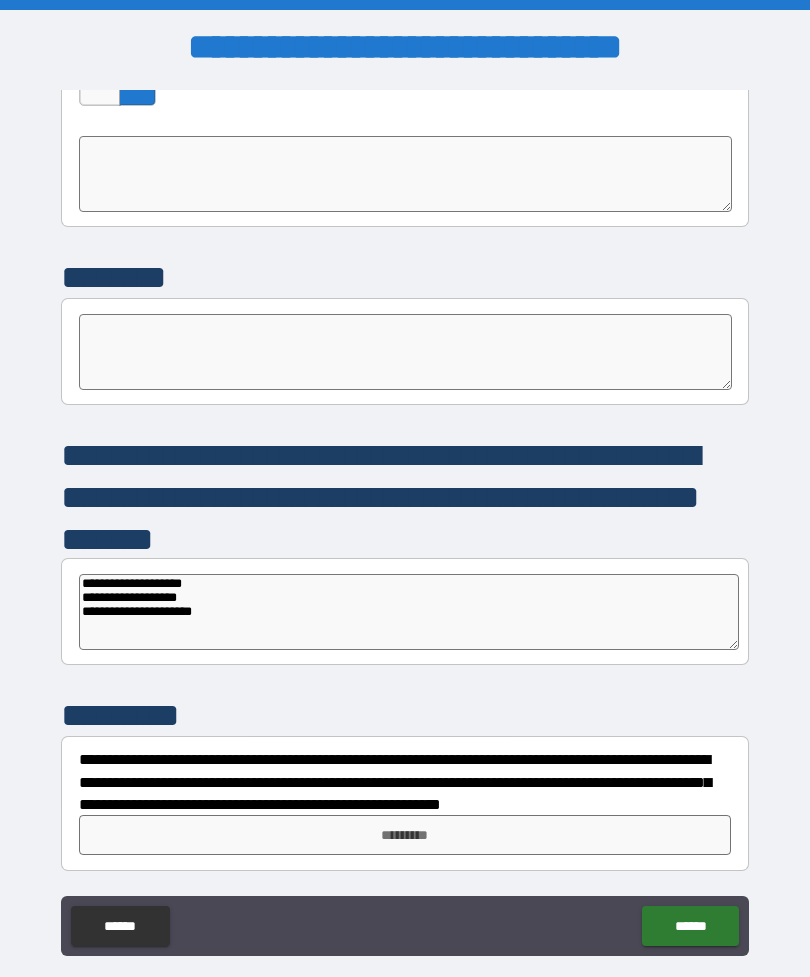 type on "*" 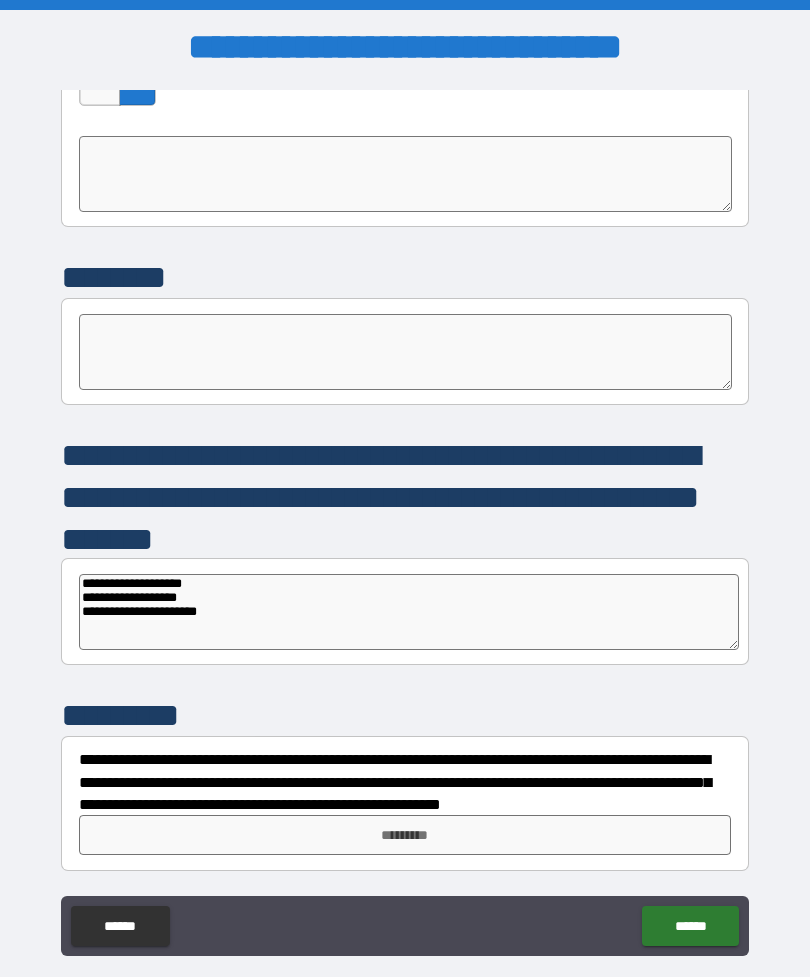 type on "*" 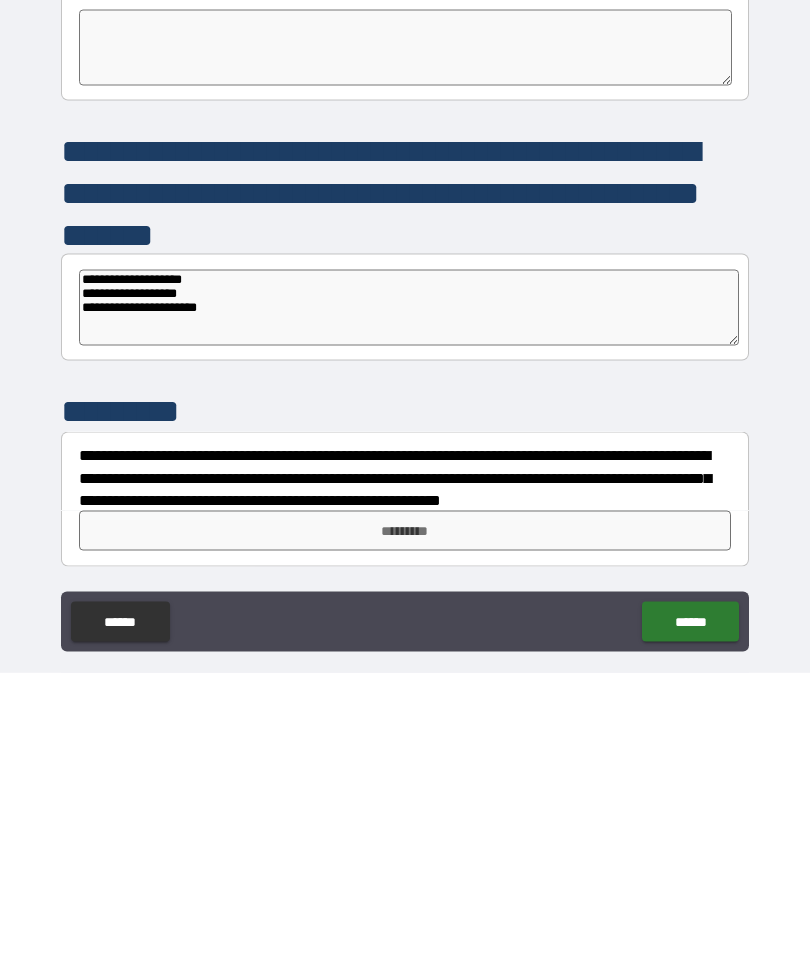 scroll, scrollTop: 64, scrollLeft: 0, axis: vertical 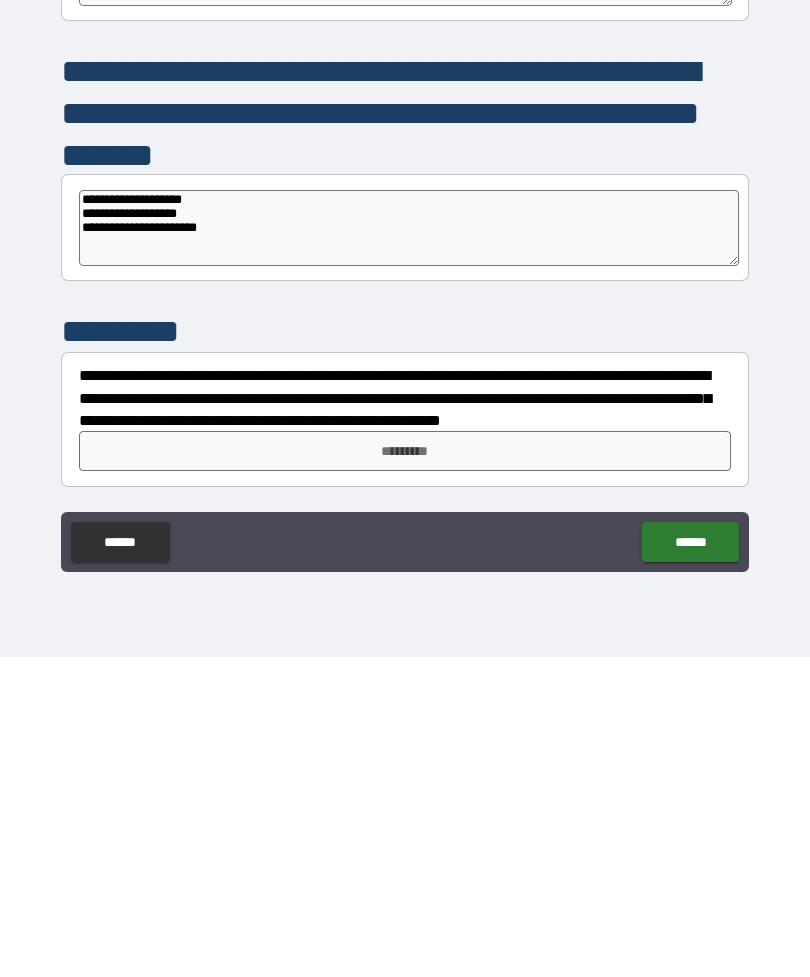 type on "**********" 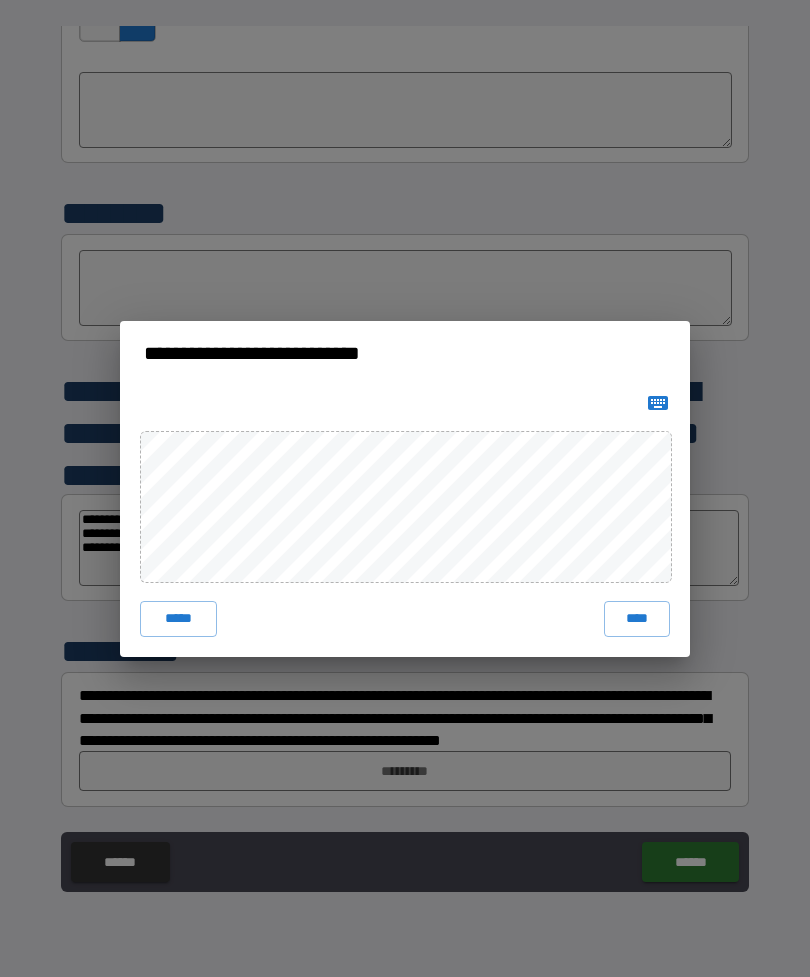 click on "****" at bounding box center [637, 619] 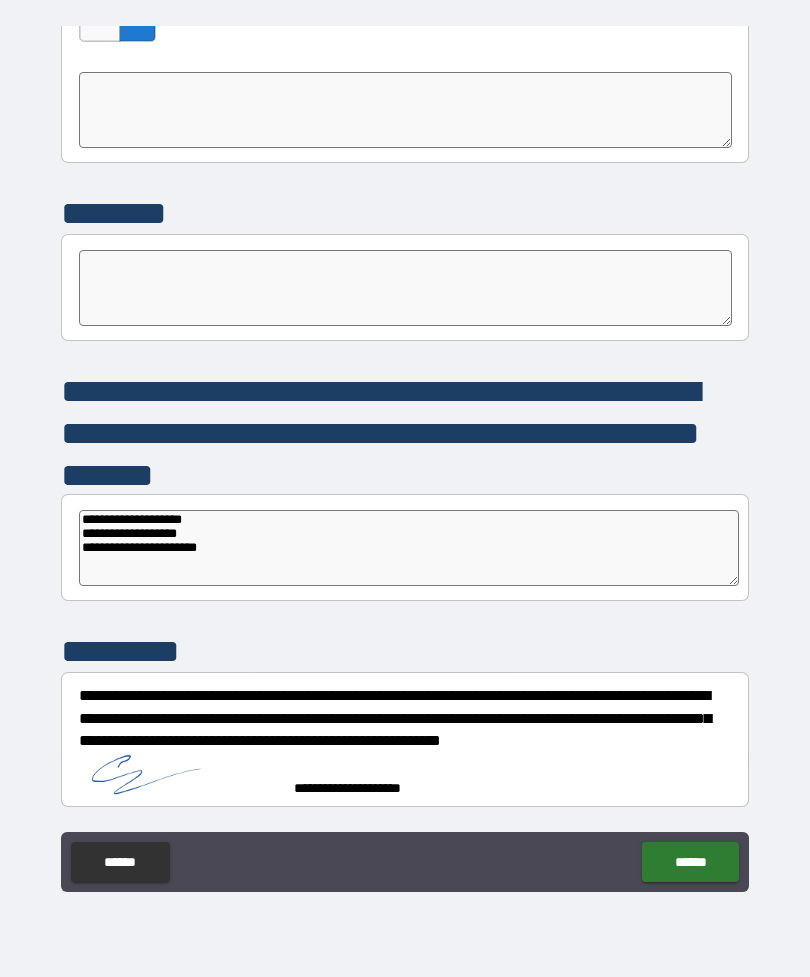 scroll, scrollTop: 5531, scrollLeft: 0, axis: vertical 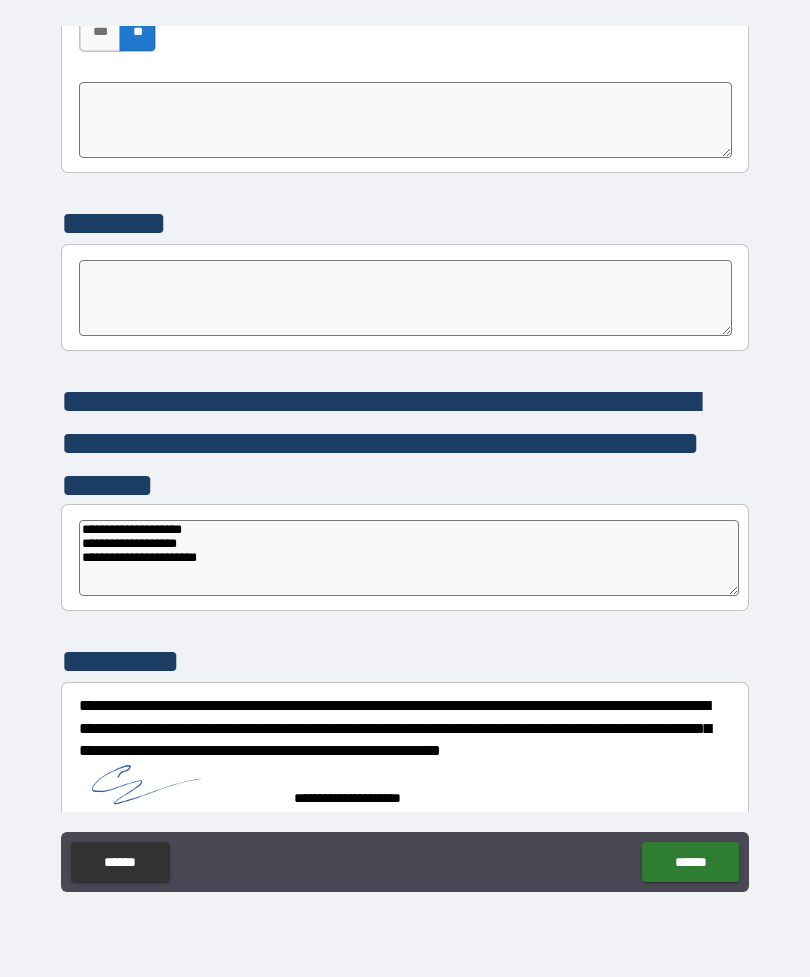 type on "*" 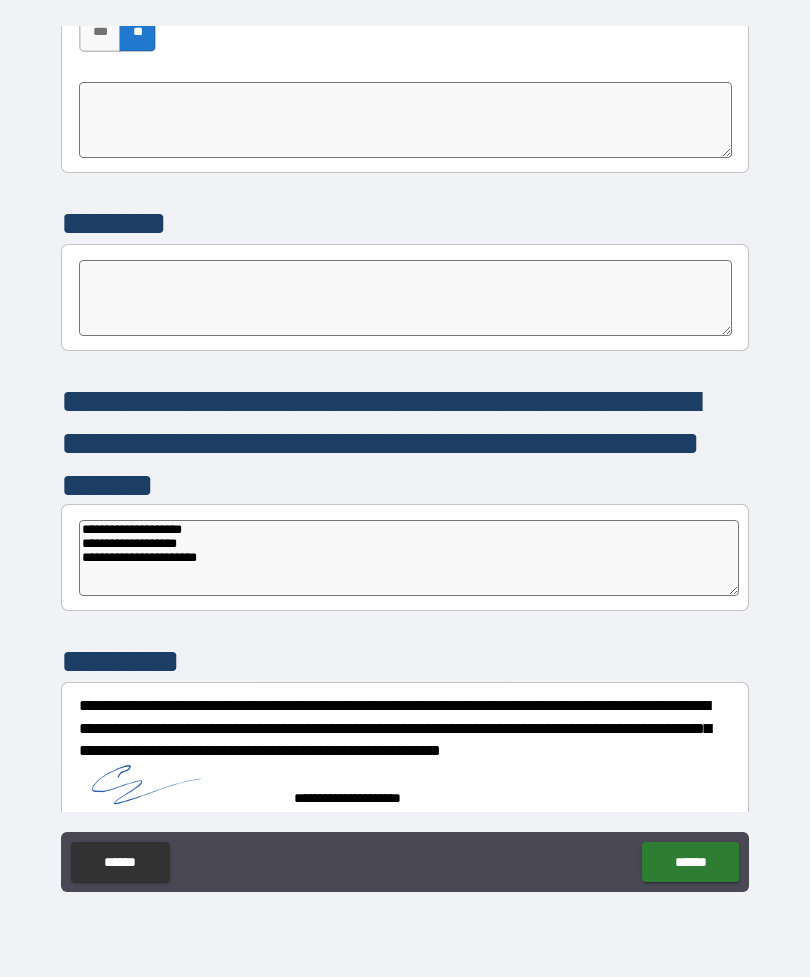 click on "******" at bounding box center [690, 862] 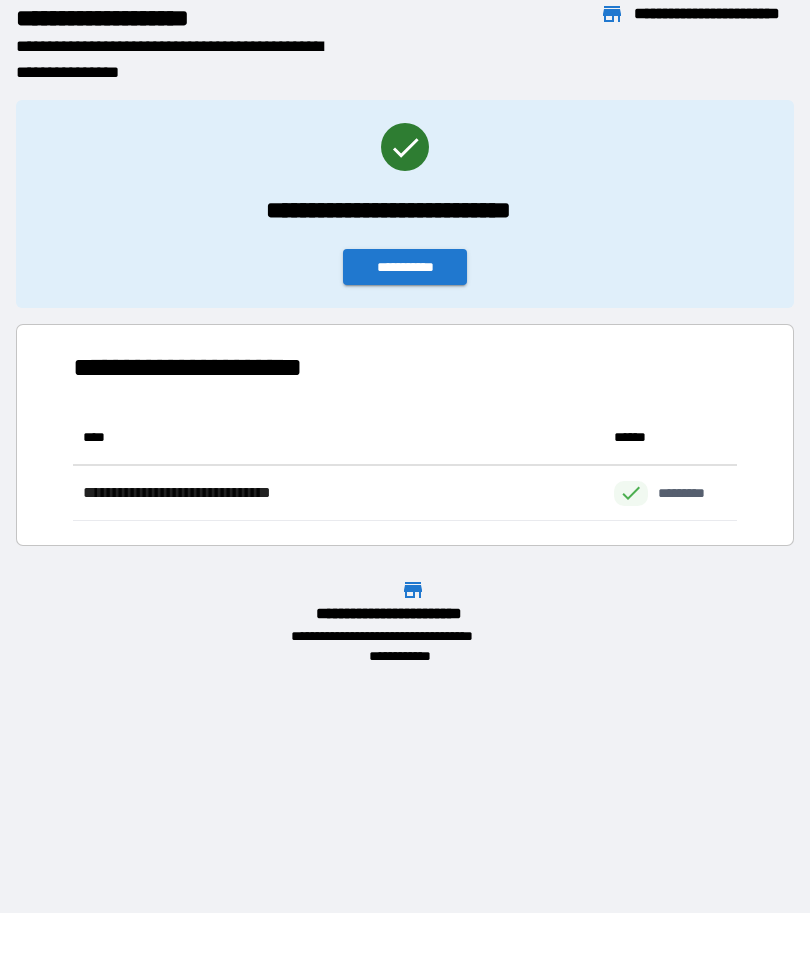 scroll, scrollTop: 111, scrollLeft: 664, axis: both 